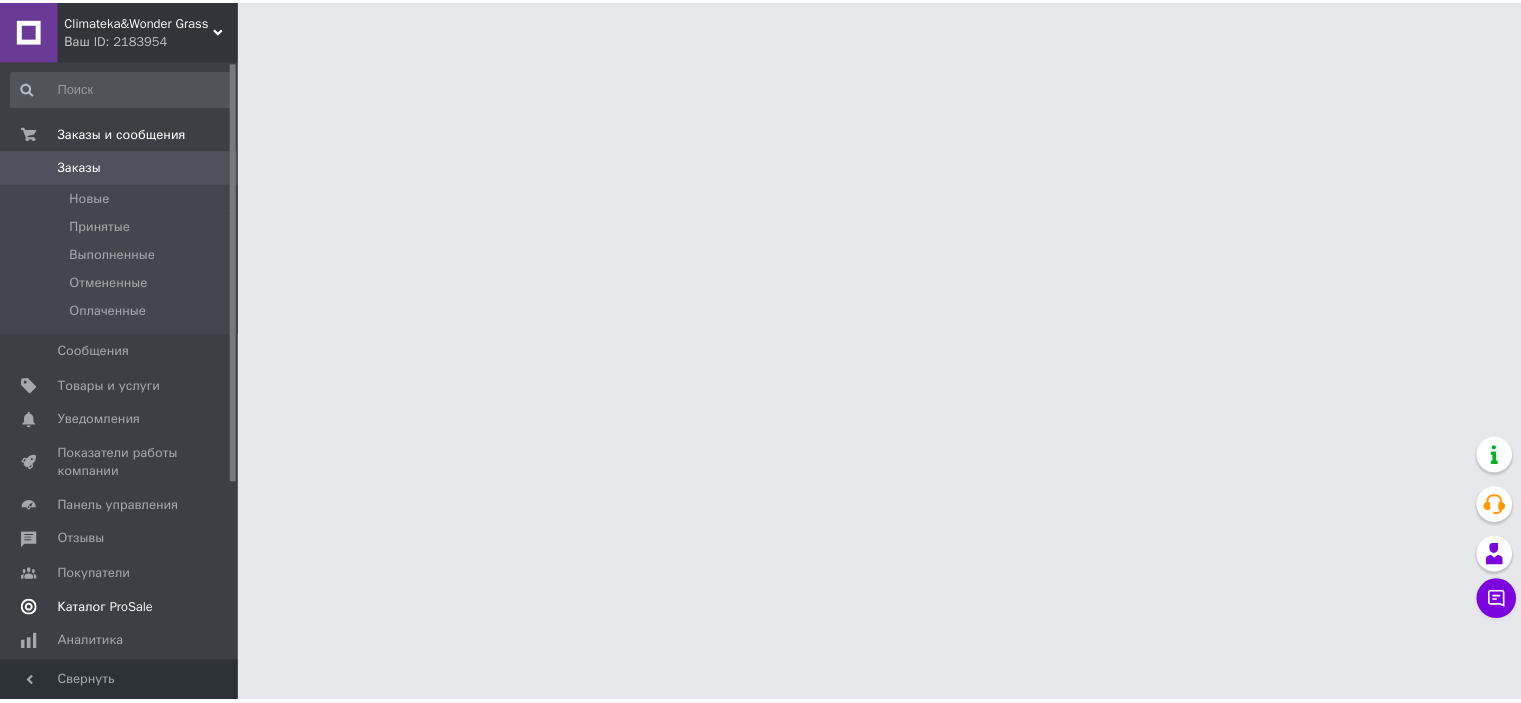scroll, scrollTop: 0, scrollLeft: 0, axis: both 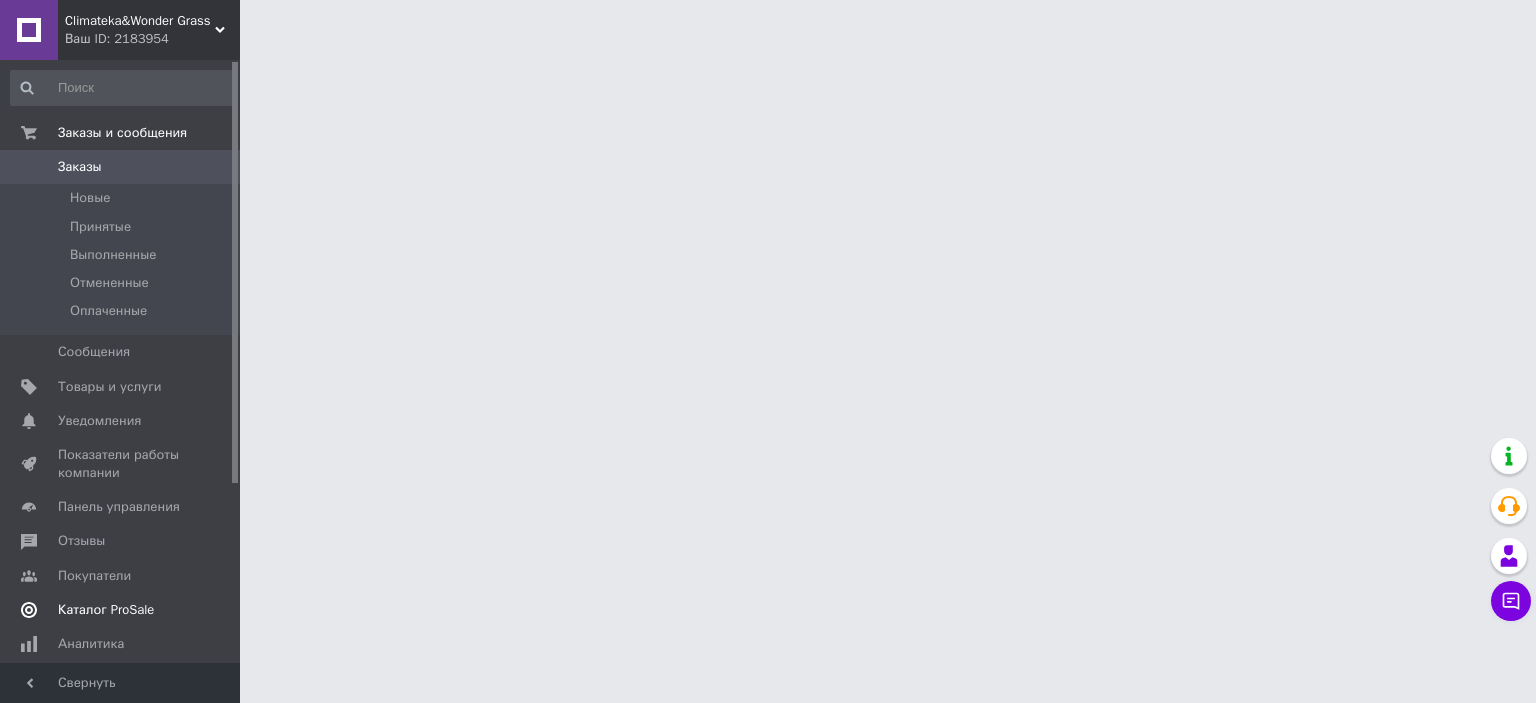 click on "Каталог ProSale" at bounding box center (106, 610) 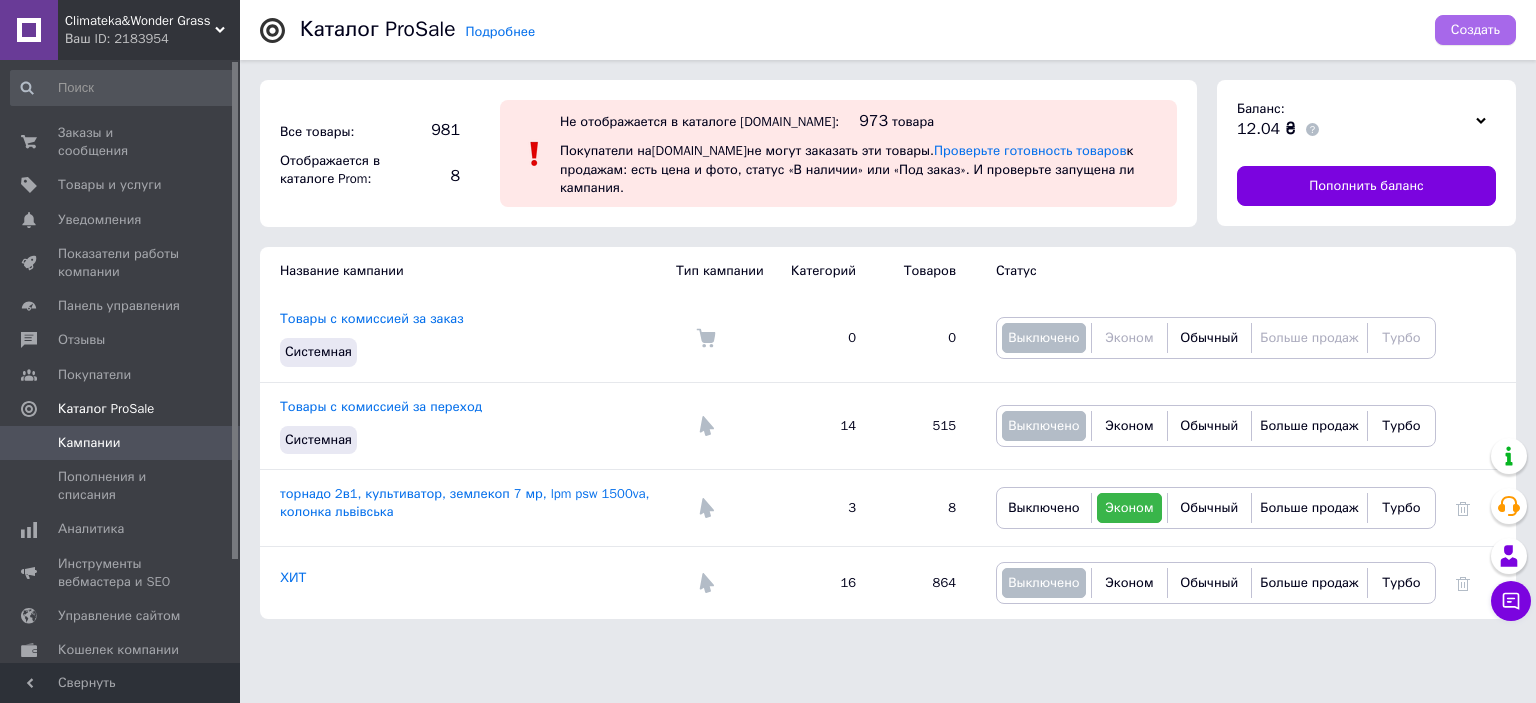 click on "Создать" at bounding box center (1475, 30) 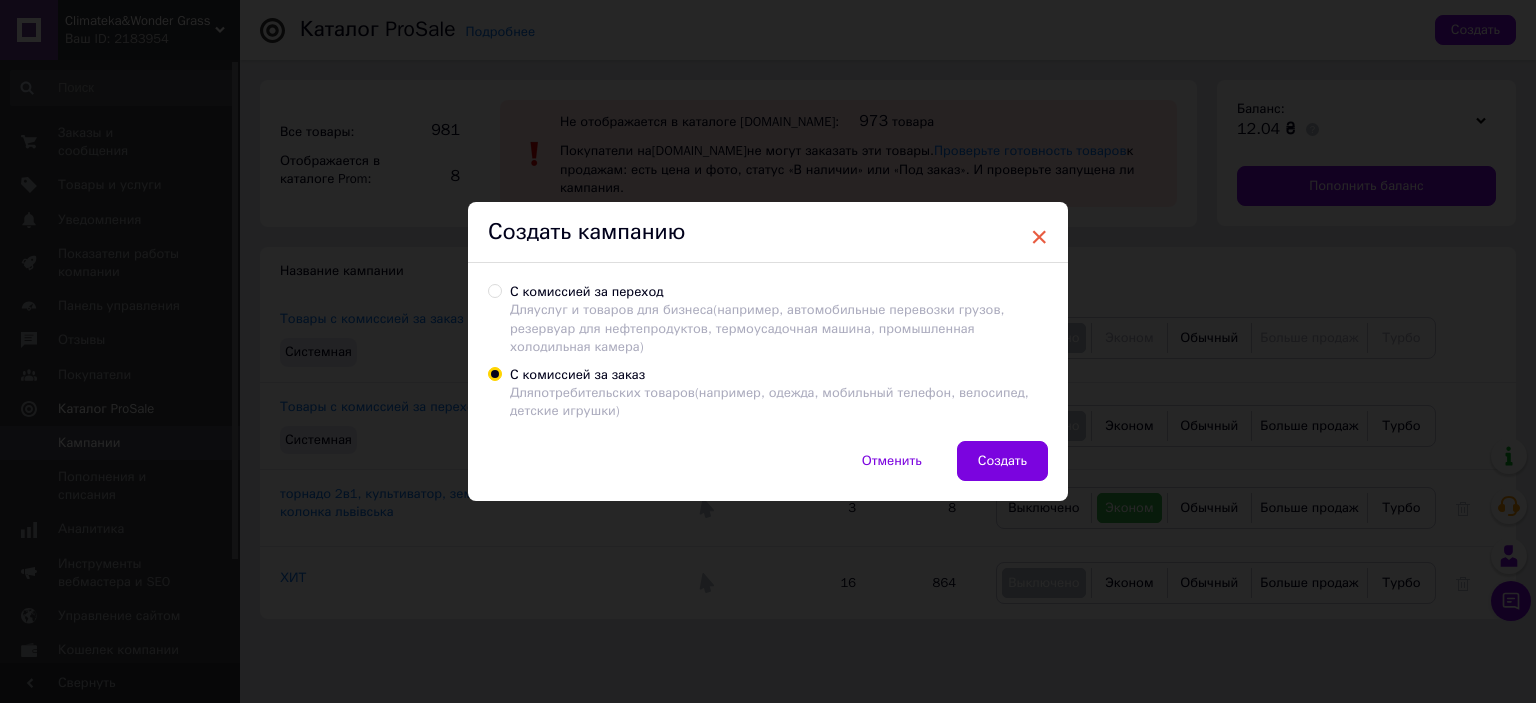 click on "×" at bounding box center [1039, 237] 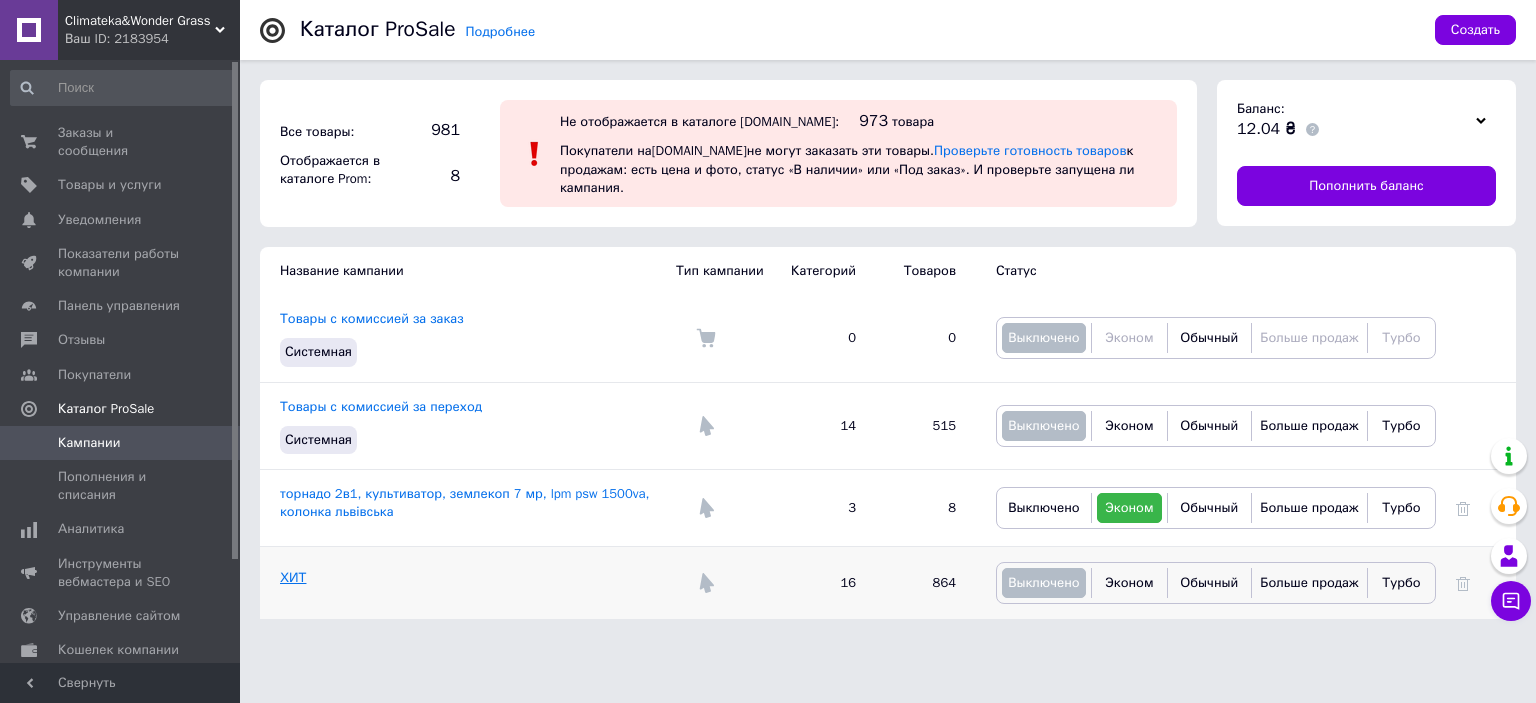 click on "ХИТ" at bounding box center (293, 577) 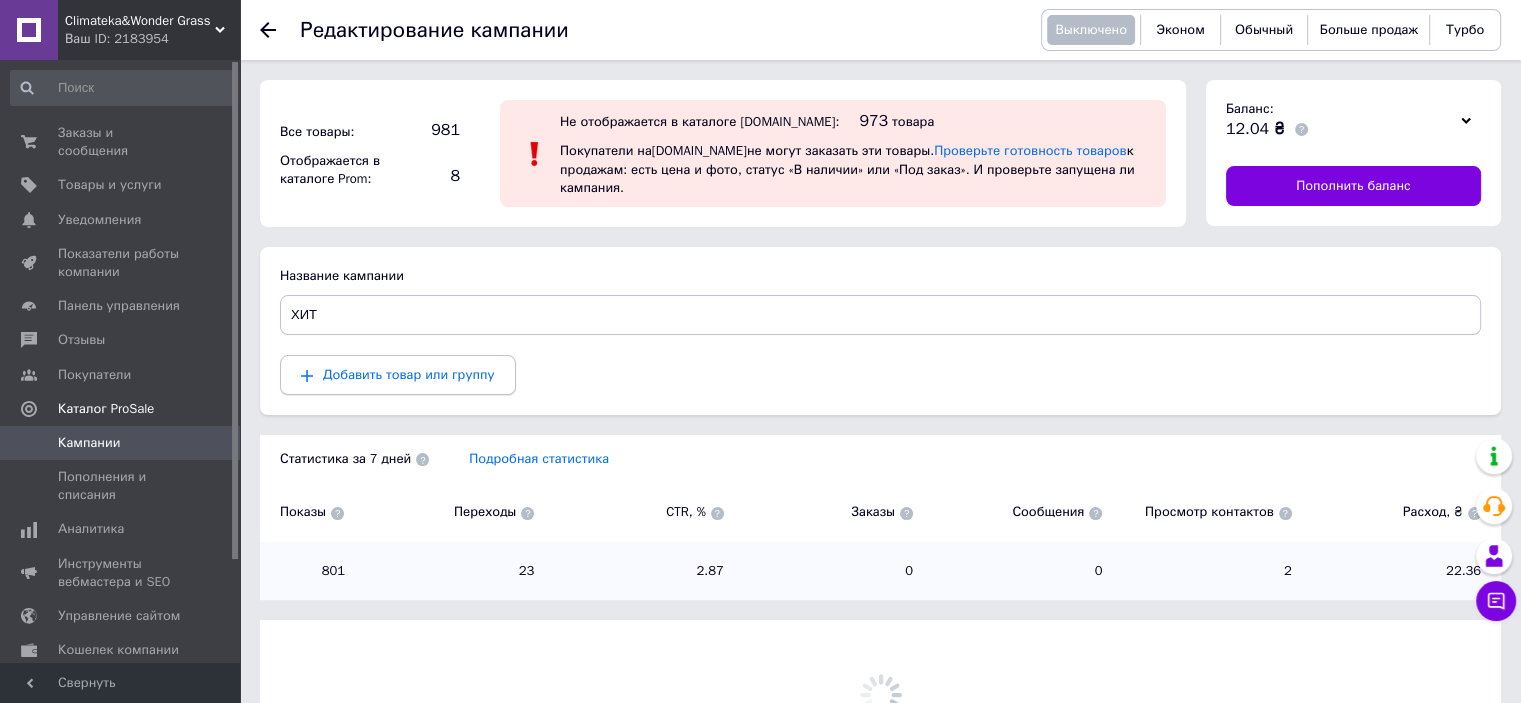 click on "Добавить товар или группу" at bounding box center (398, 375) 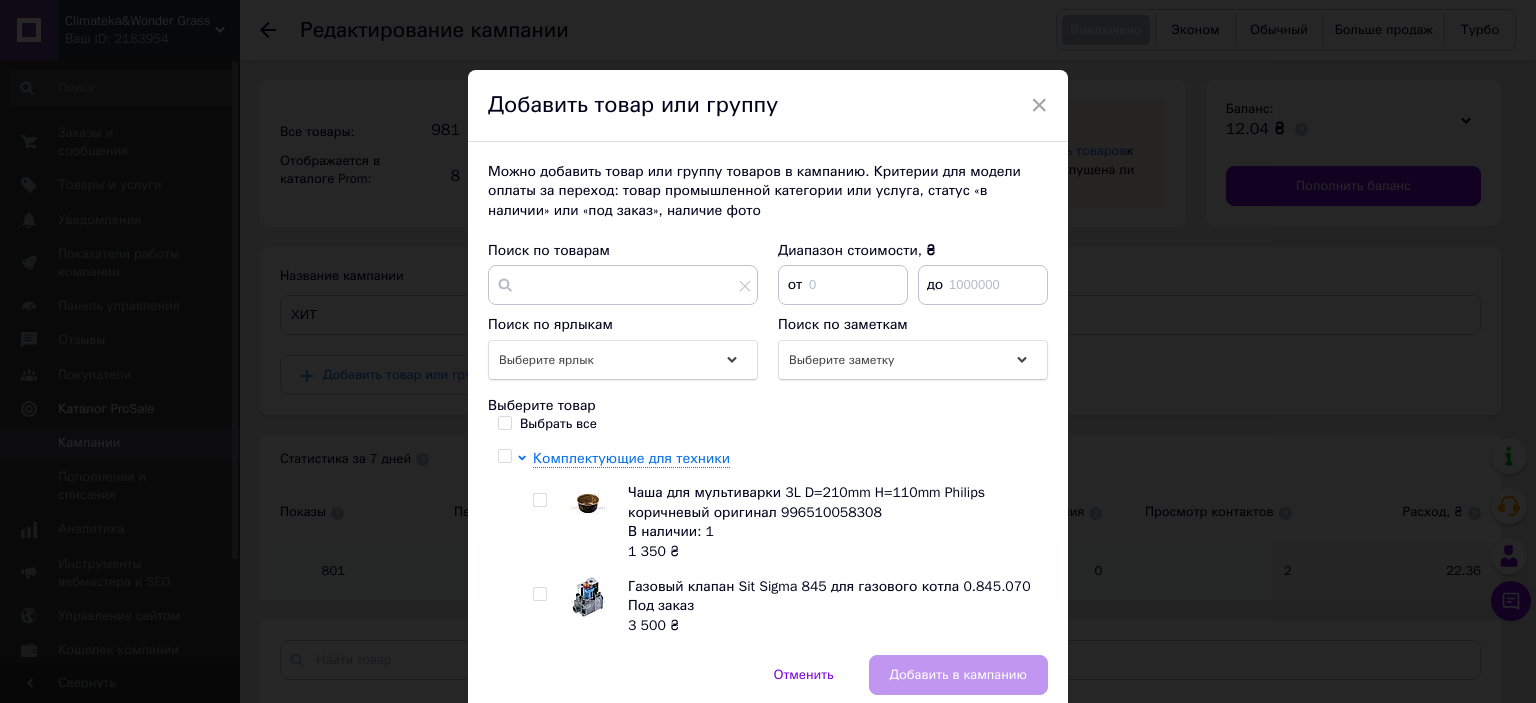 click on "Выбрать все" at bounding box center (558, 424) 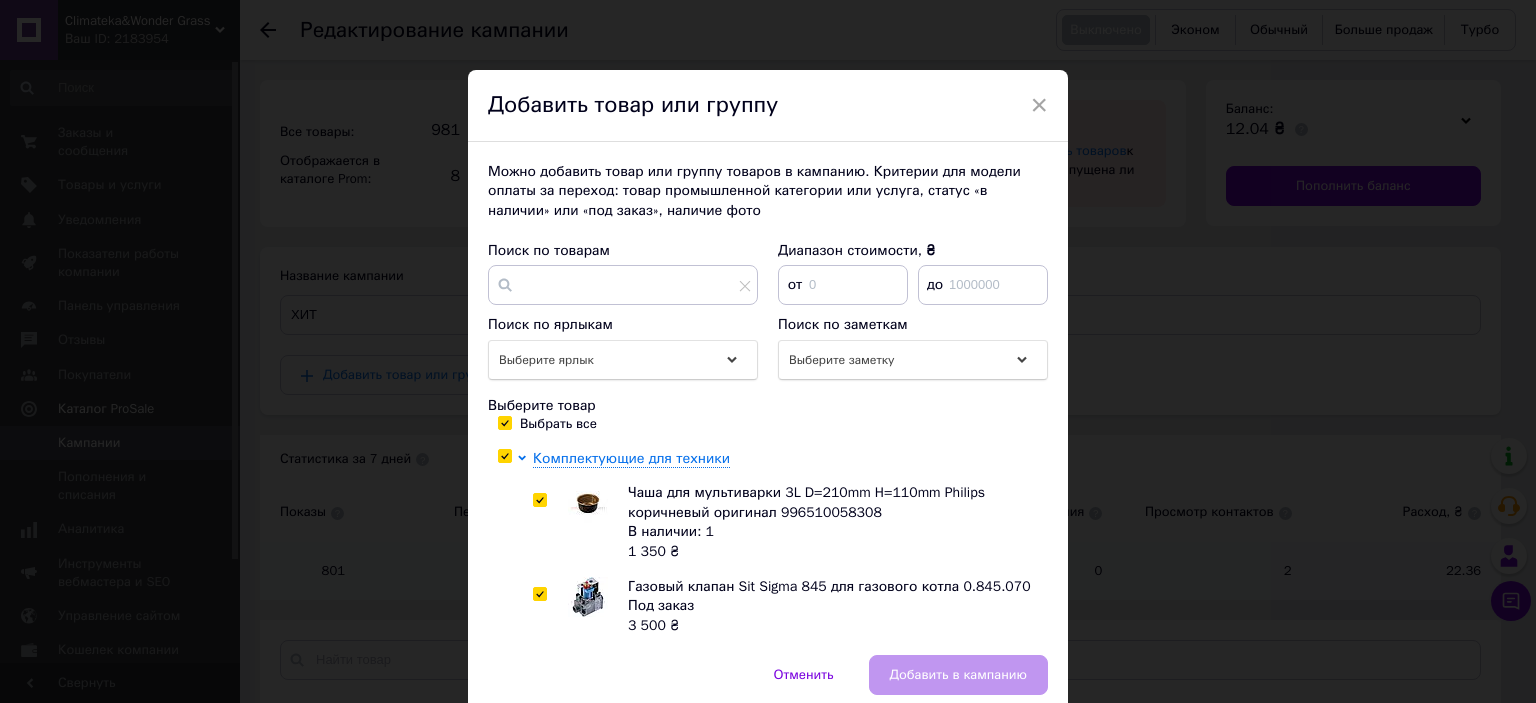 checkbox on "true" 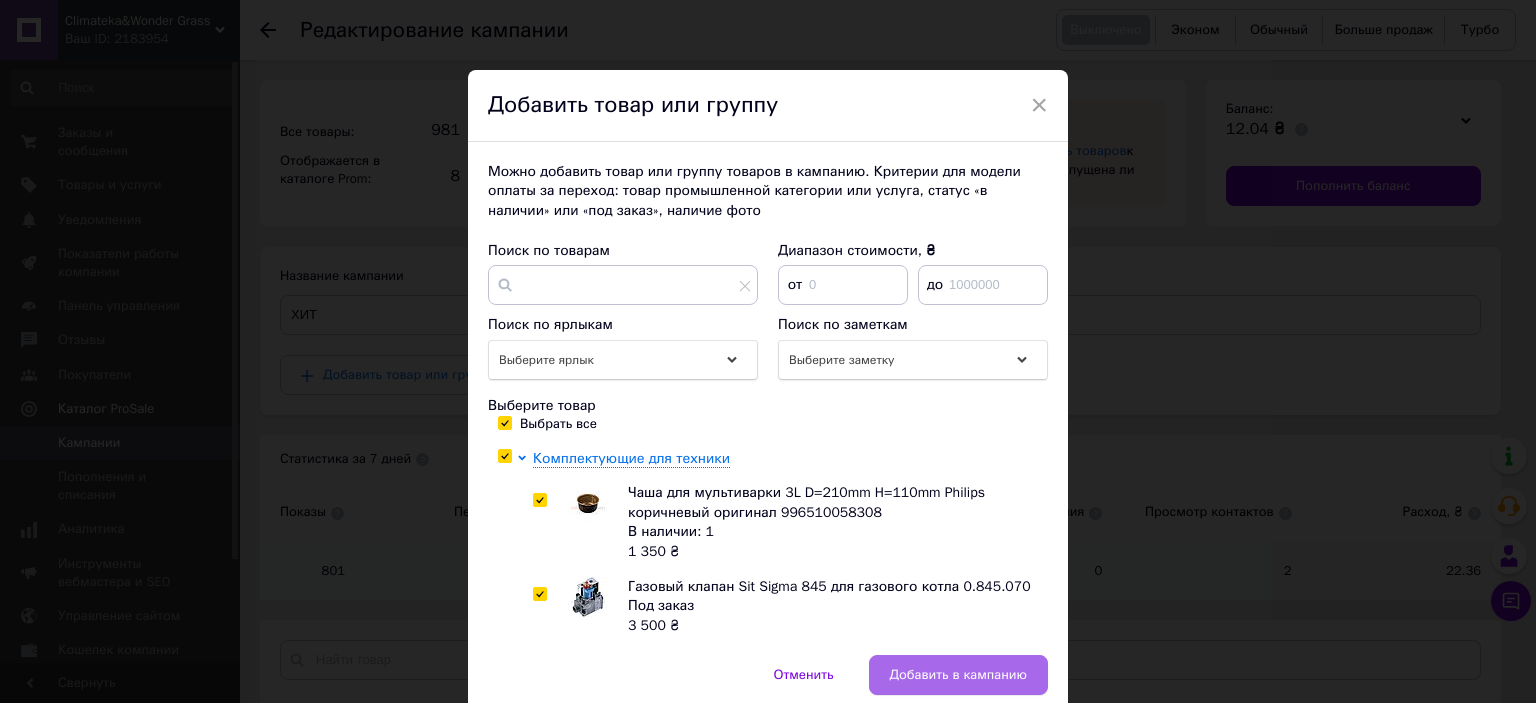 click on "Добавить в кампанию" at bounding box center [958, 675] 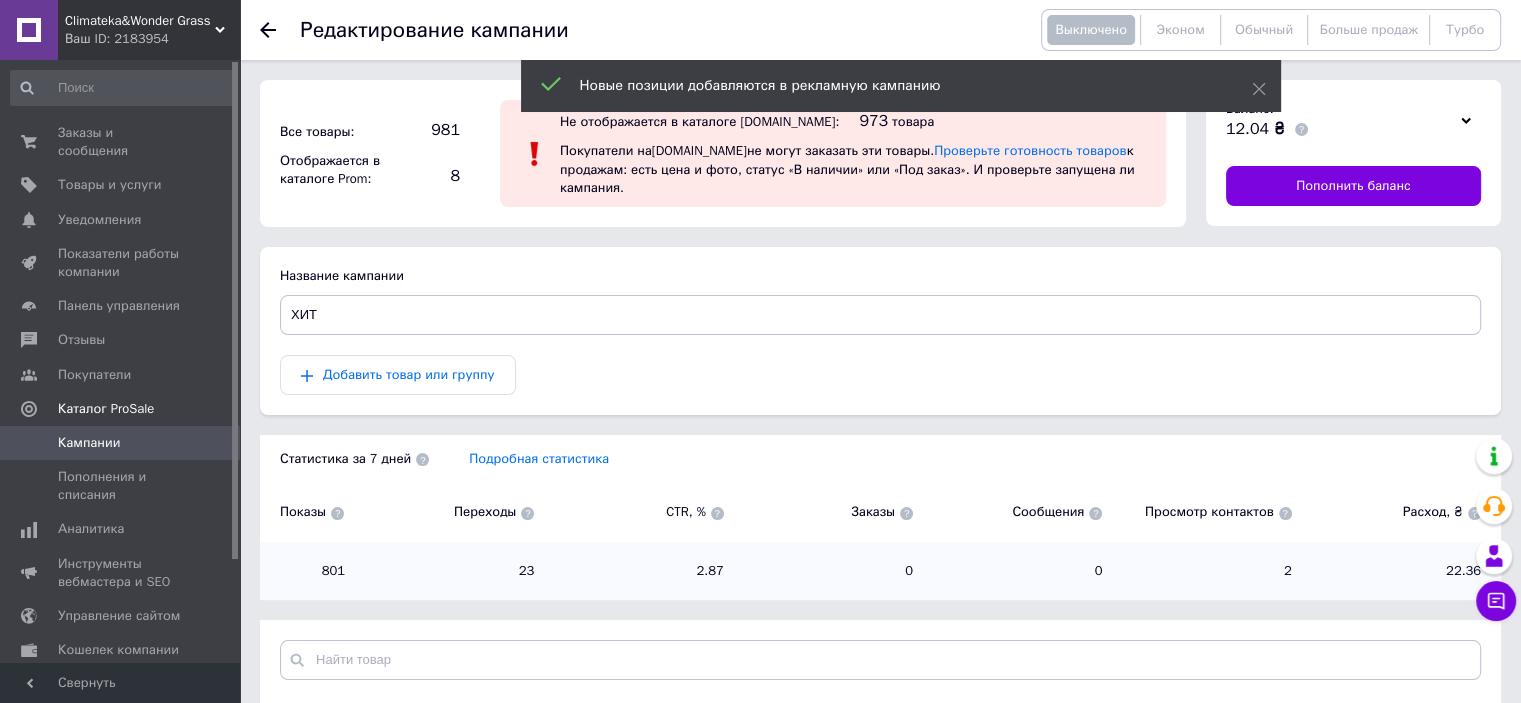 click on "Кампании" at bounding box center (121, 443) 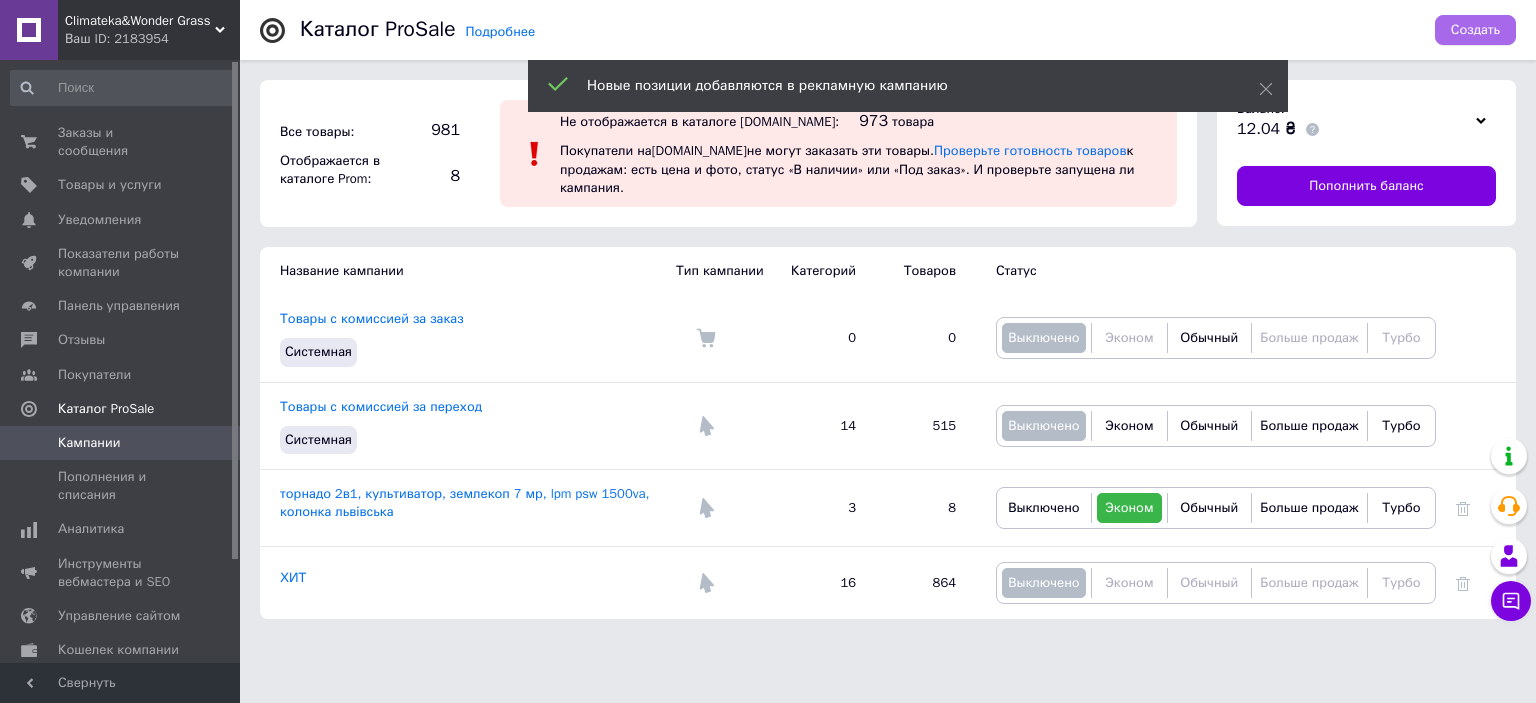 click on "Создать" at bounding box center (1475, 30) 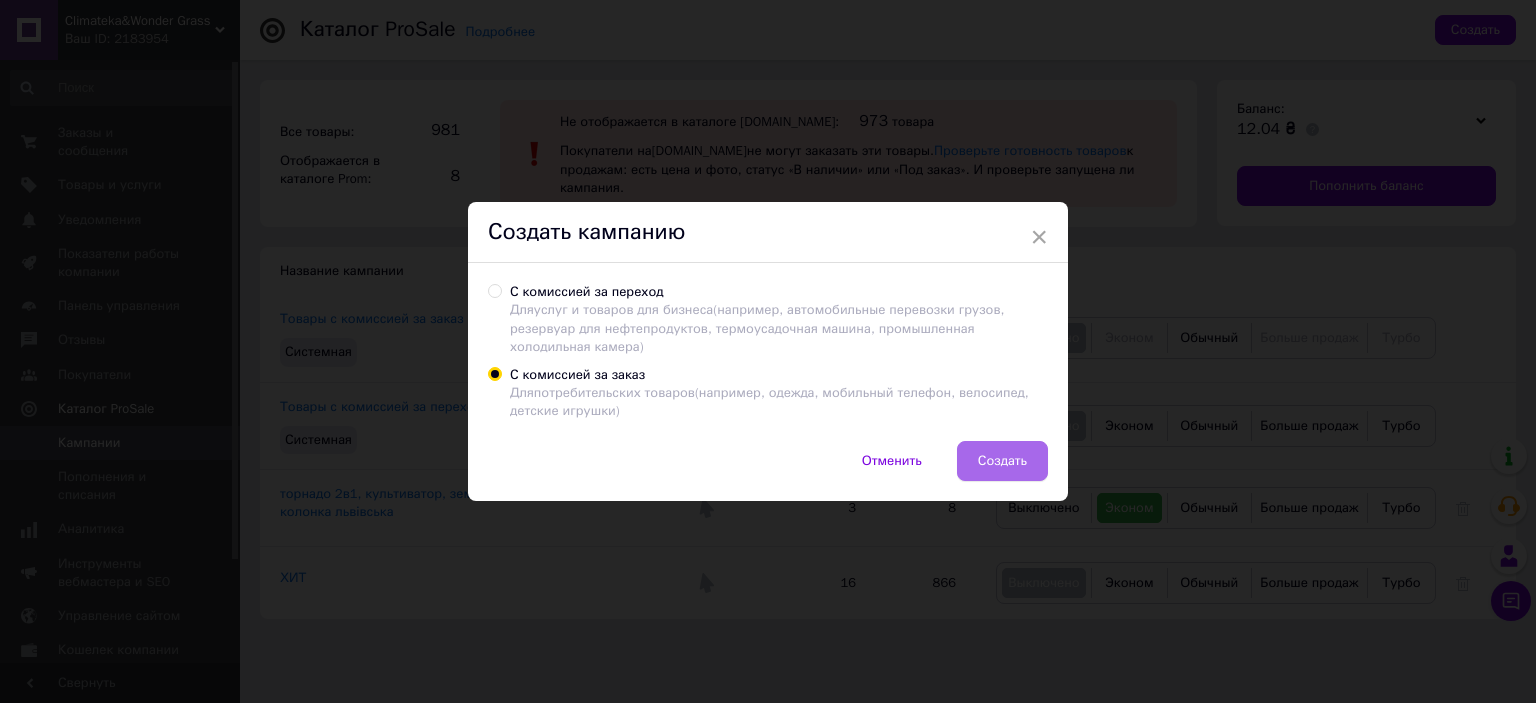 click on "Создать" at bounding box center (1002, 461) 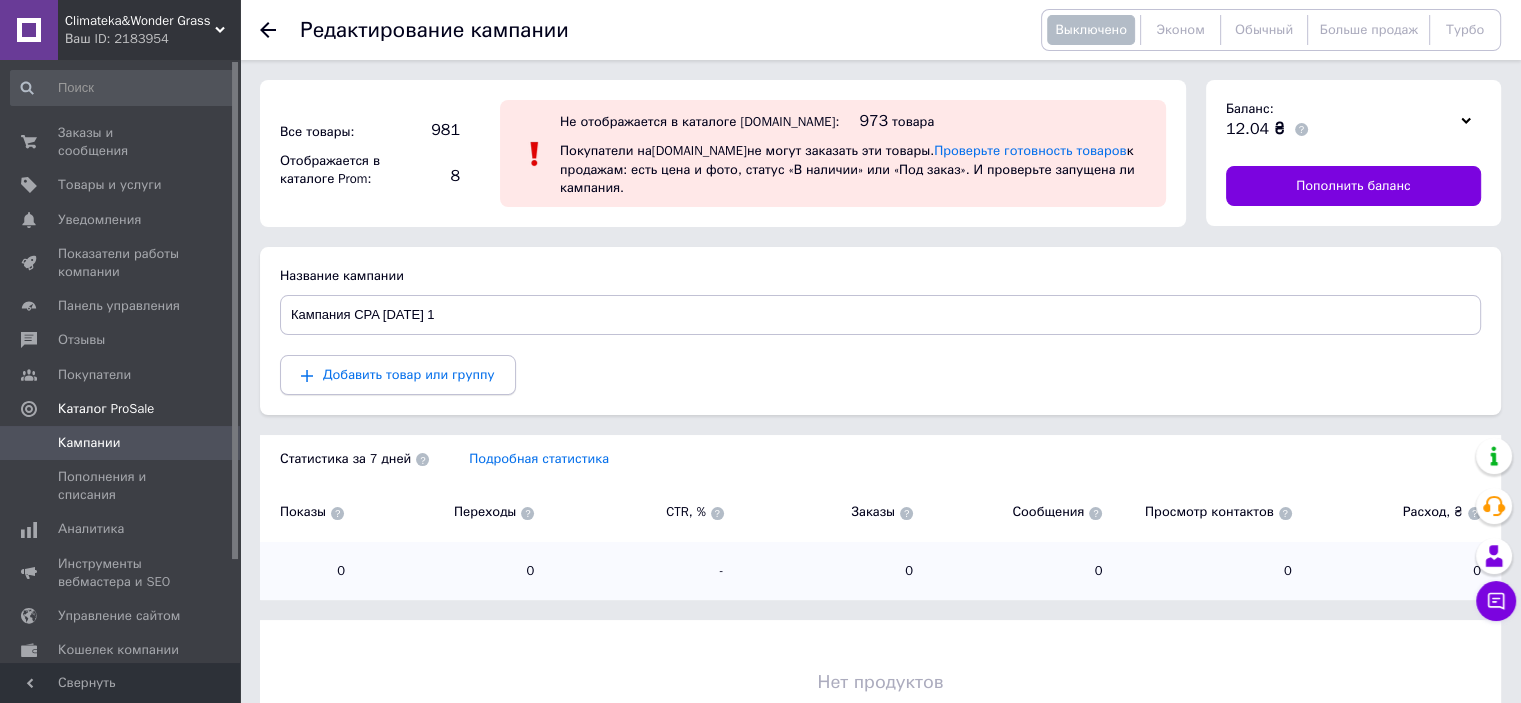 click on "Добавить товар или группу" at bounding box center (409, 374) 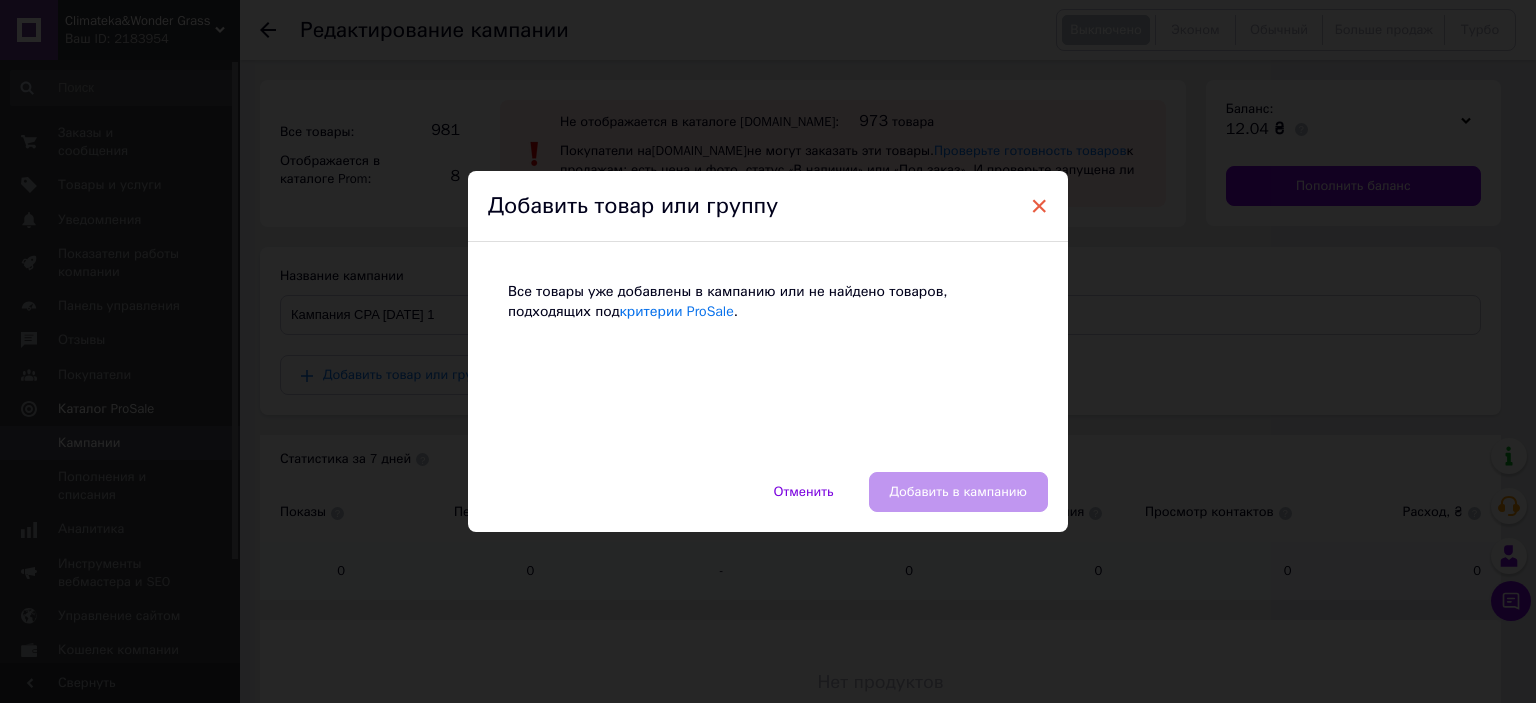 click on "×" at bounding box center [1039, 206] 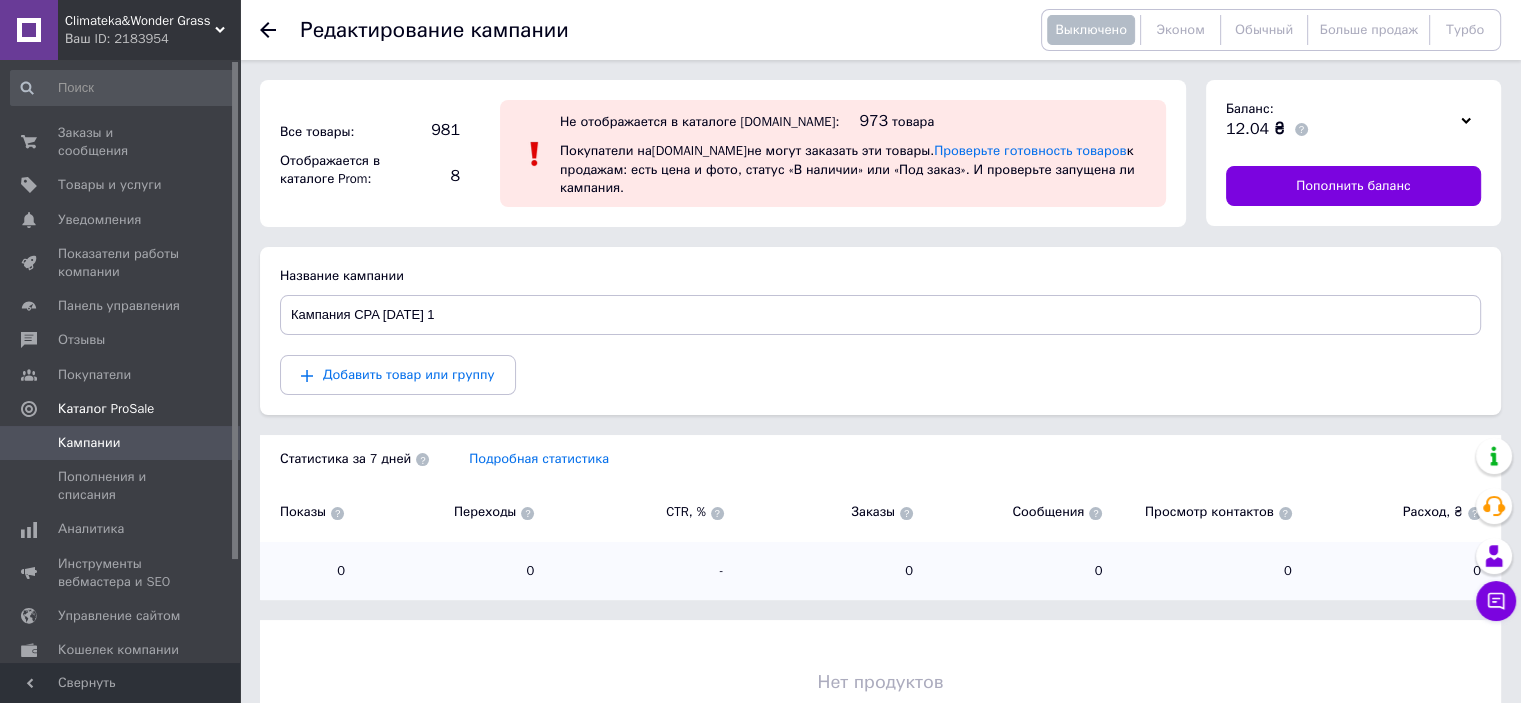 click on "Кампании" at bounding box center (121, 443) 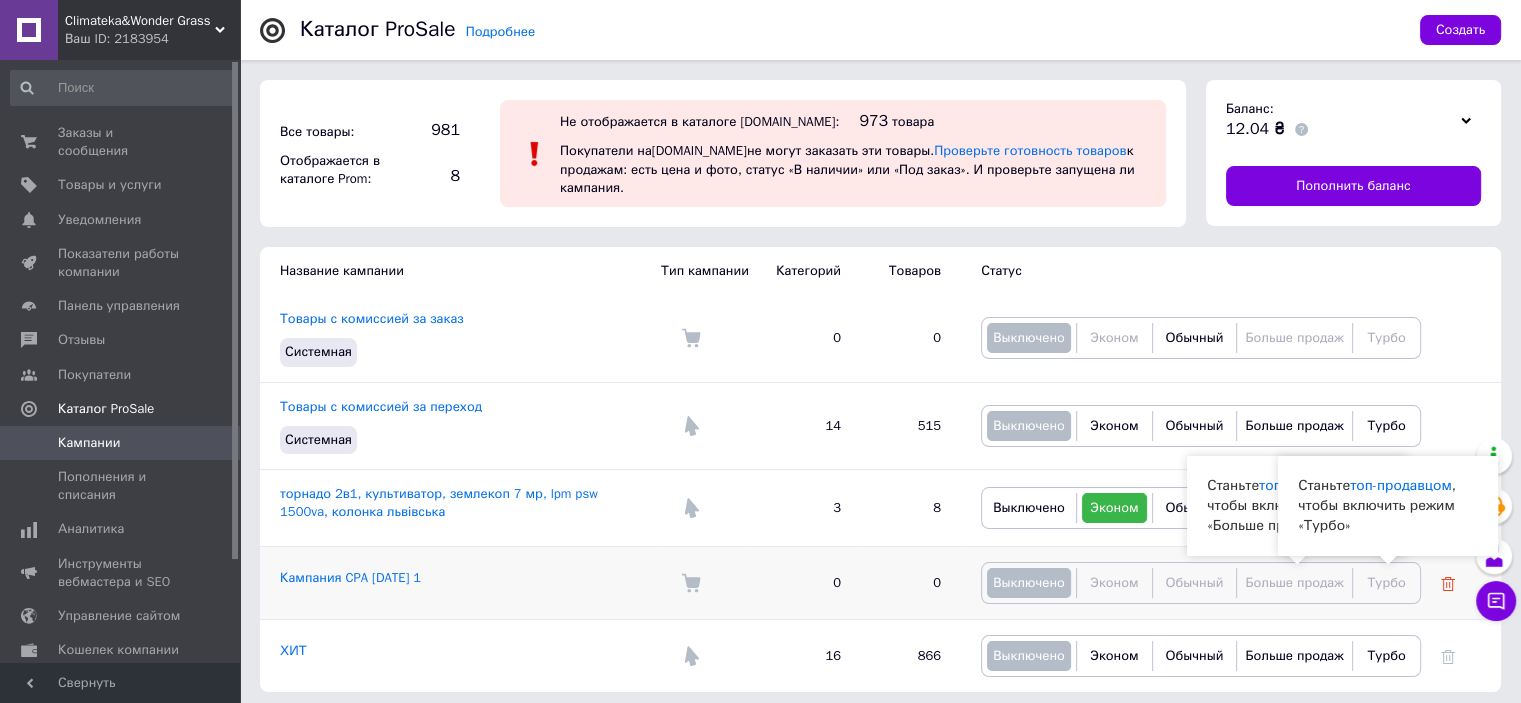 click 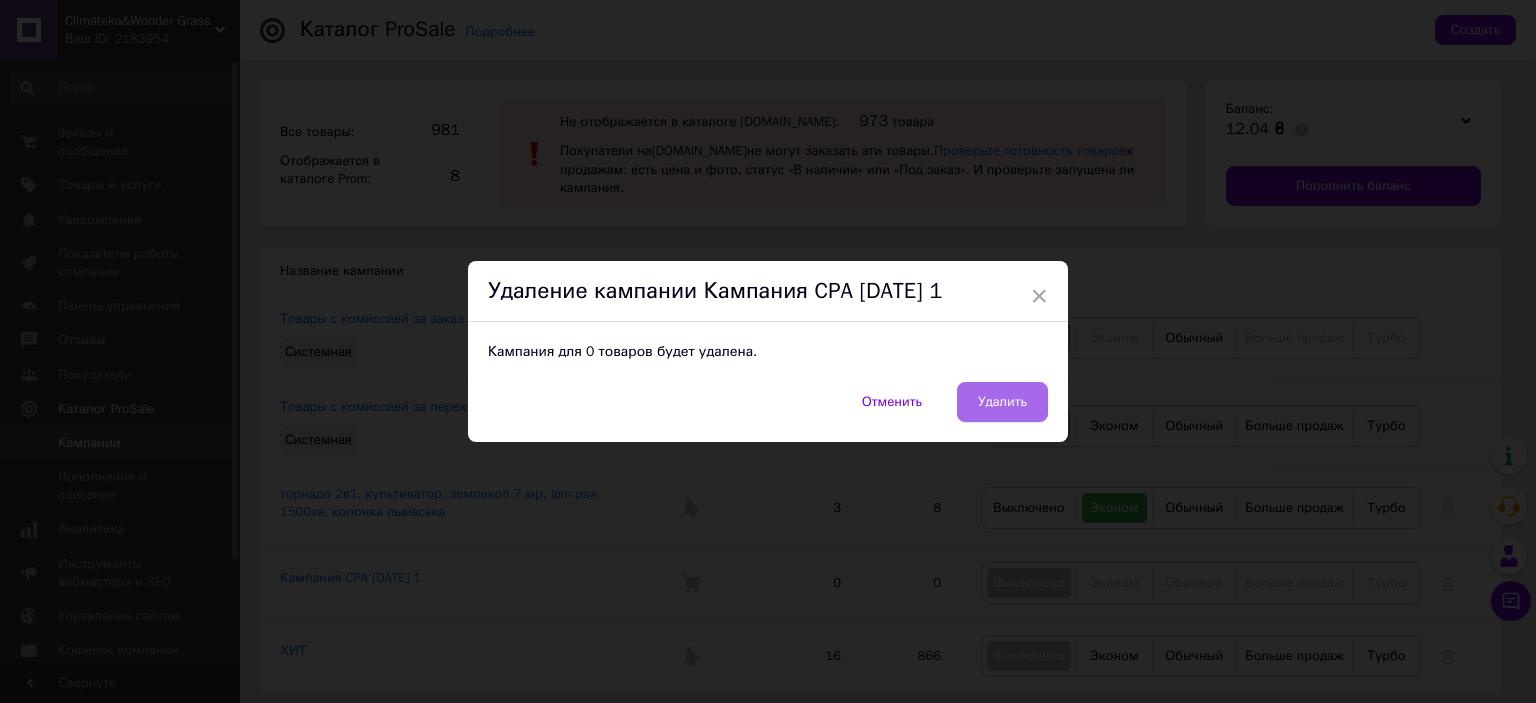 click on "Удалить" at bounding box center (1002, 402) 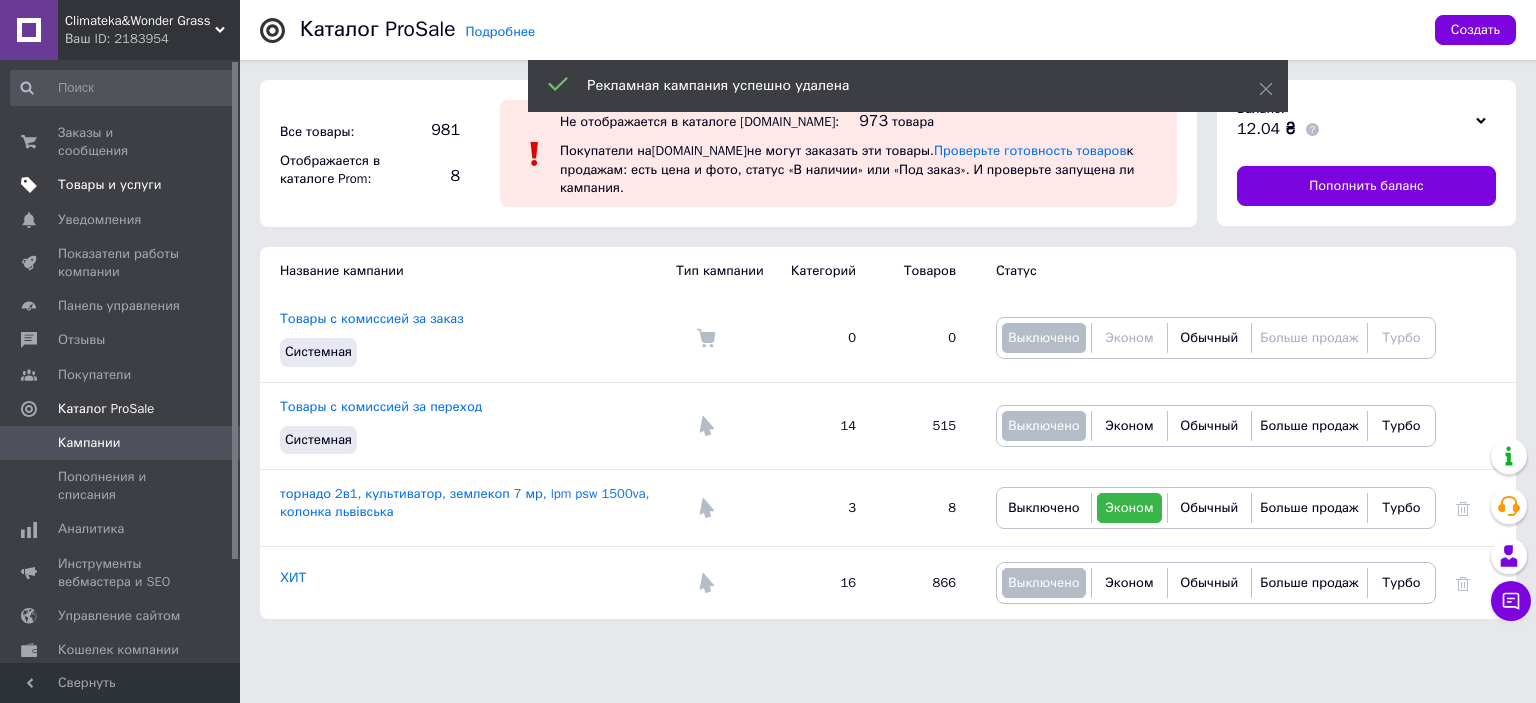 click on "Товары и услуги" at bounding box center [110, 185] 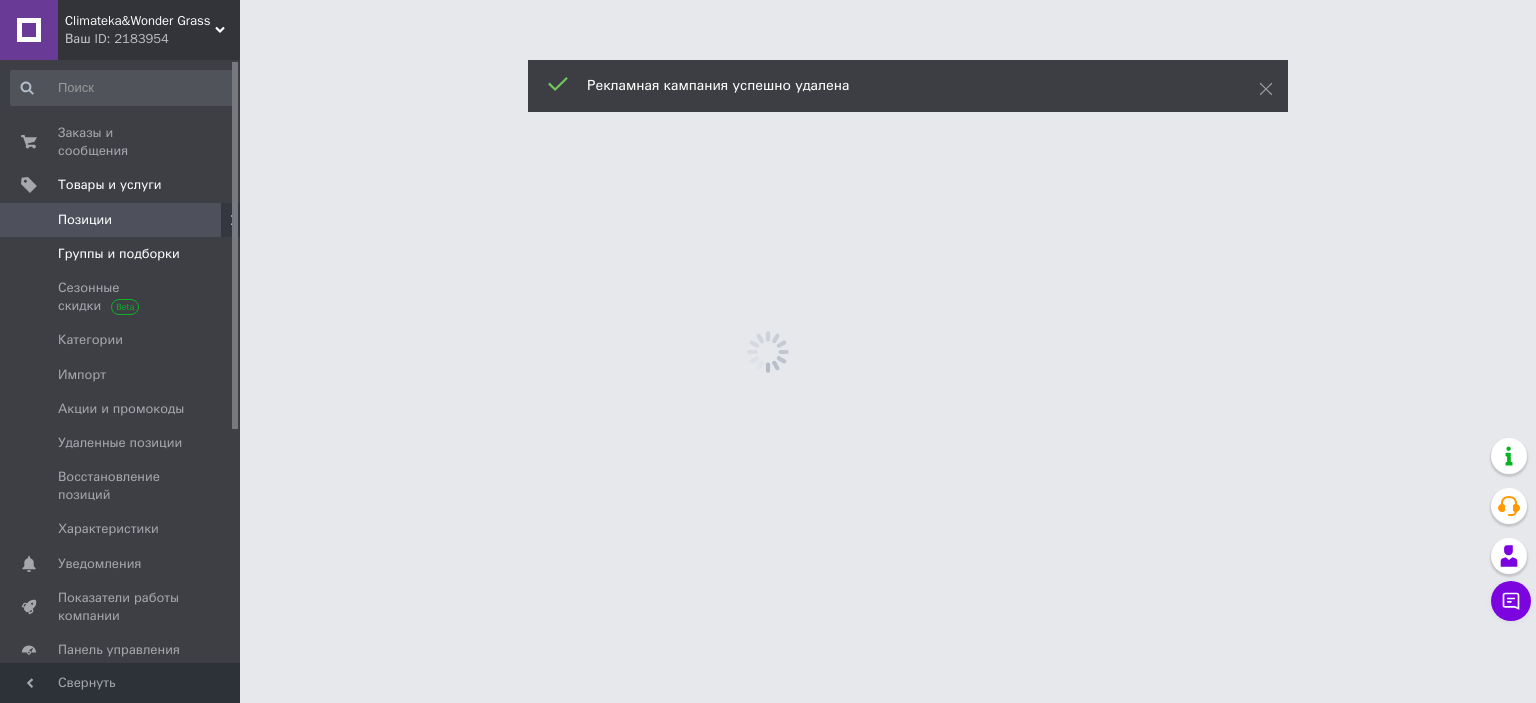 click on "Группы и подборки" at bounding box center [119, 254] 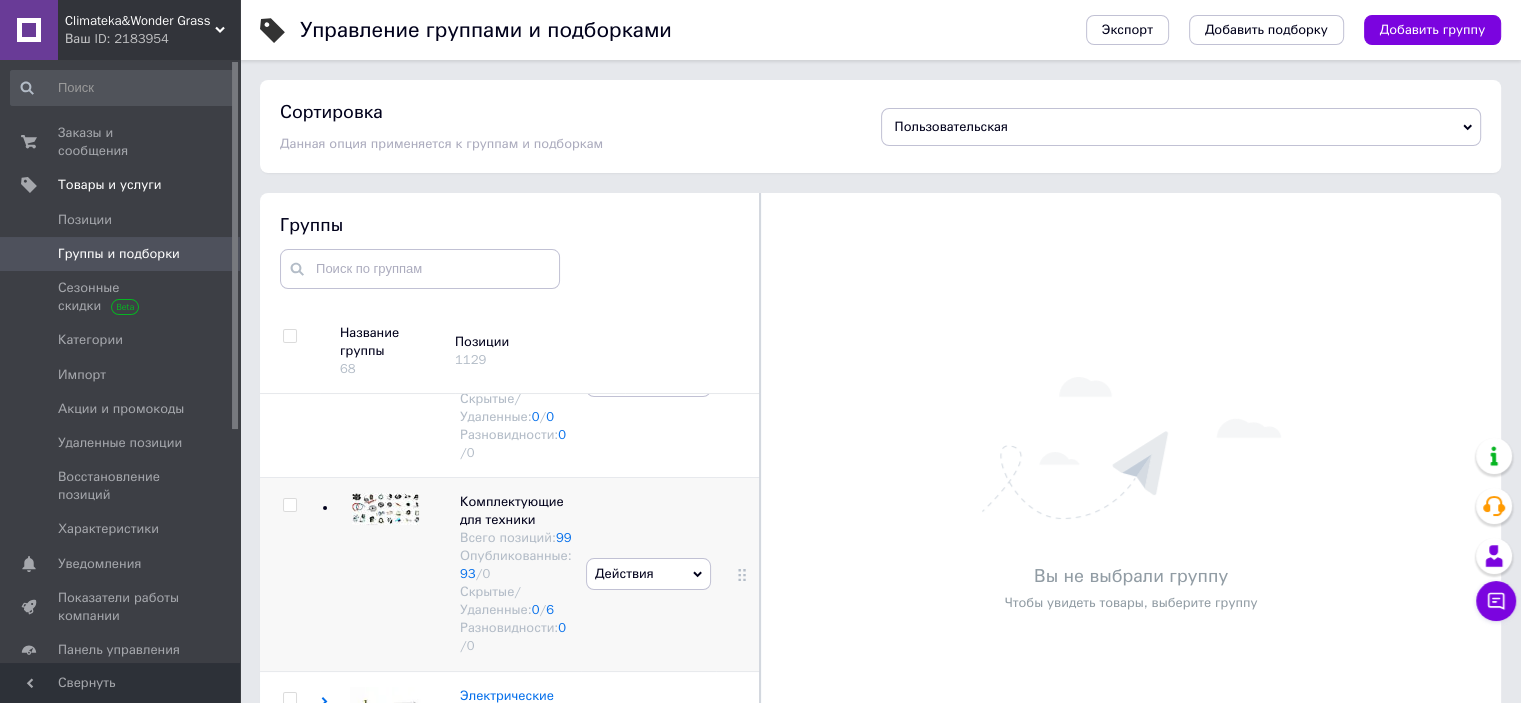 scroll, scrollTop: 1900, scrollLeft: 0, axis: vertical 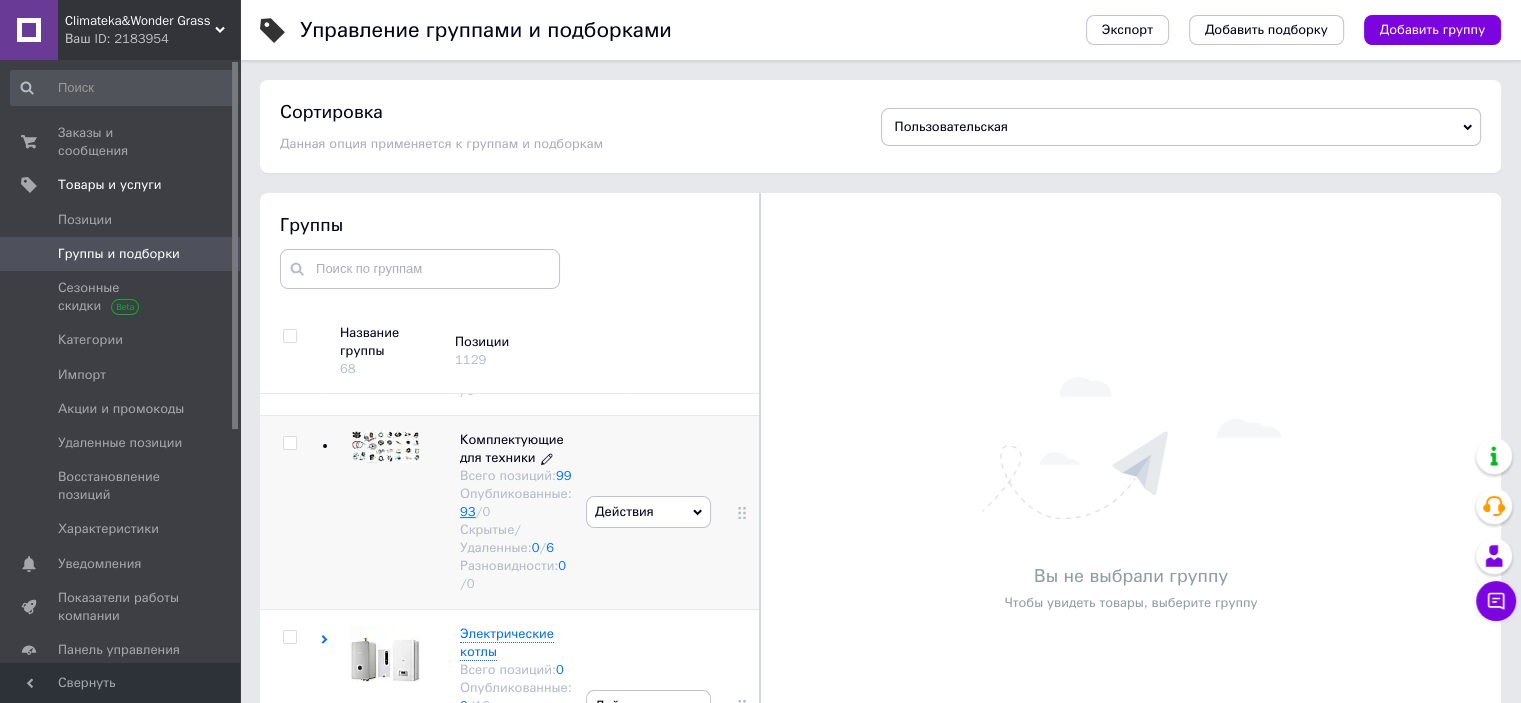 click on "93" at bounding box center [468, 511] 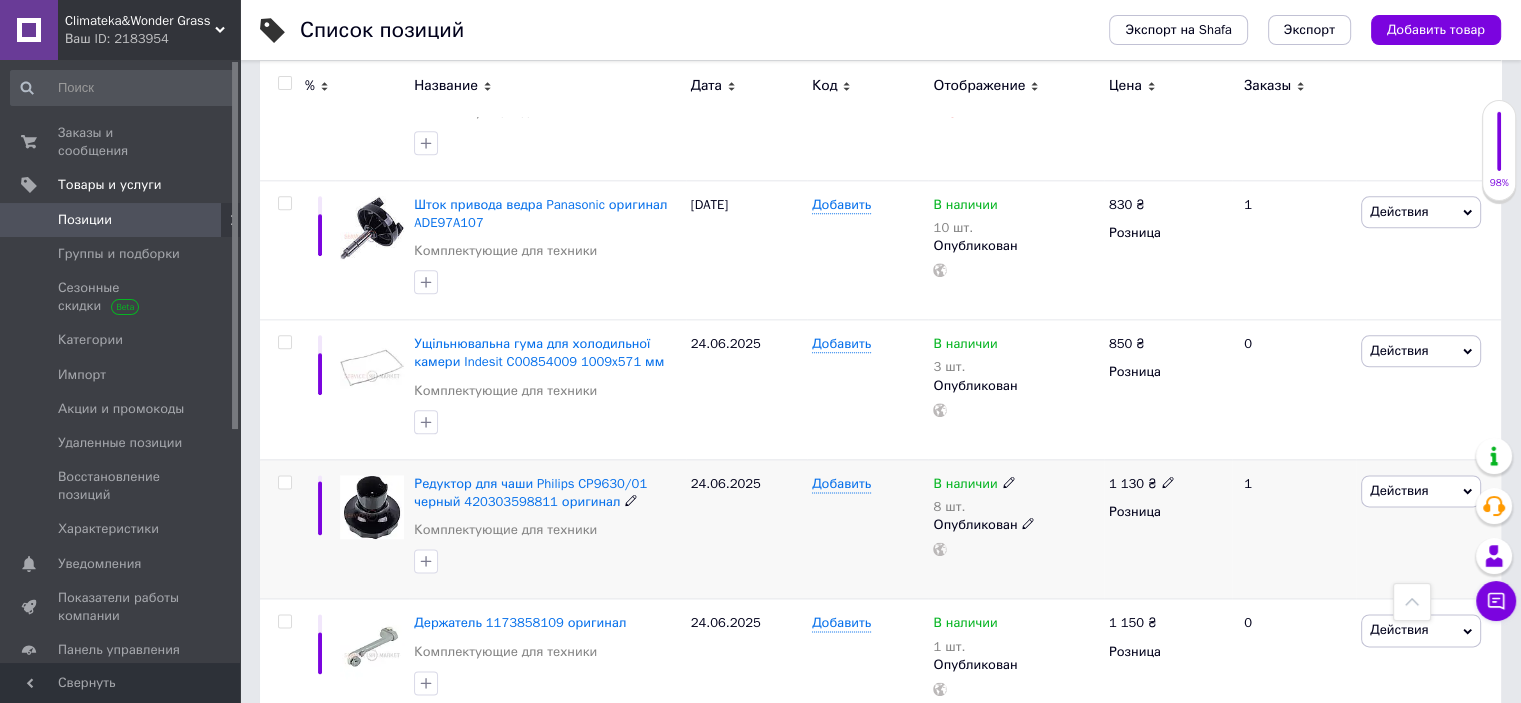 scroll, scrollTop: 9782, scrollLeft: 0, axis: vertical 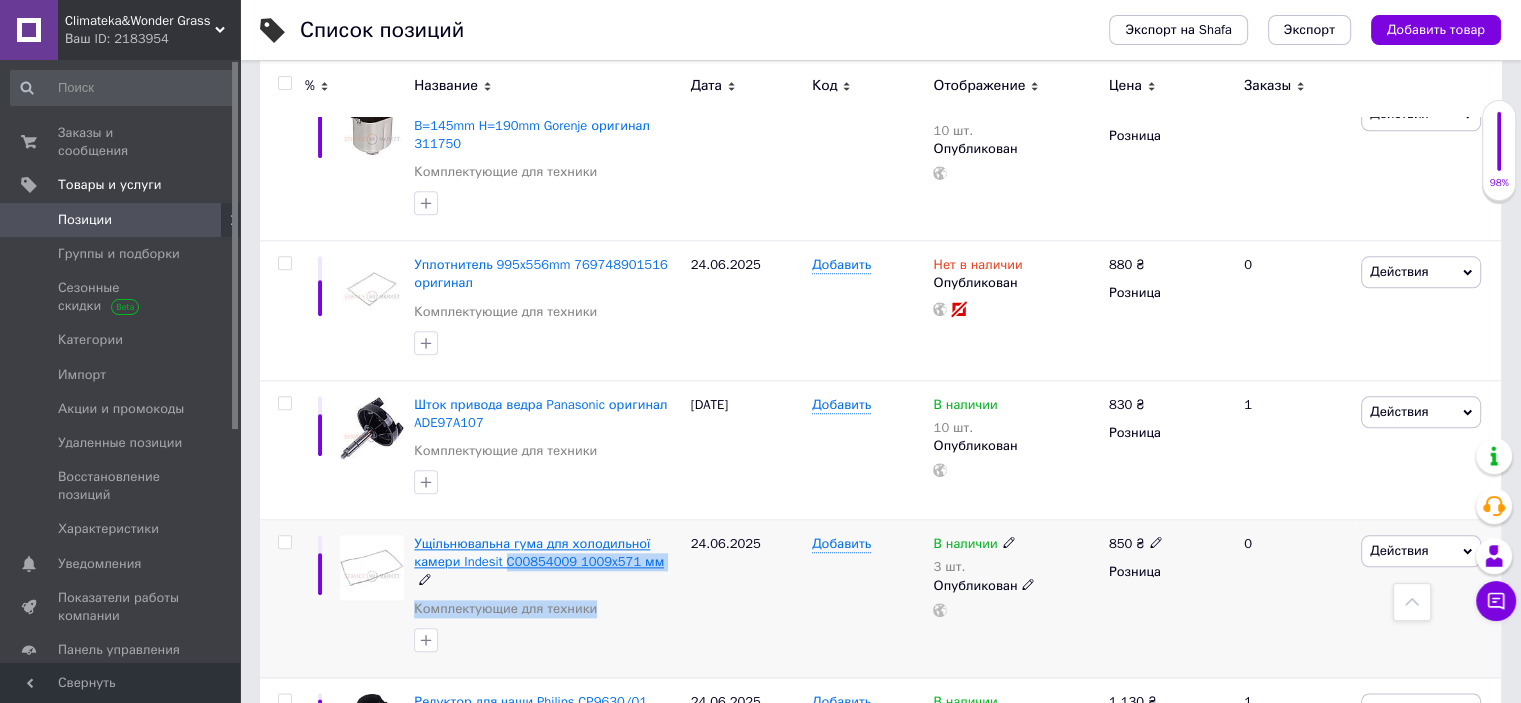 drag, startPoint x: 659, startPoint y: 391, endPoint x: 504, endPoint y: 392, distance: 155.00322 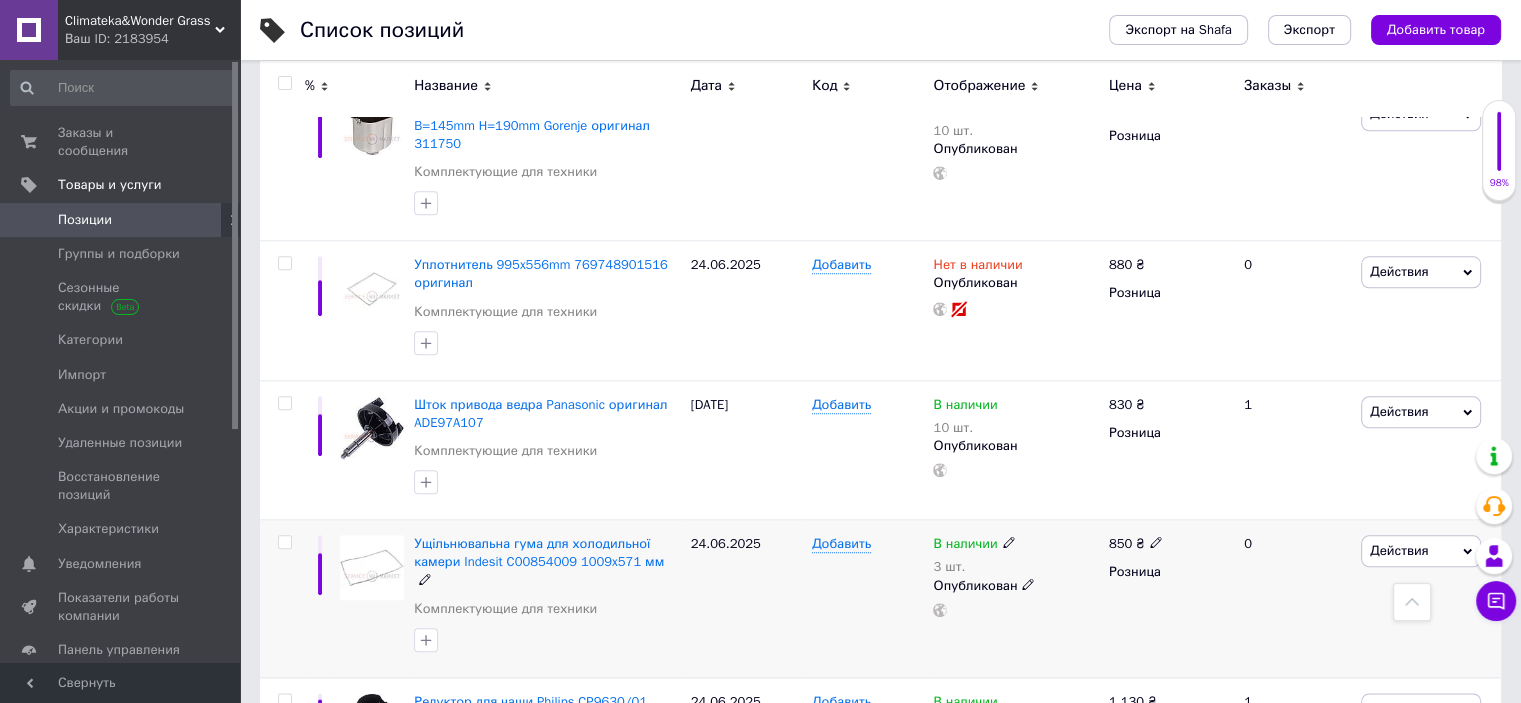 click on "В наличии" at bounding box center [965, 546] 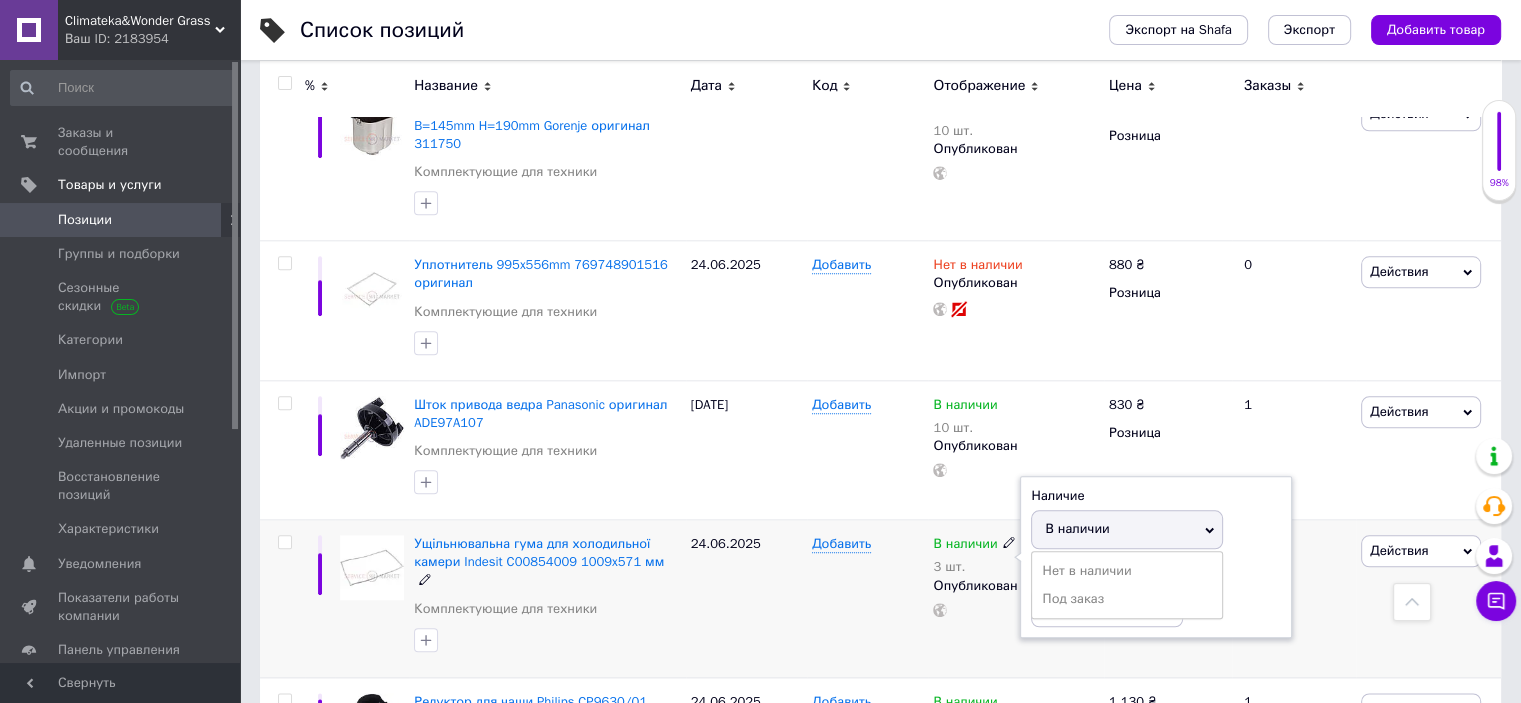 click on "Нет в наличии" at bounding box center [1127, 571] 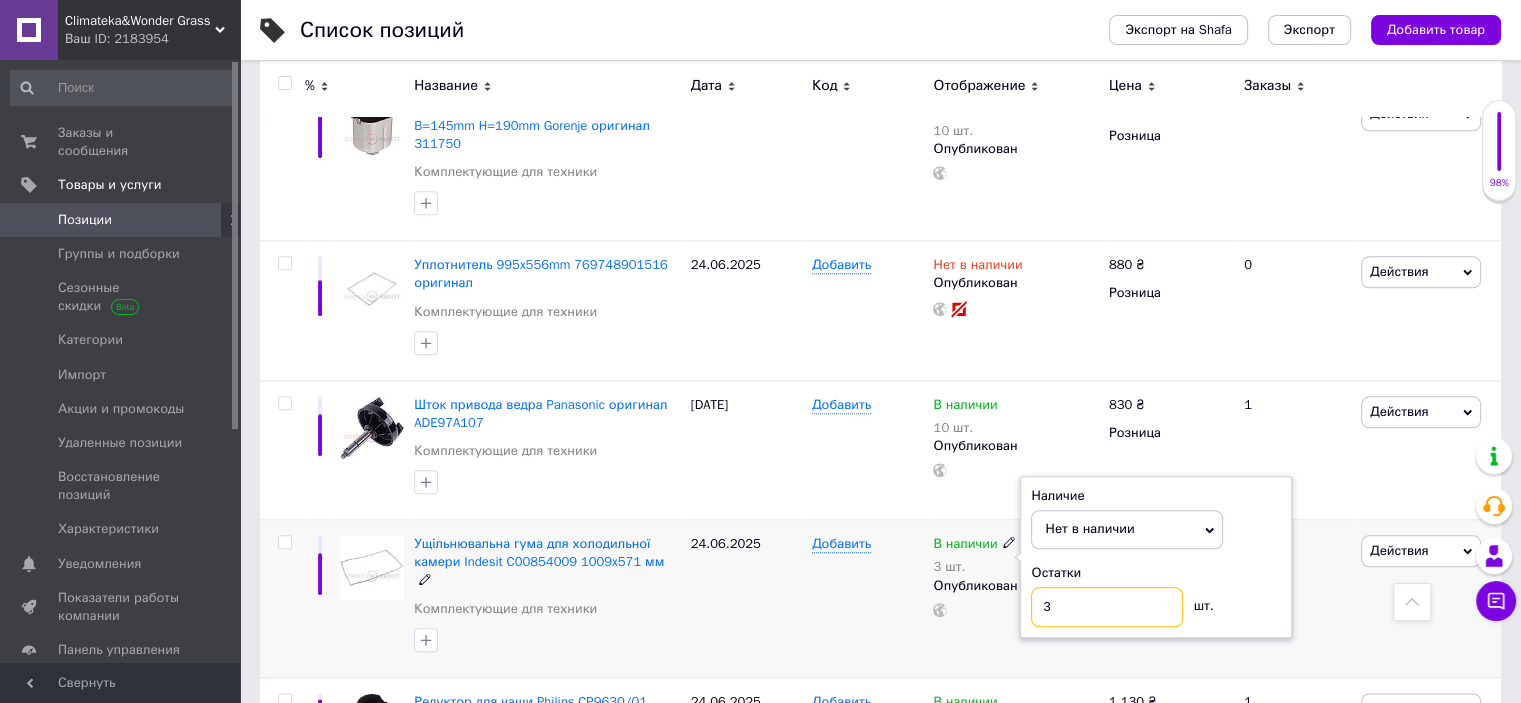 click on "3" at bounding box center (1107, 607) 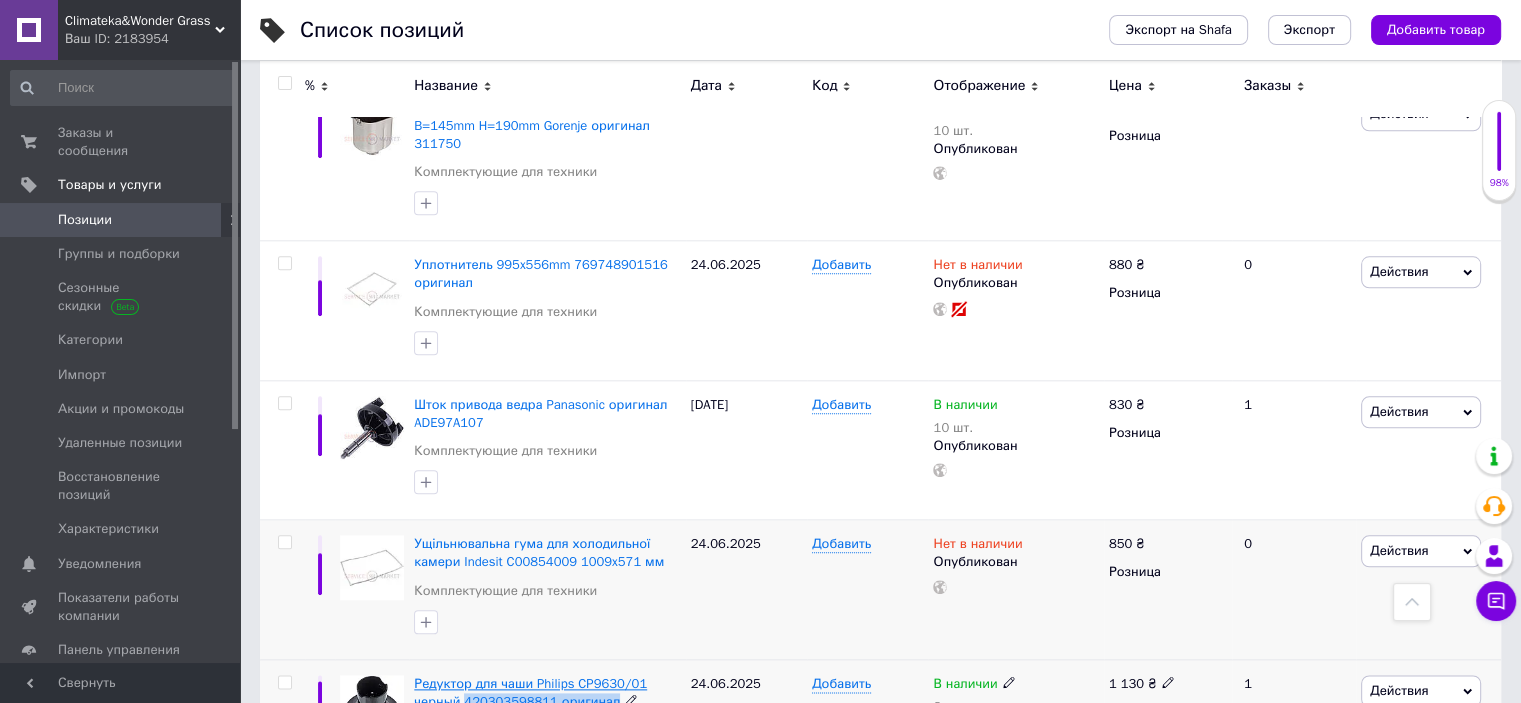 drag, startPoint x: 642, startPoint y: 527, endPoint x: 466, endPoint y: 534, distance: 176.13914 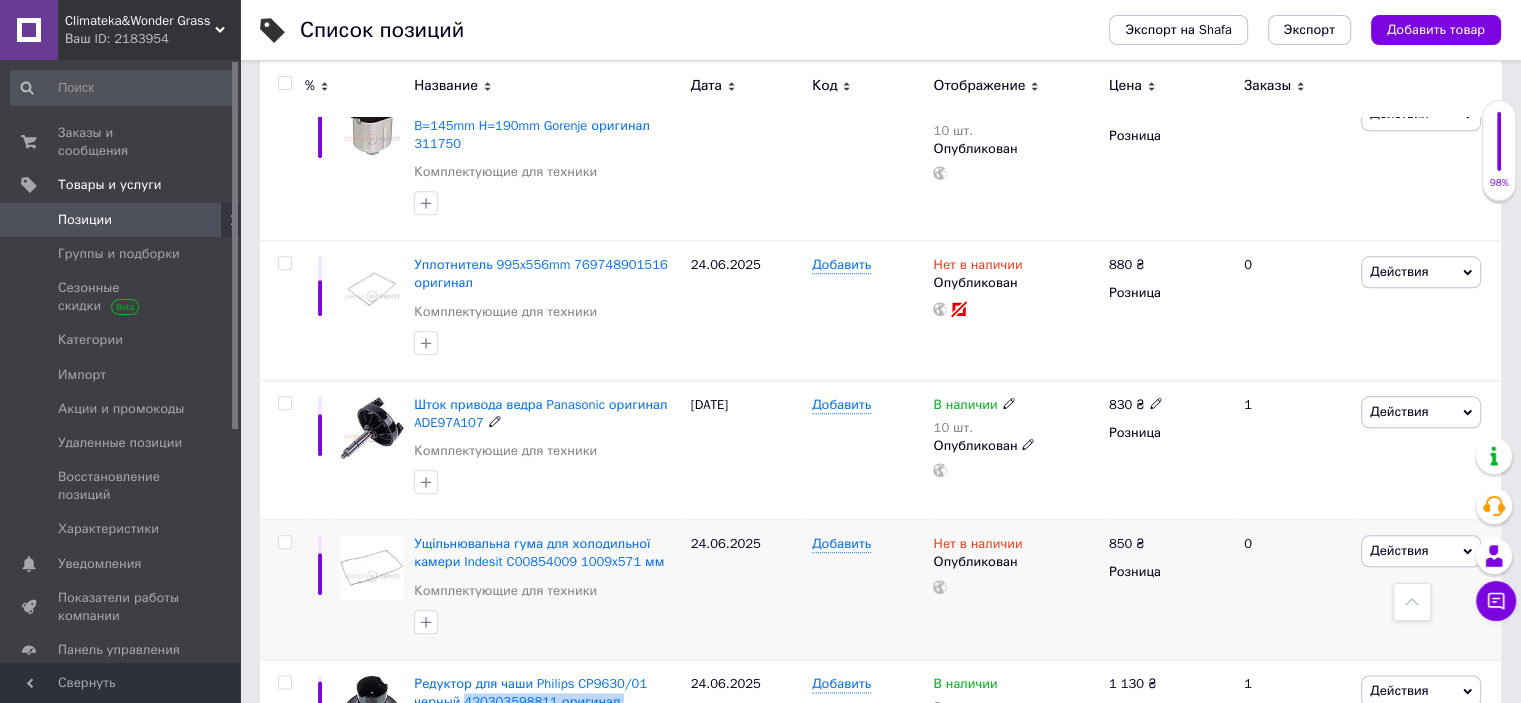 copy on "420303598811 оригинал" 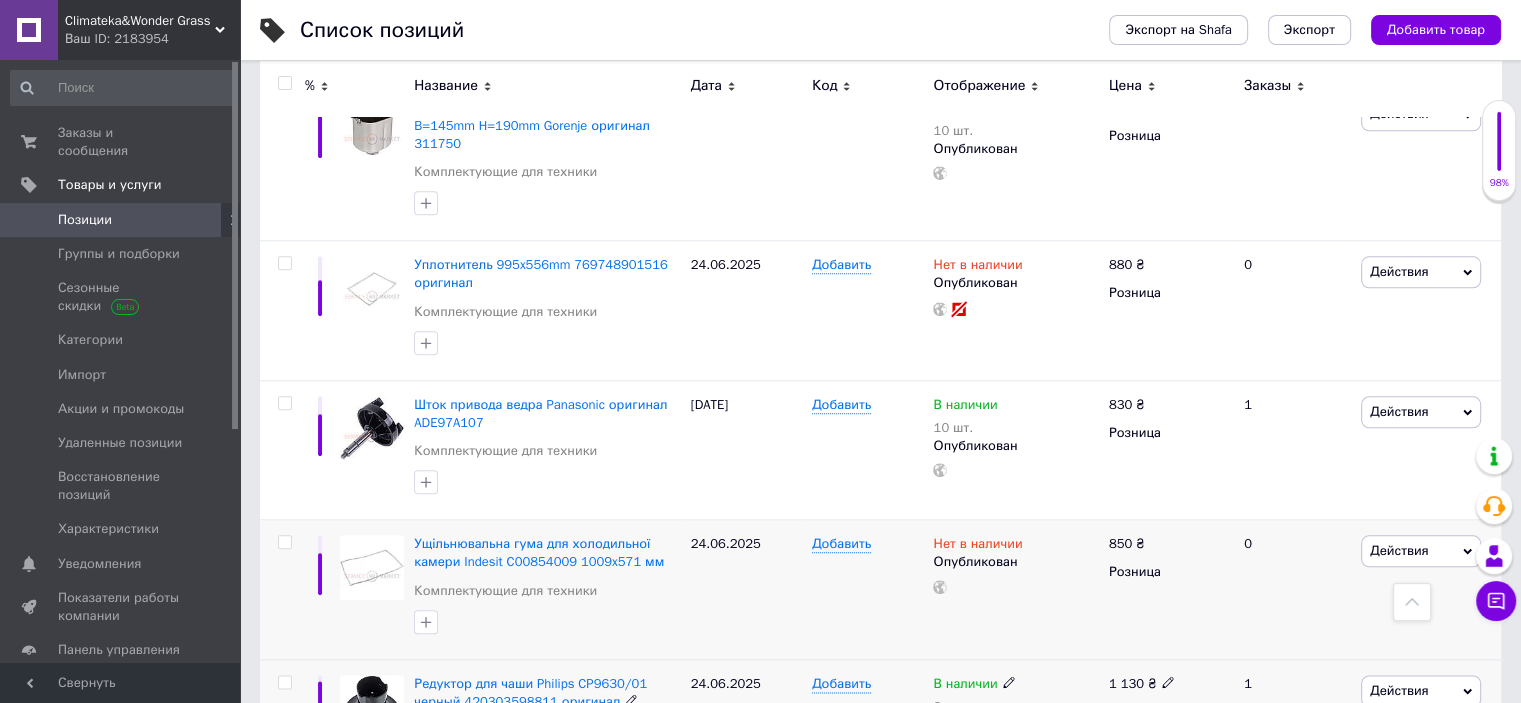 click 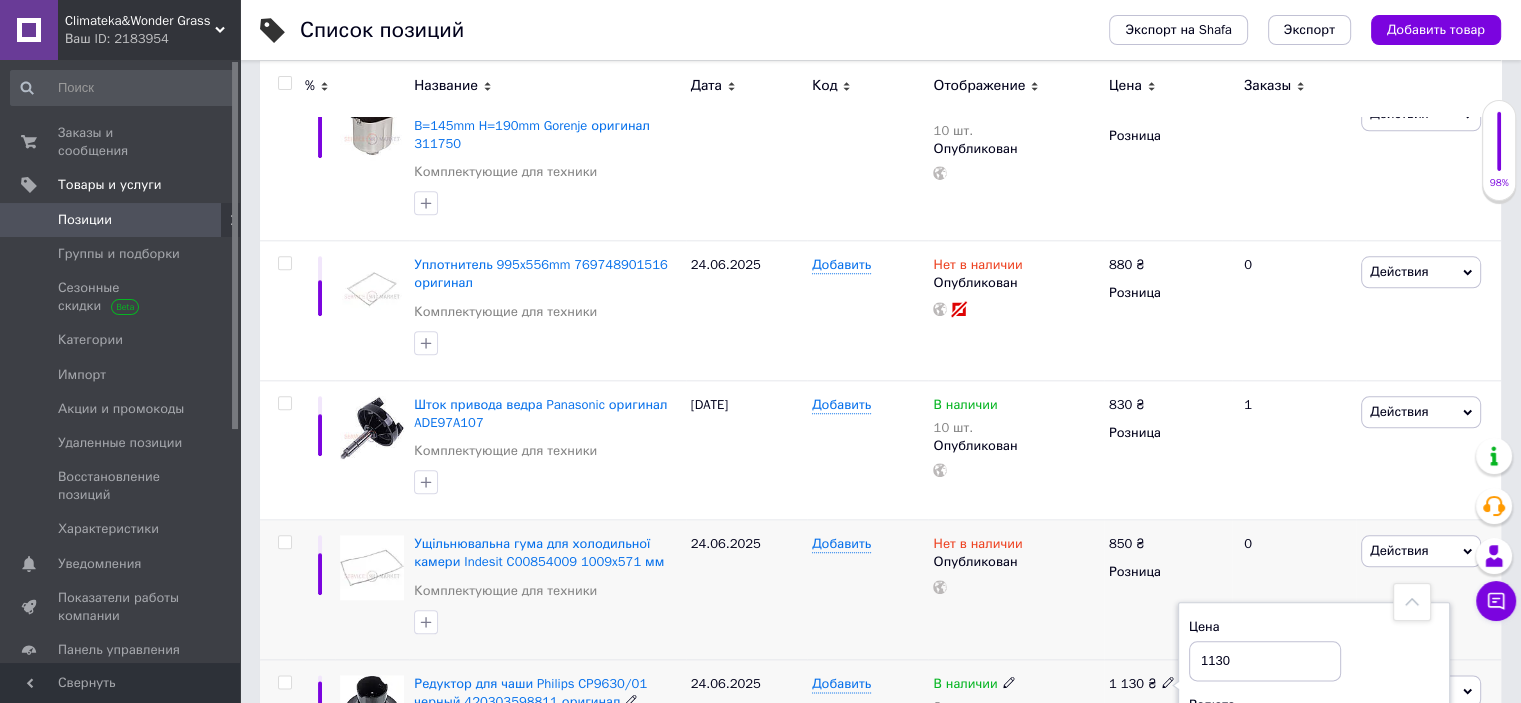 click on "1130" at bounding box center [1265, 661] 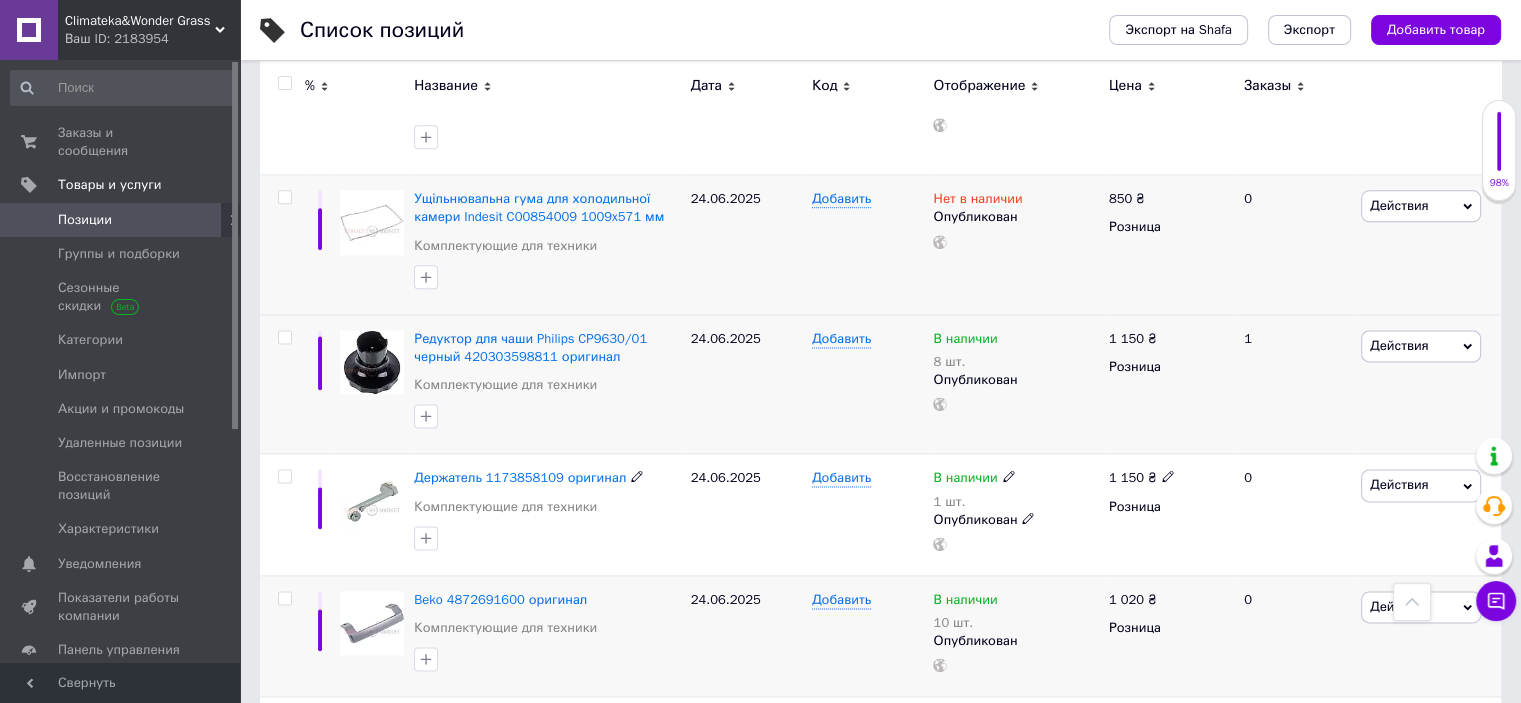 scroll, scrollTop: 10182, scrollLeft: 0, axis: vertical 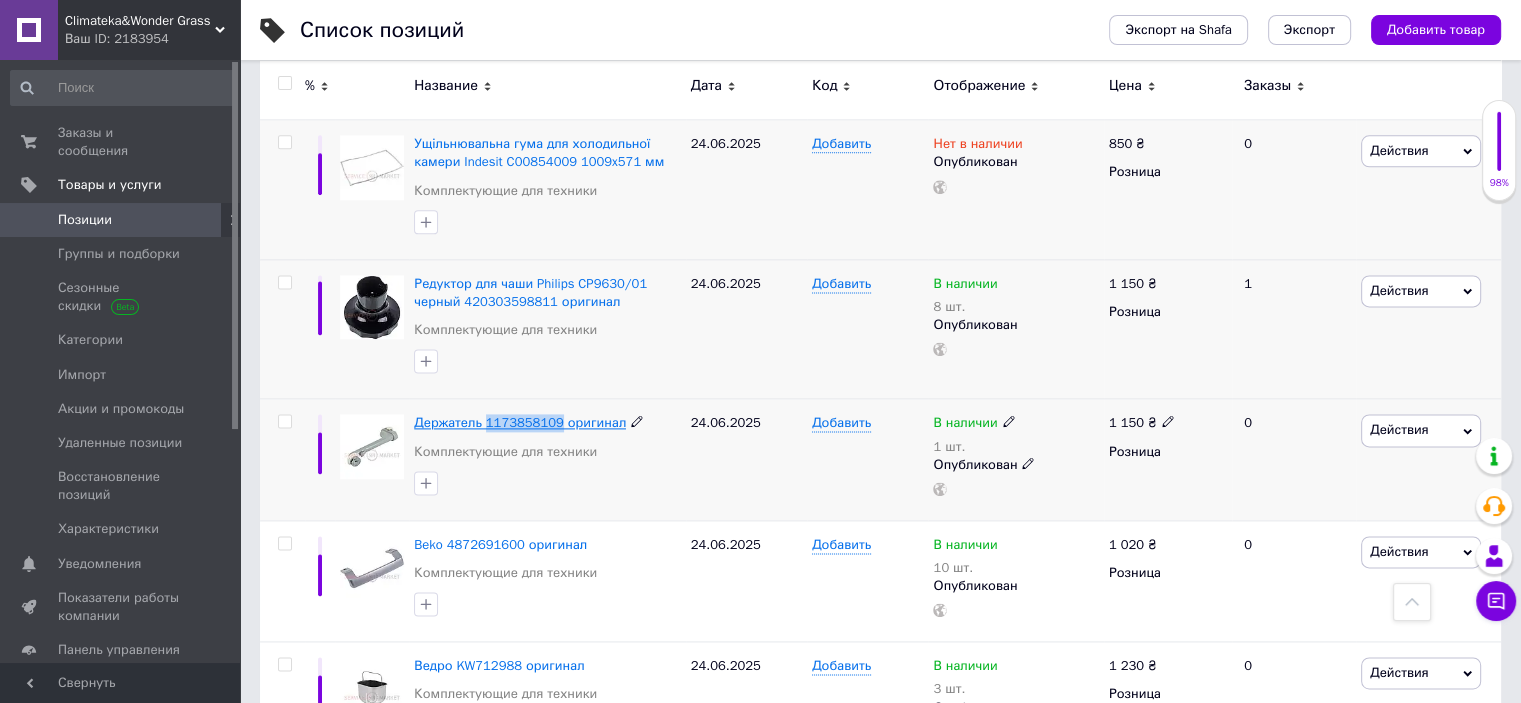 drag, startPoint x: 484, startPoint y: 232, endPoint x: 554, endPoint y: 245, distance: 71.19691 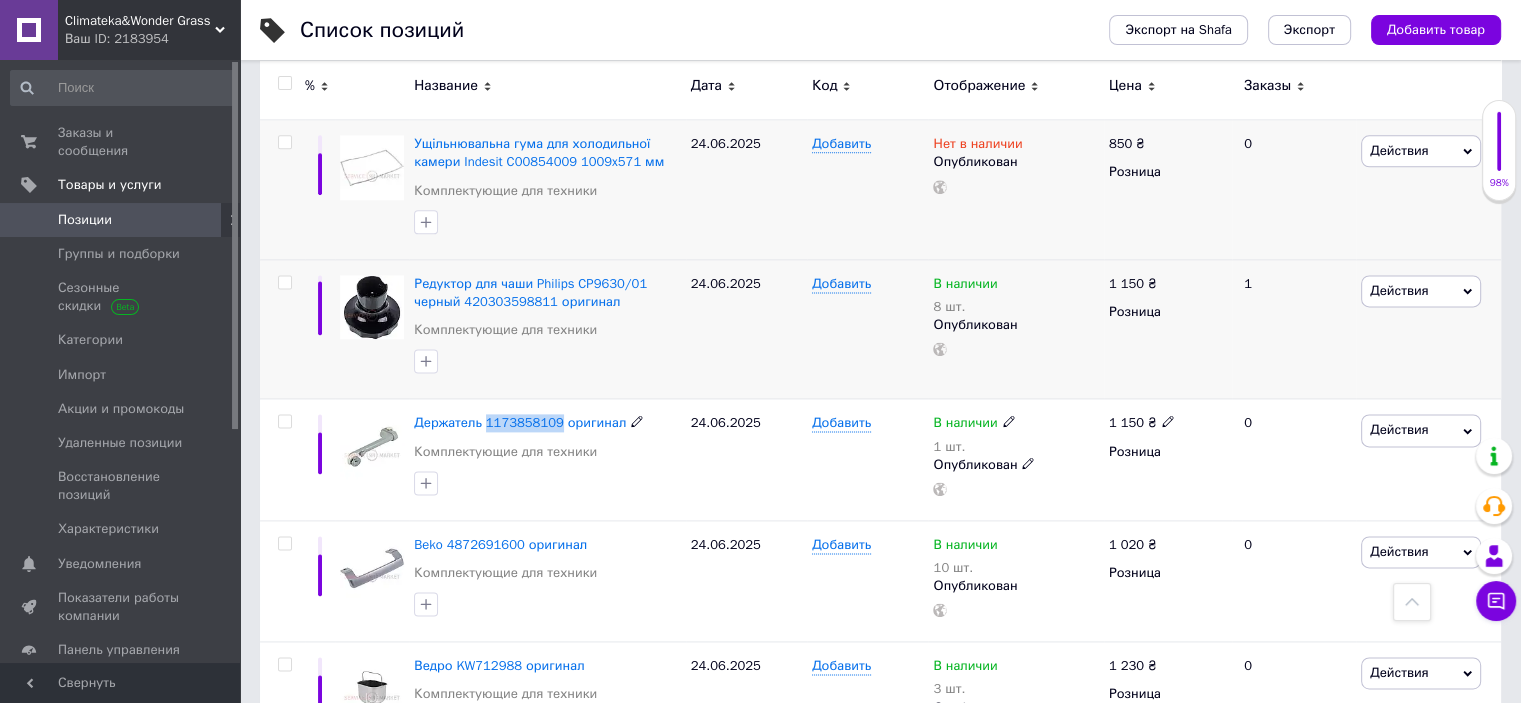 copy on "1173858109" 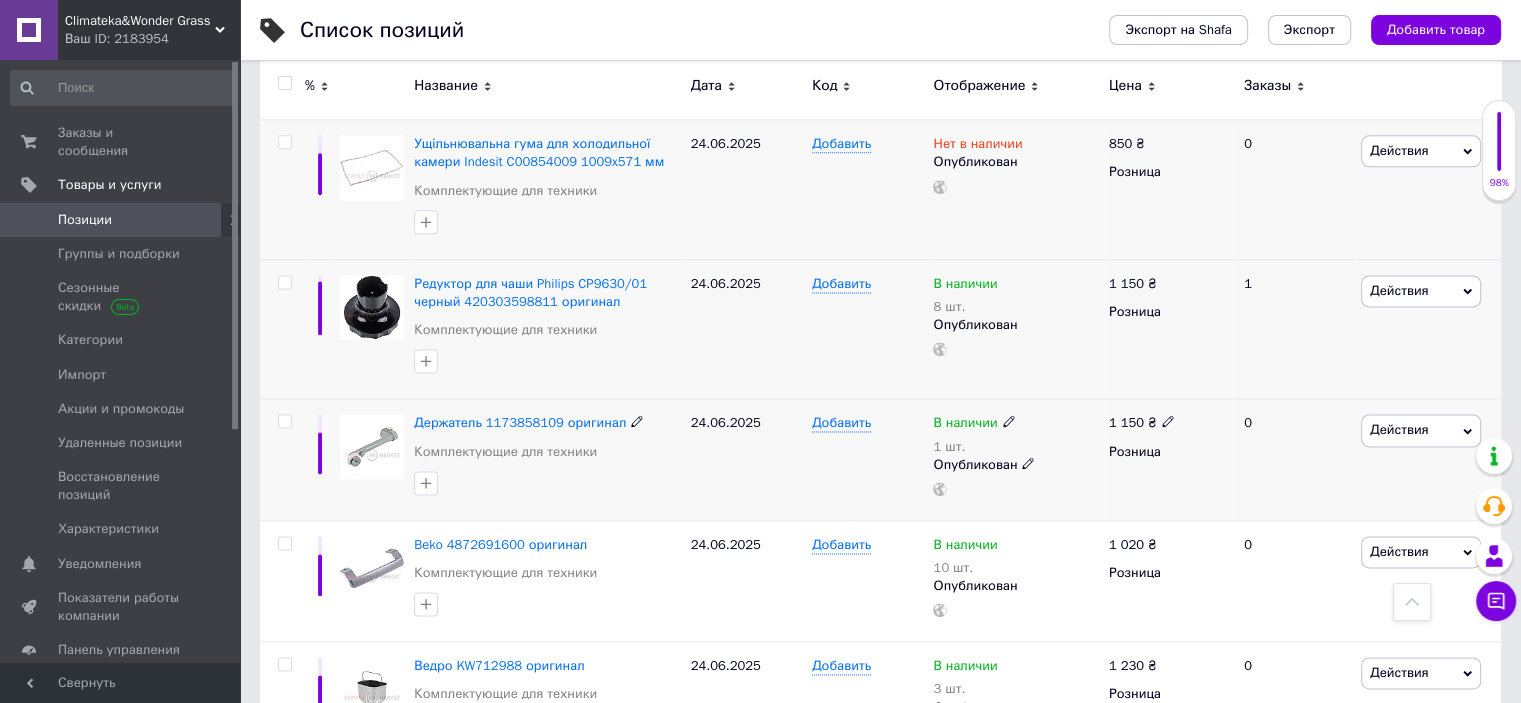 click on "В наличии" at bounding box center (965, 425) 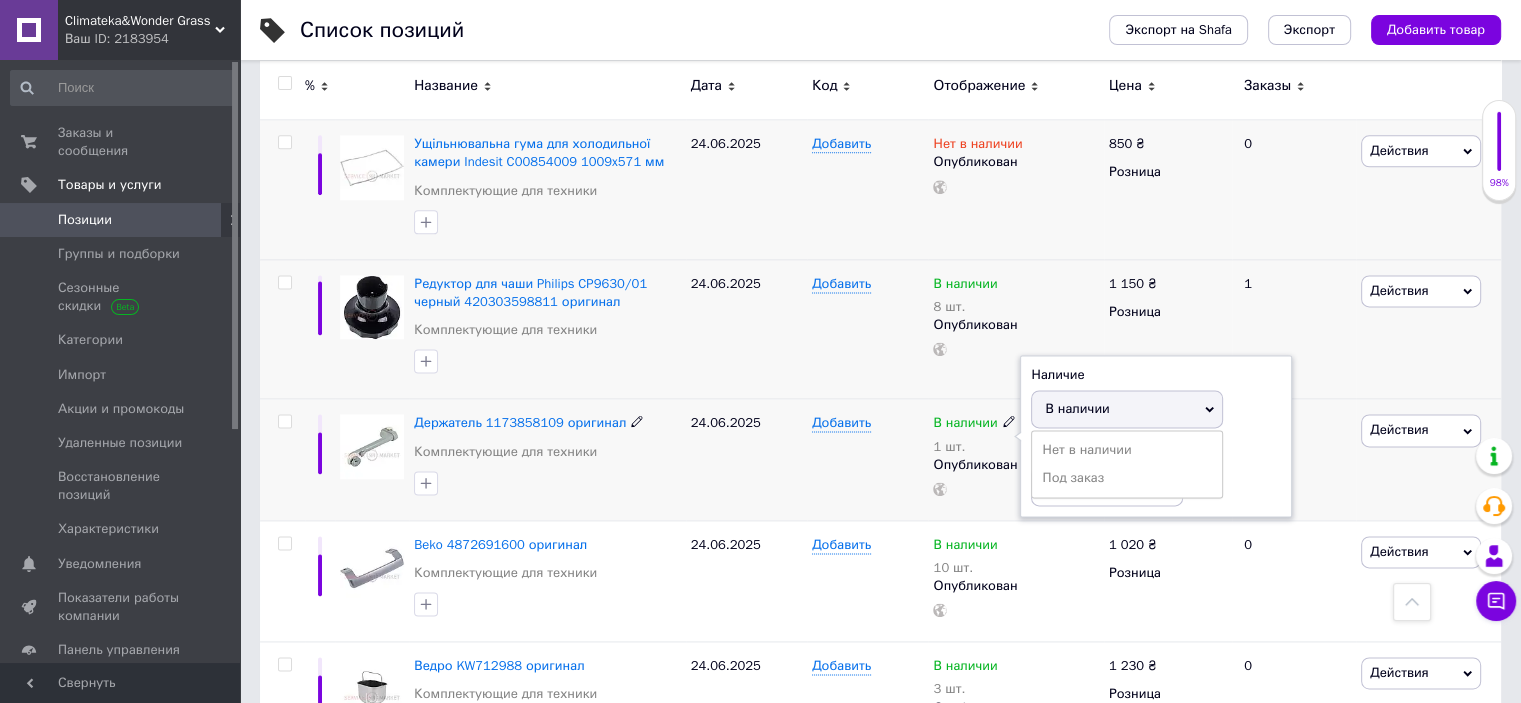 click on "В наличии" at bounding box center (1077, 408) 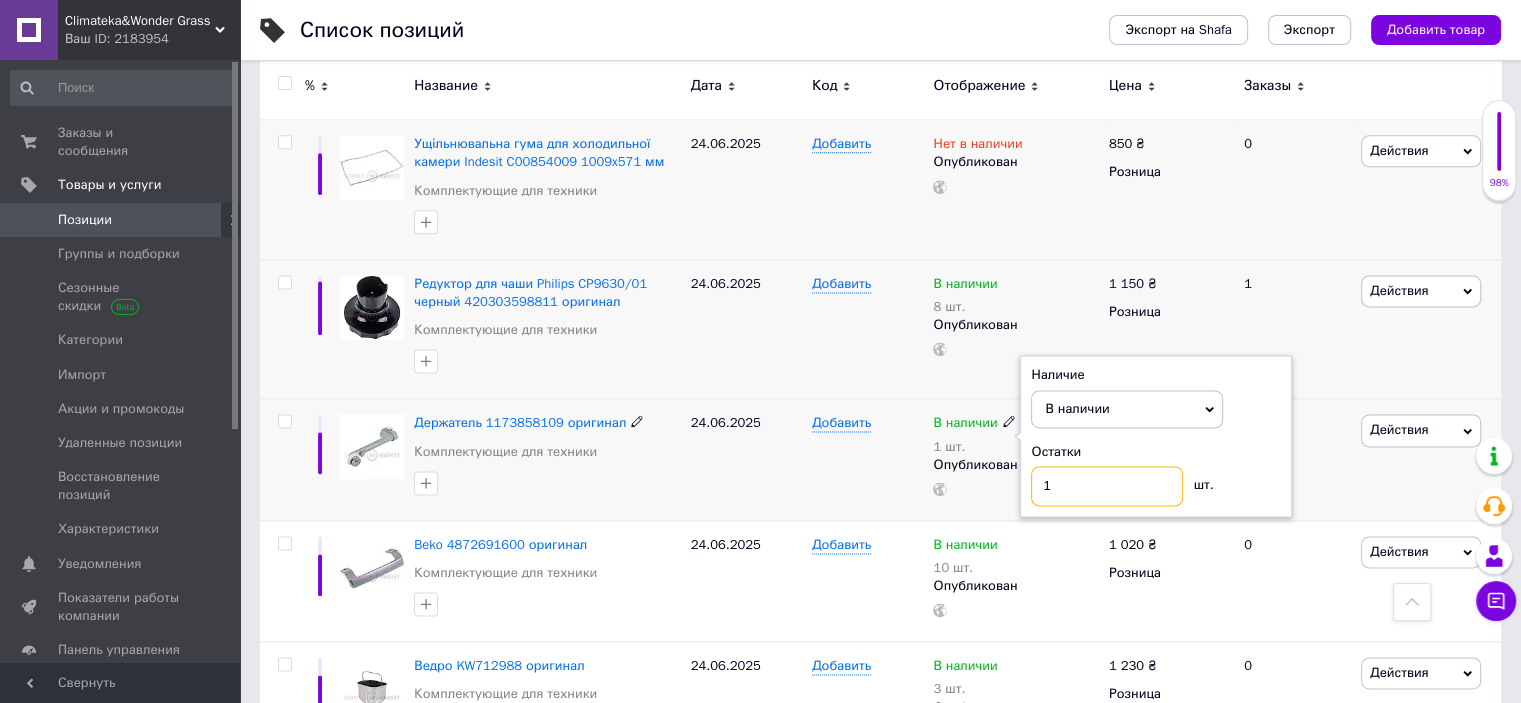 click on "1" at bounding box center (1107, 486) 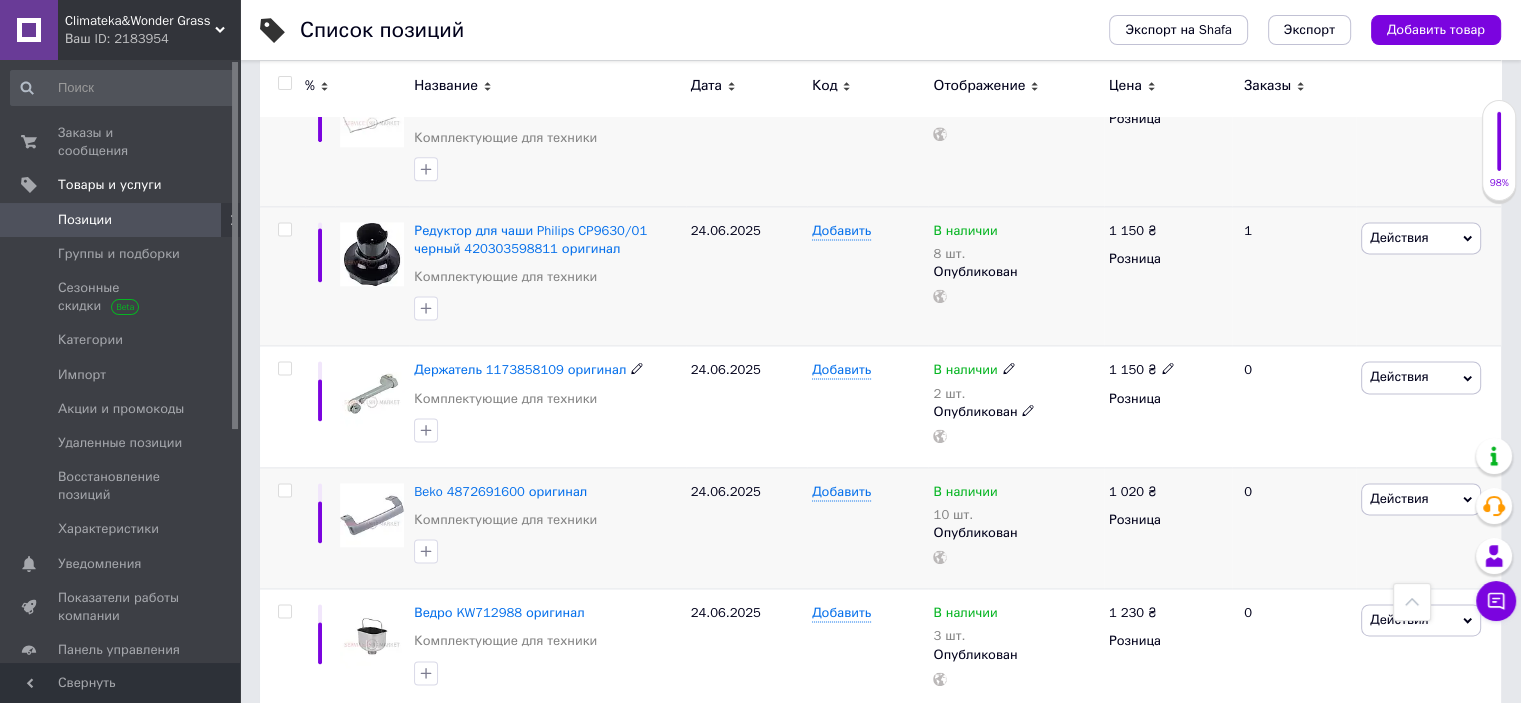 scroll, scrollTop: 10282, scrollLeft: 0, axis: vertical 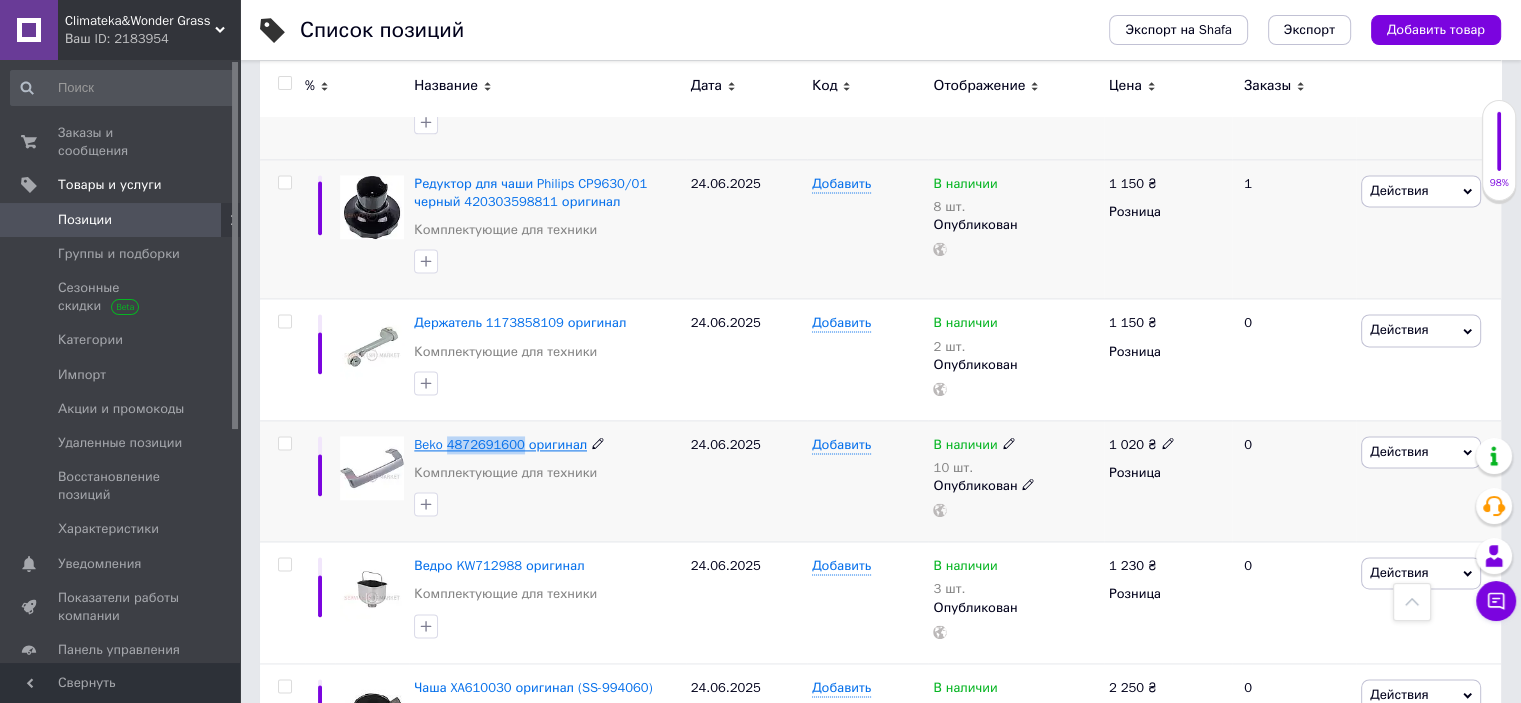 drag, startPoint x: 448, startPoint y: 248, endPoint x: 515, endPoint y: 275, distance: 72.235725 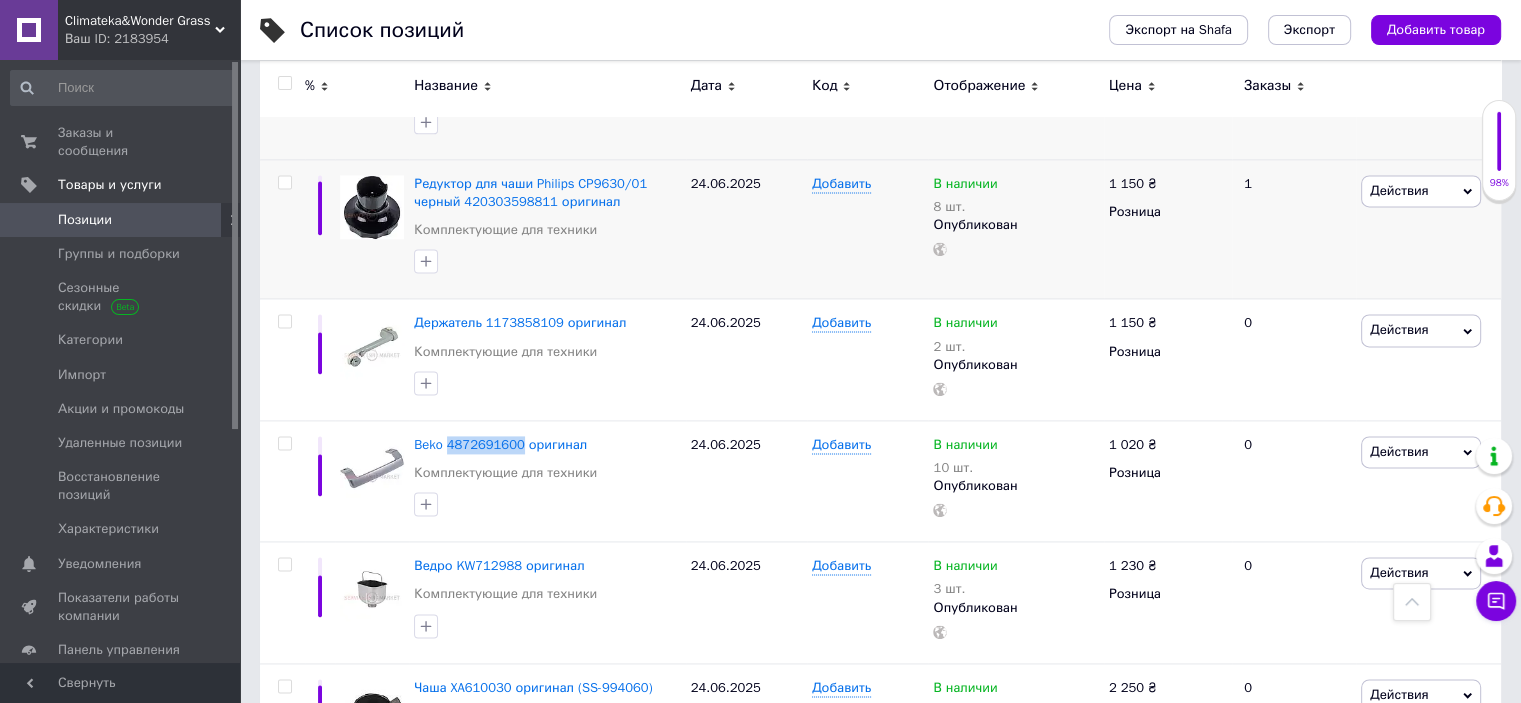 copy on "4872691600" 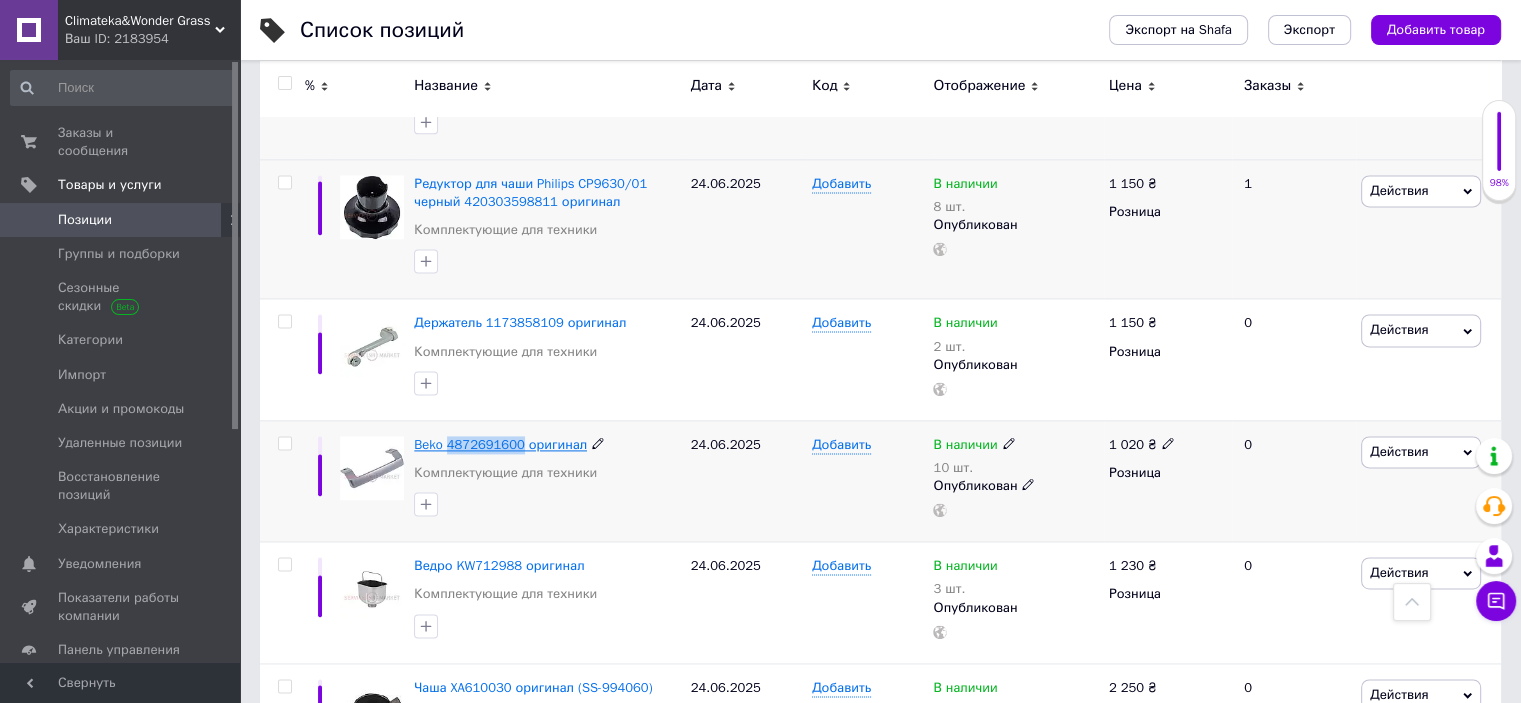 click on "Beko 4872691600 оригинал" at bounding box center [500, 444] 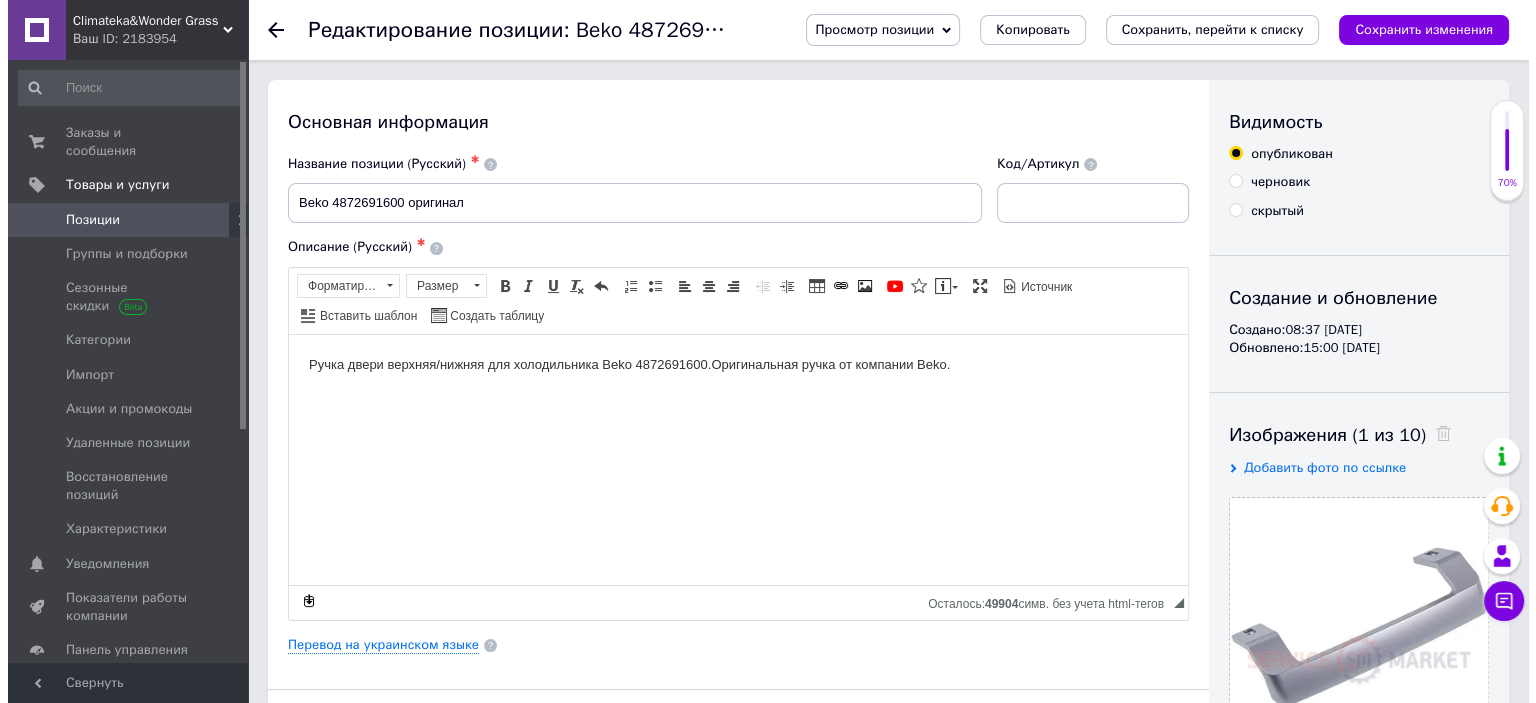 scroll, scrollTop: 0, scrollLeft: 0, axis: both 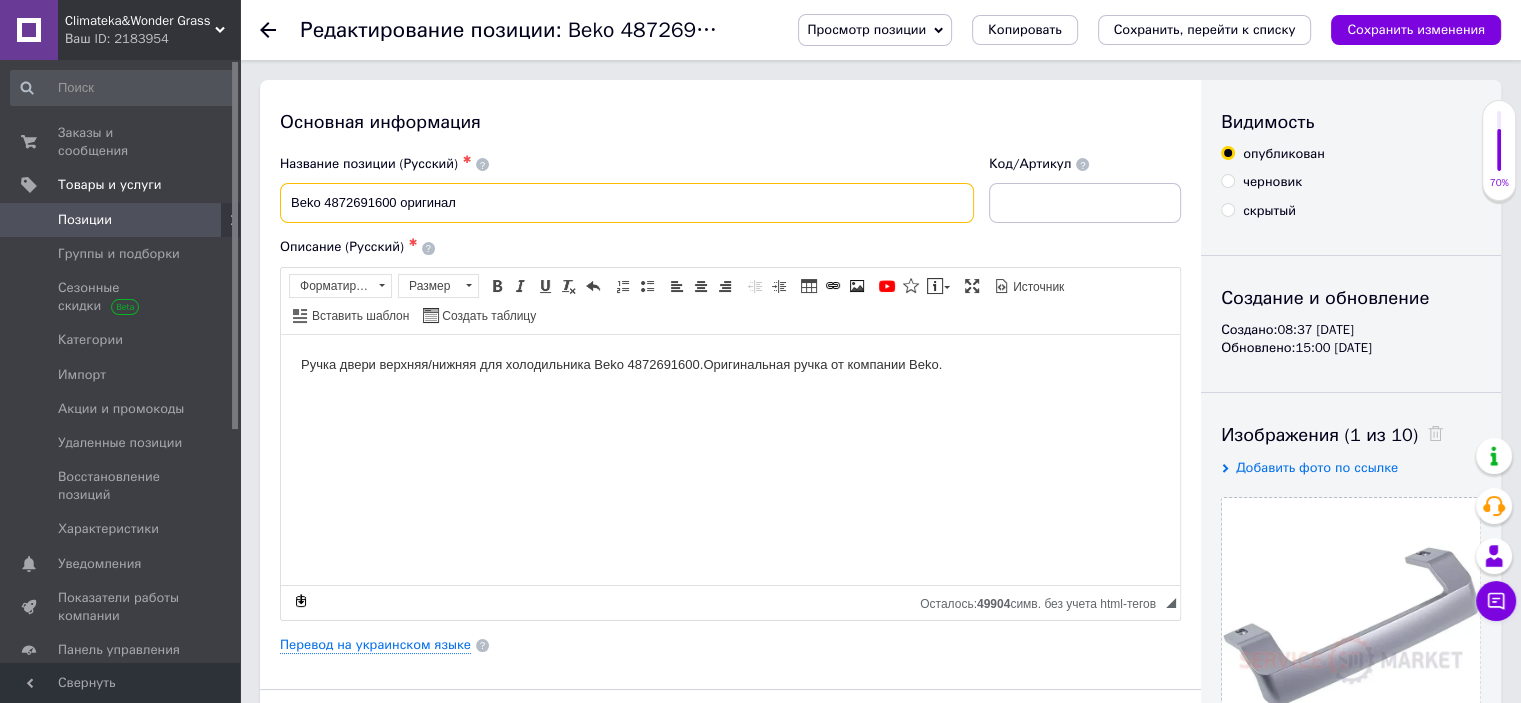 drag, startPoint x: 395, startPoint y: 206, endPoint x: 272, endPoint y: 203, distance: 123.03658 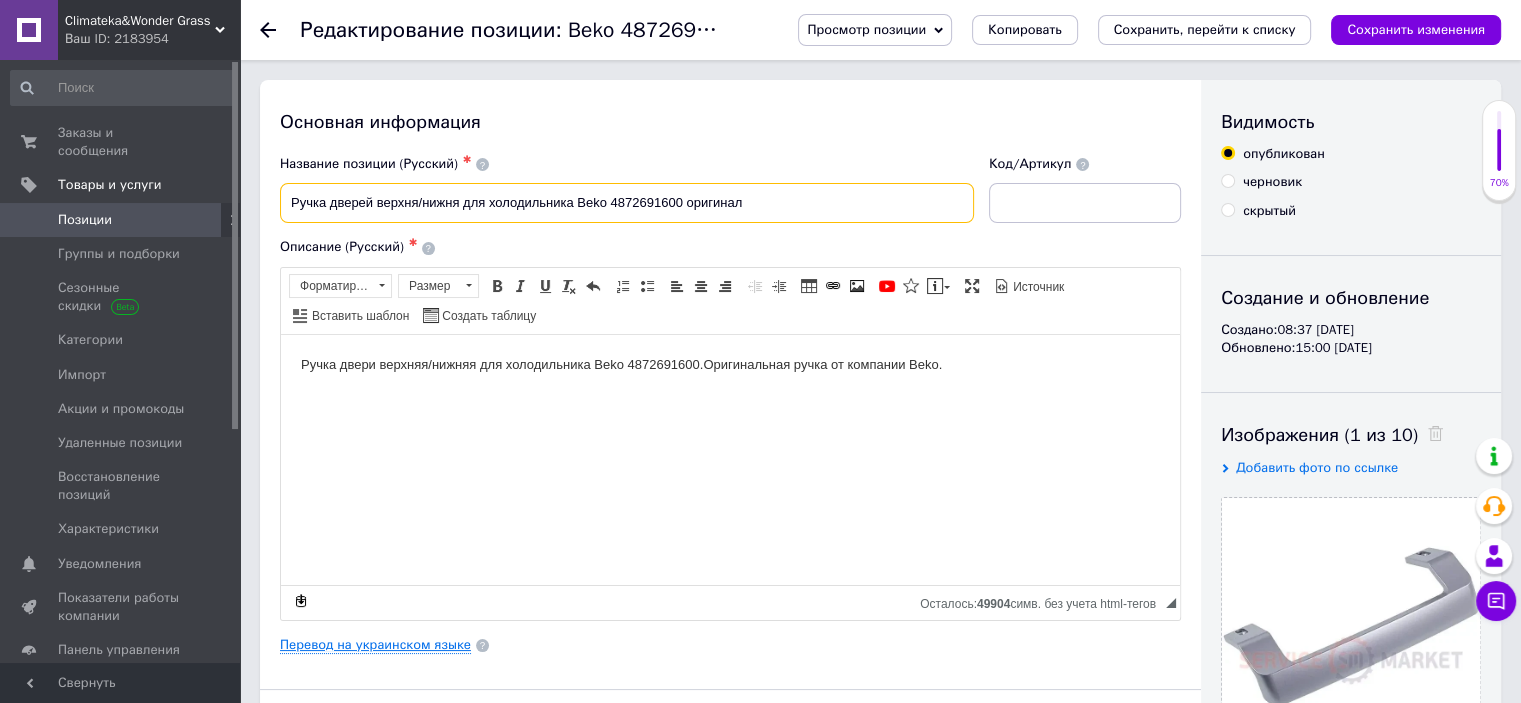 type on "Ручка дверей верхня/нижня для холодильника Beko 4872691600 оригинал" 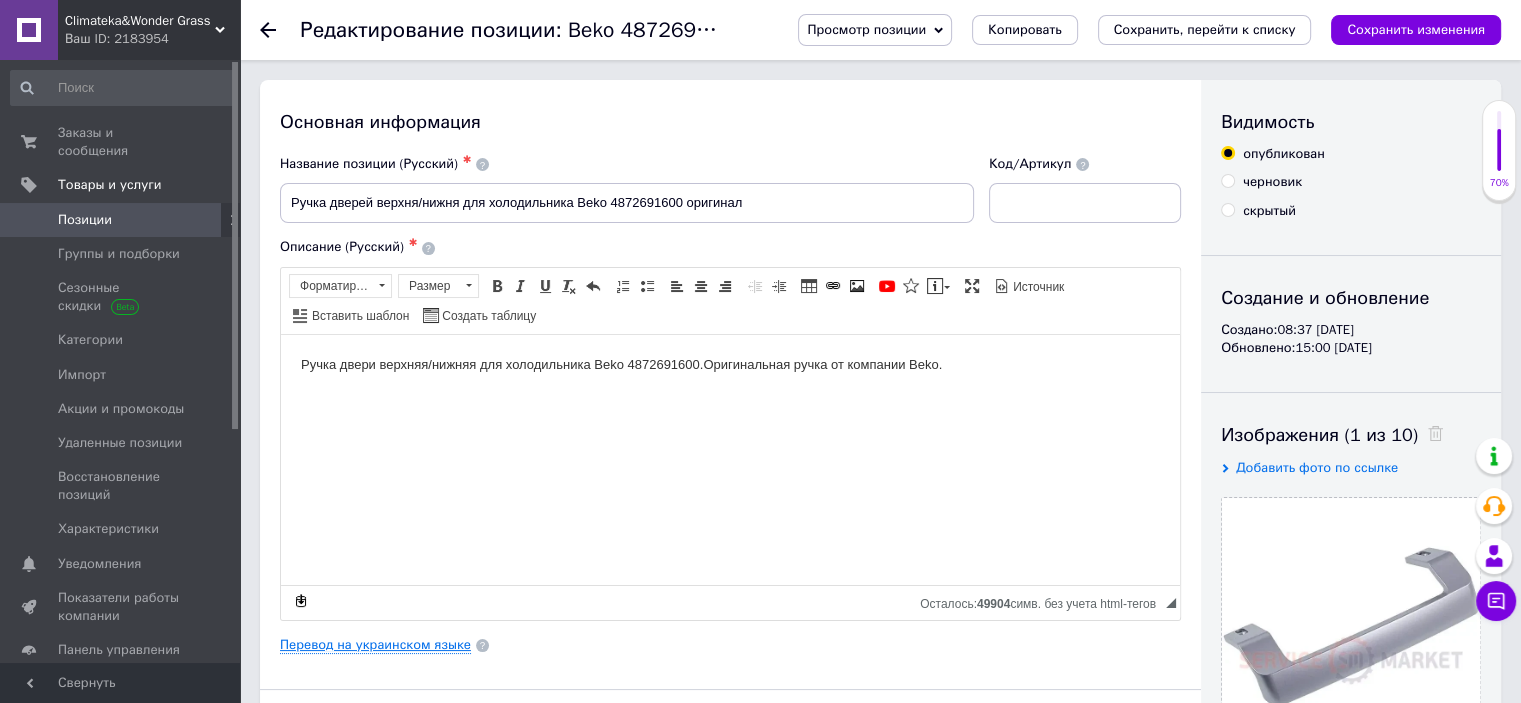 click on "Перевод на украинском языке" at bounding box center (375, 645) 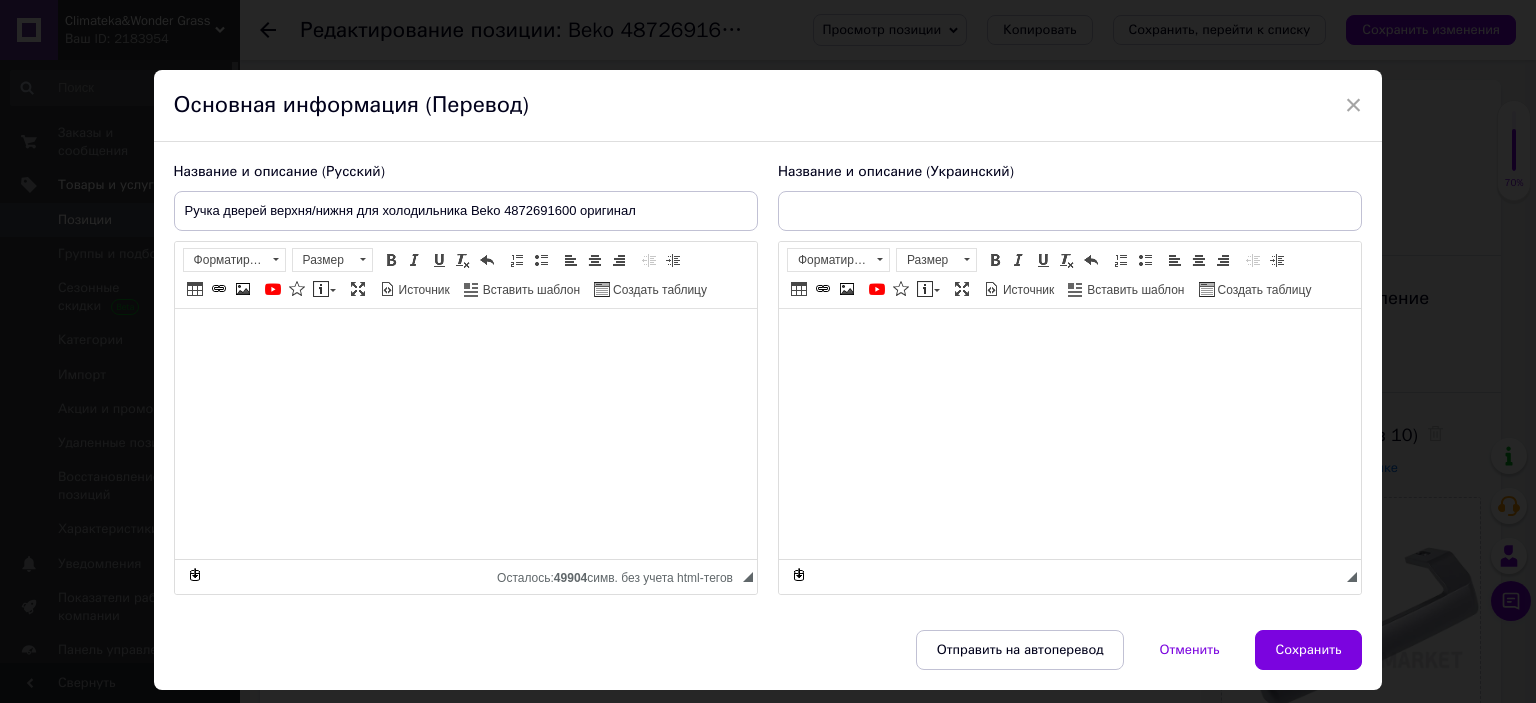 type on "Ручка дверей верхня/нижня для холодильника L = 260 mm L (кріпл.)=230 mm Beko сірий оригінал 4872691600" 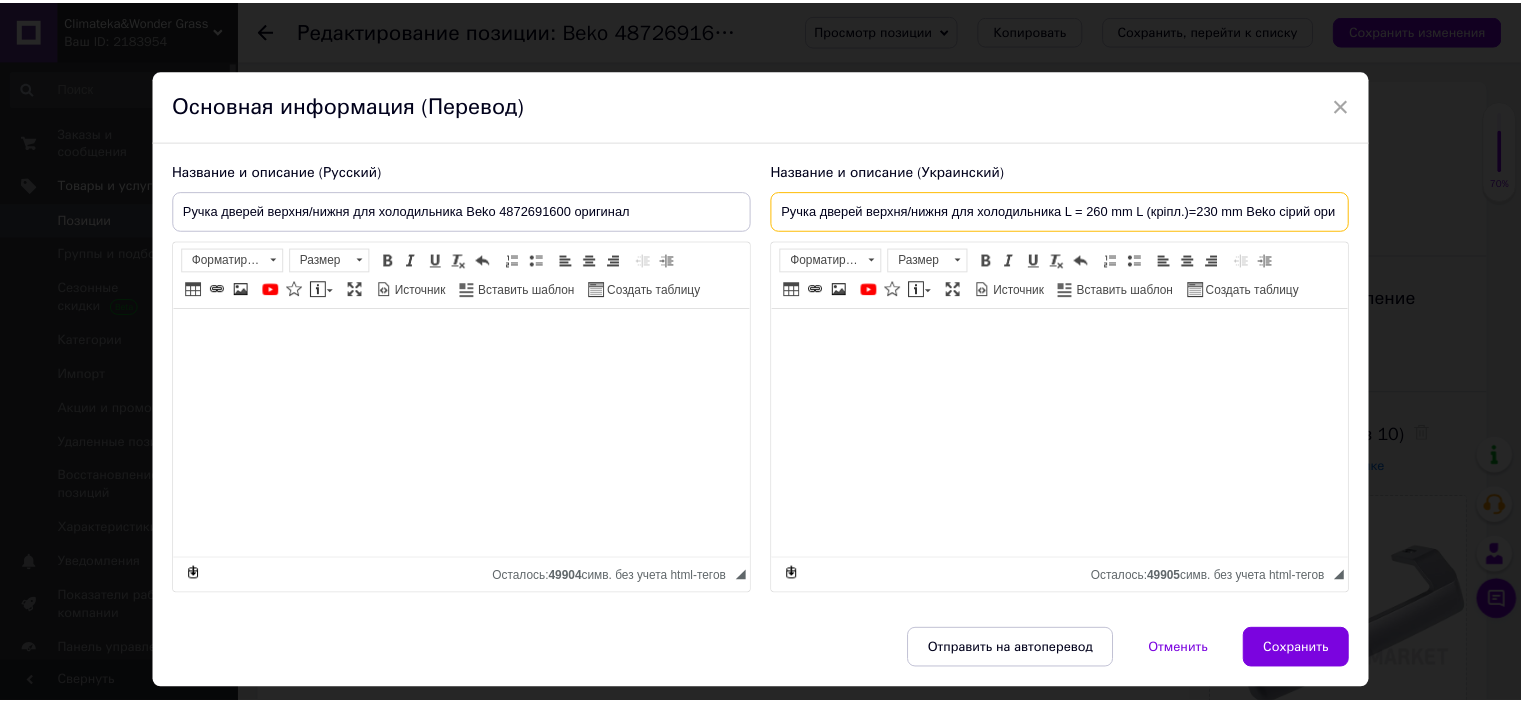 scroll, scrollTop: 0, scrollLeft: 106, axis: horizontal 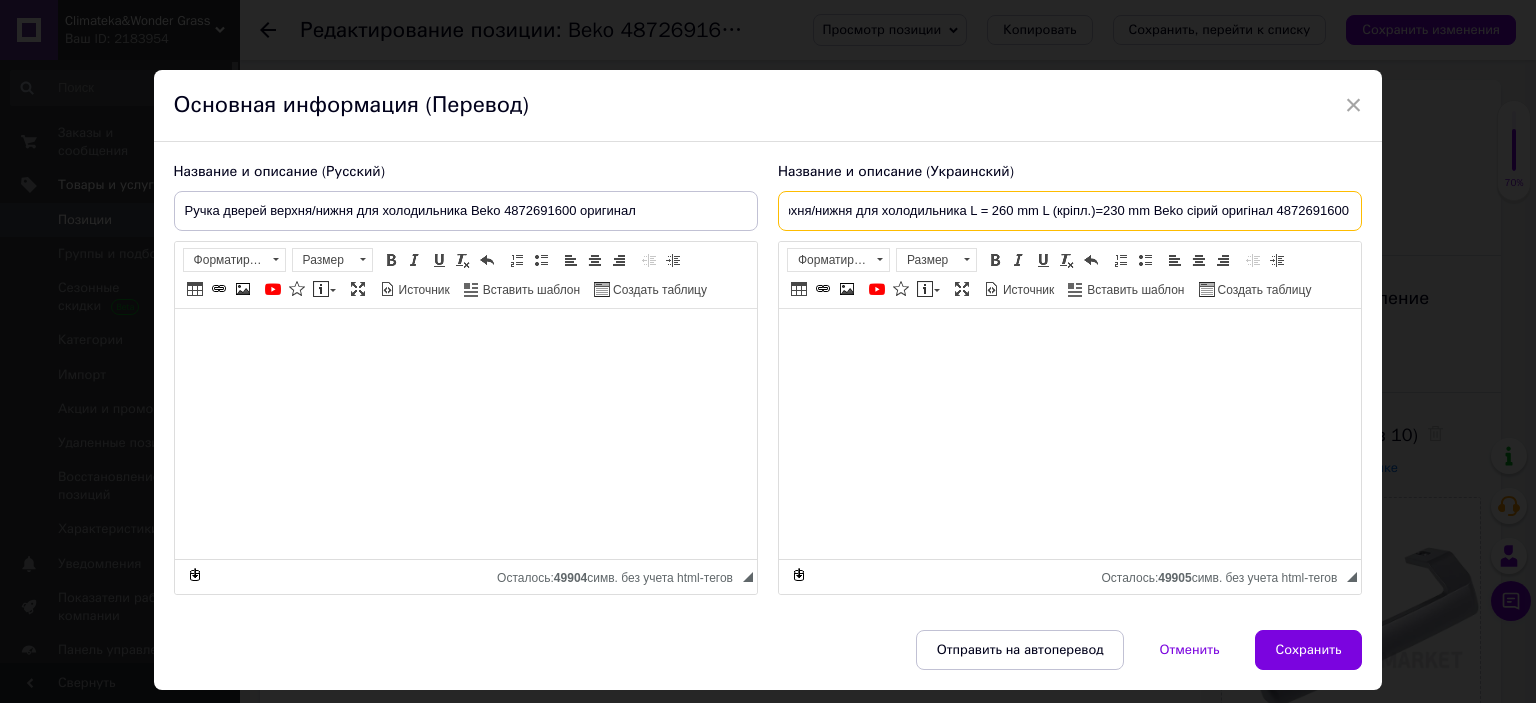 drag, startPoint x: 1256, startPoint y: 207, endPoint x: 1386, endPoint y: 204, distance: 130.0346 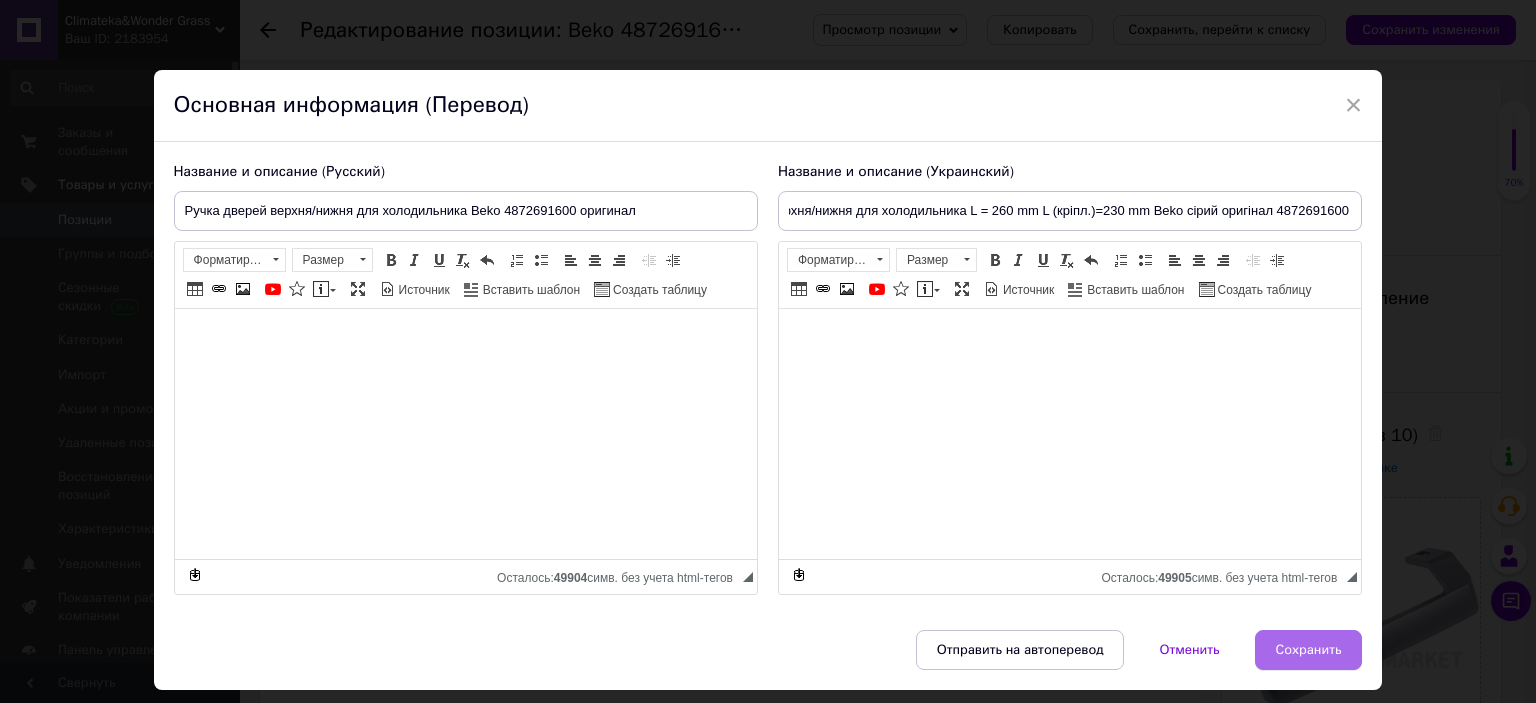 click on "Сохранить" at bounding box center [1309, 650] 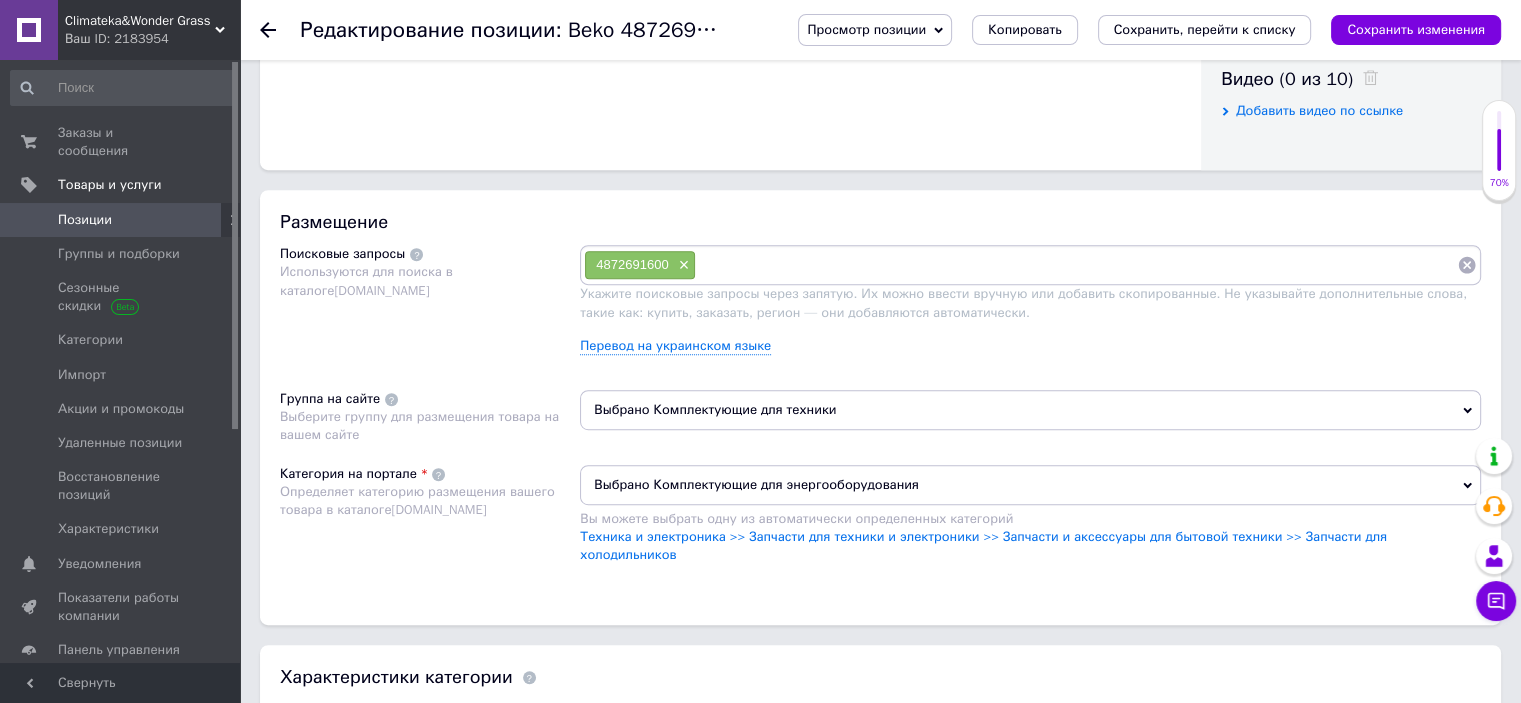 scroll, scrollTop: 1100, scrollLeft: 0, axis: vertical 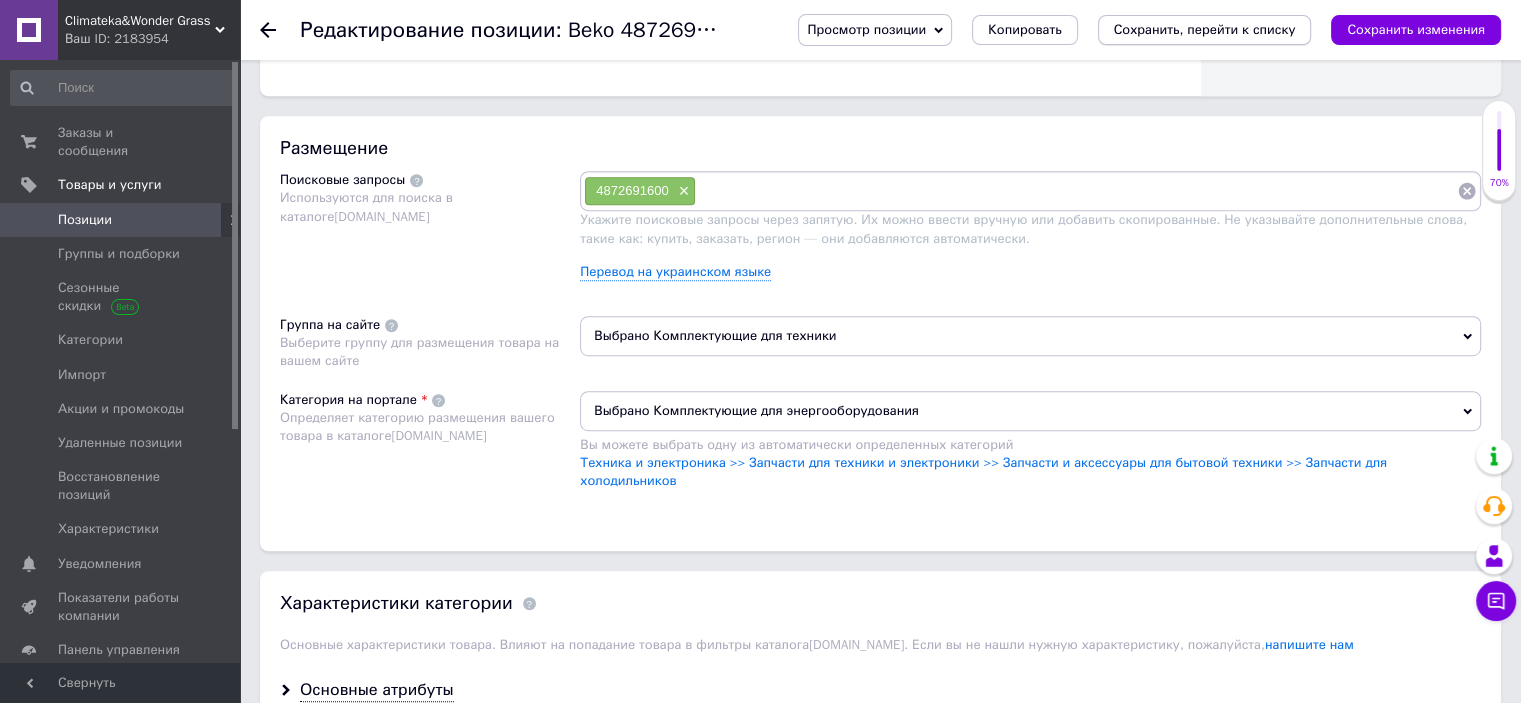 click on "Сохранить, перейти к списку" at bounding box center [1205, 29] 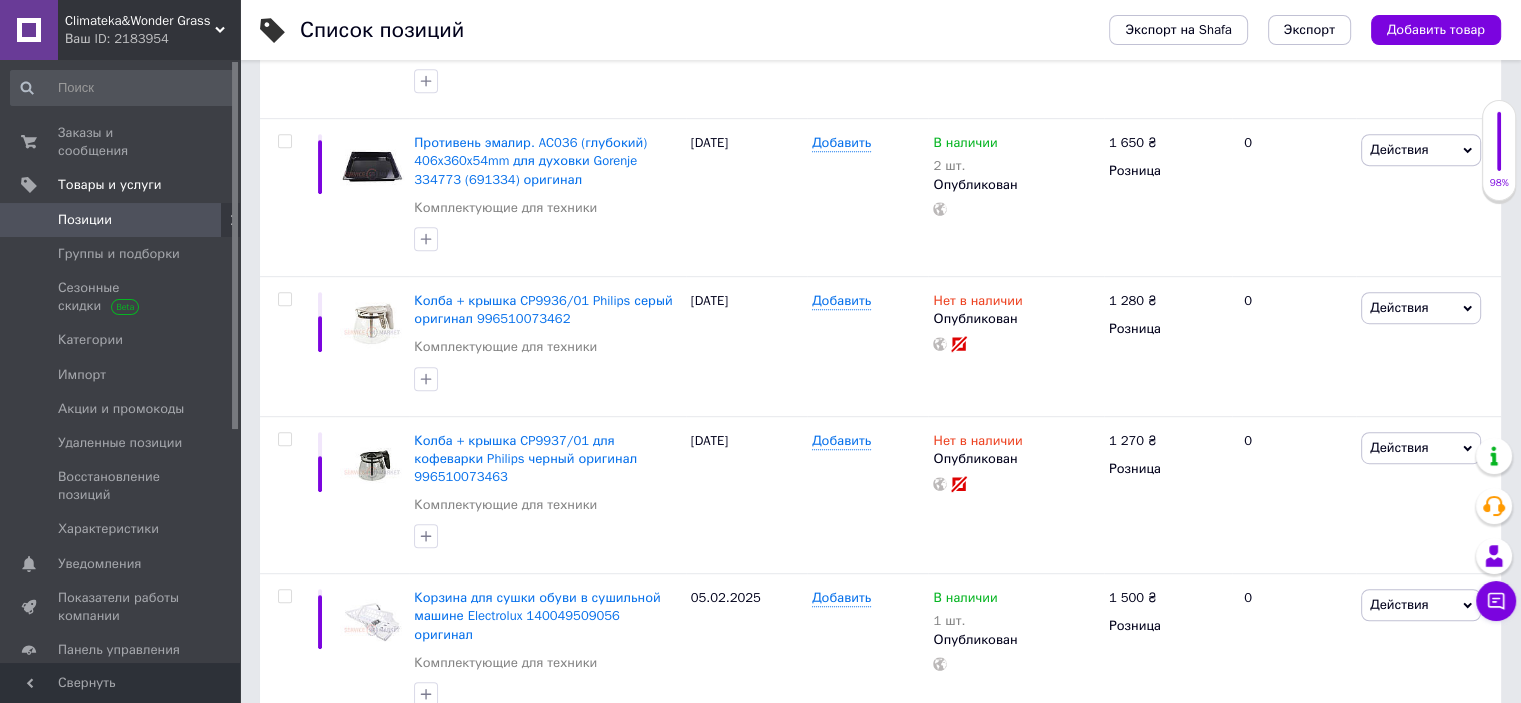 scroll, scrollTop: 0, scrollLeft: 0, axis: both 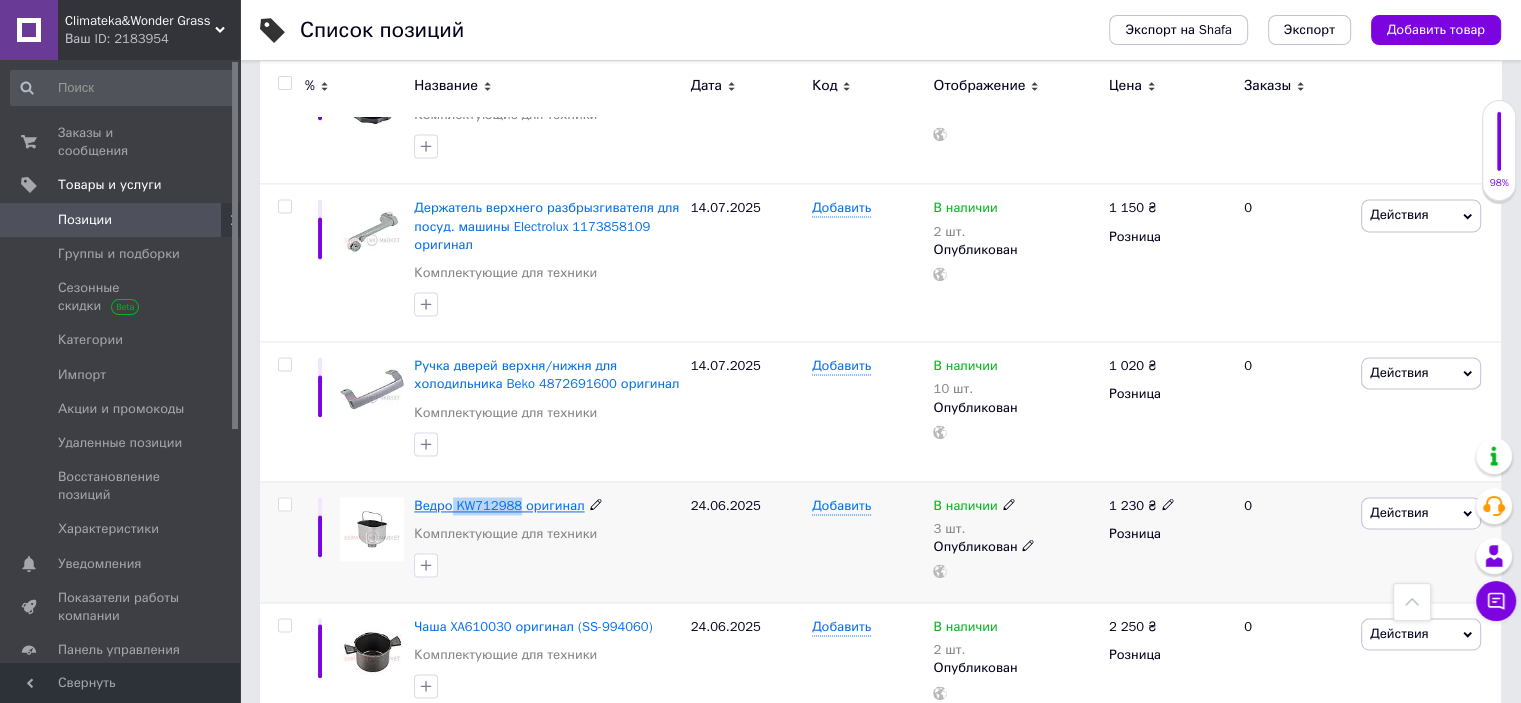 drag, startPoint x: 450, startPoint y: 309, endPoint x: 517, endPoint y: 325, distance: 68.88396 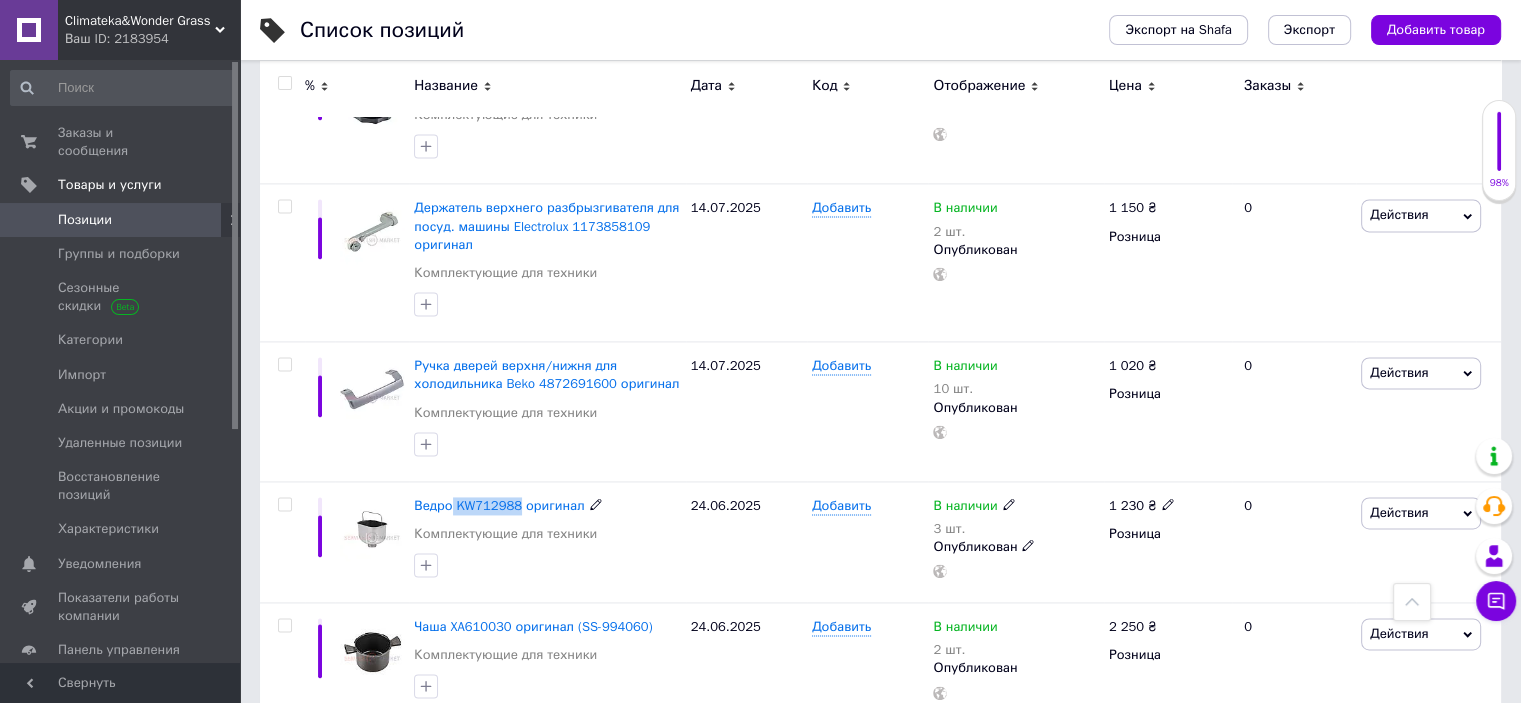 copy on "KW712988" 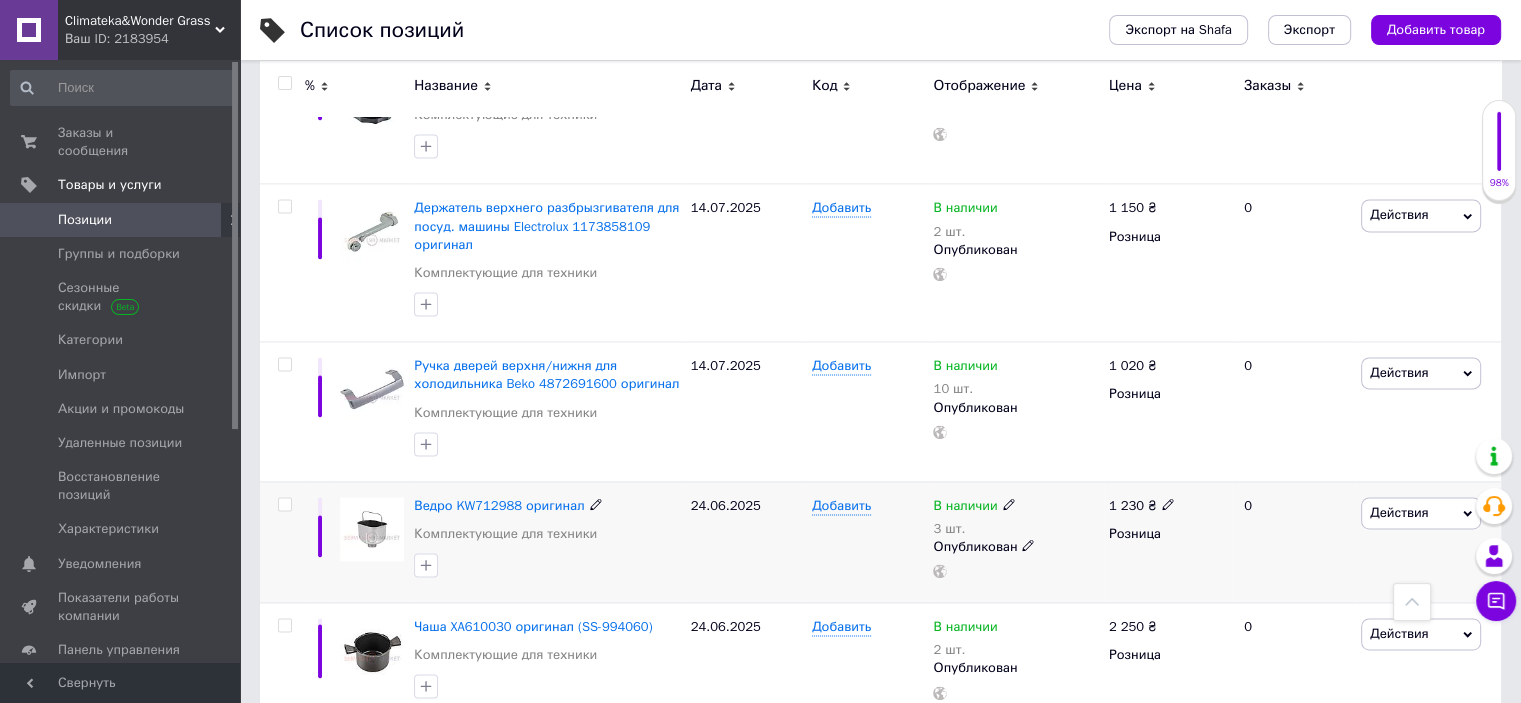 click on "В наличии" at bounding box center [965, 508] 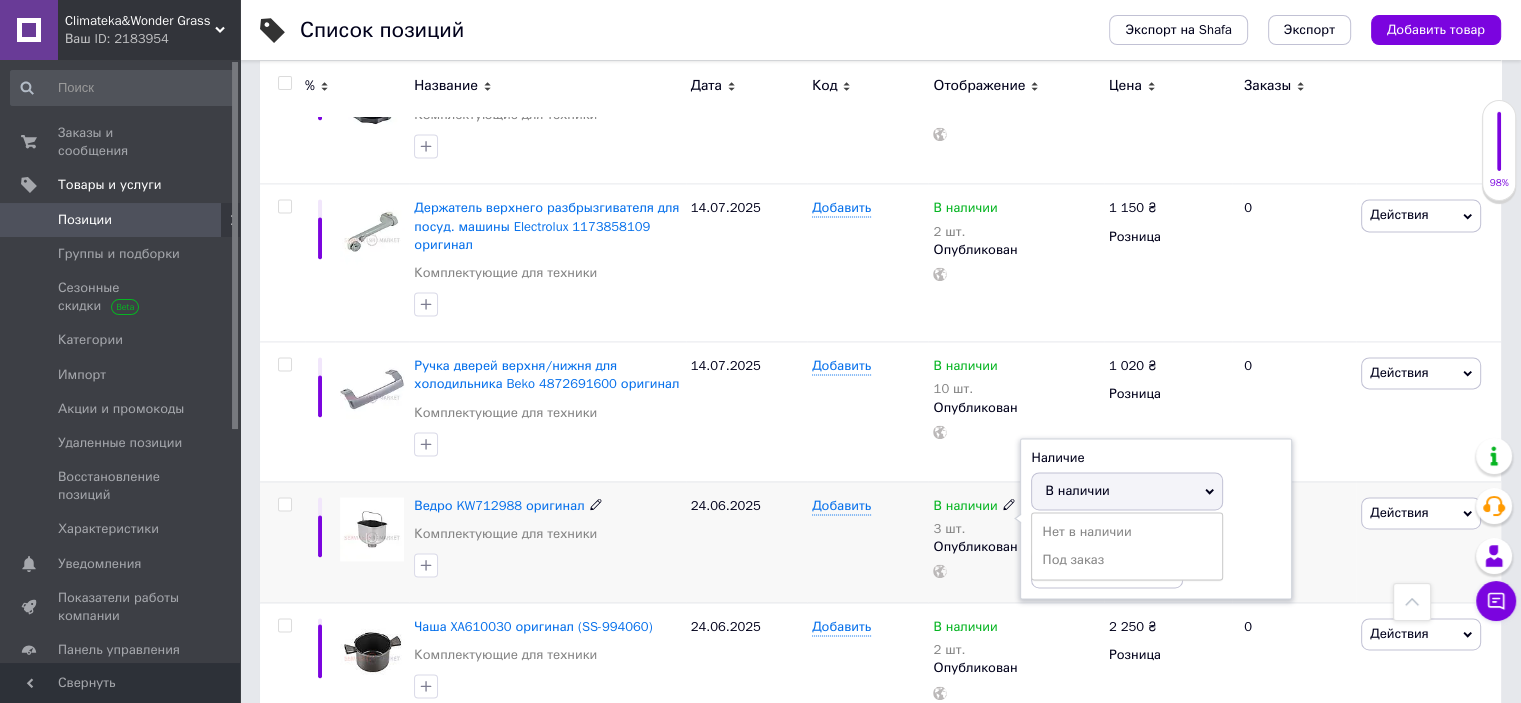 click on "В наличии" at bounding box center (1127, 491) 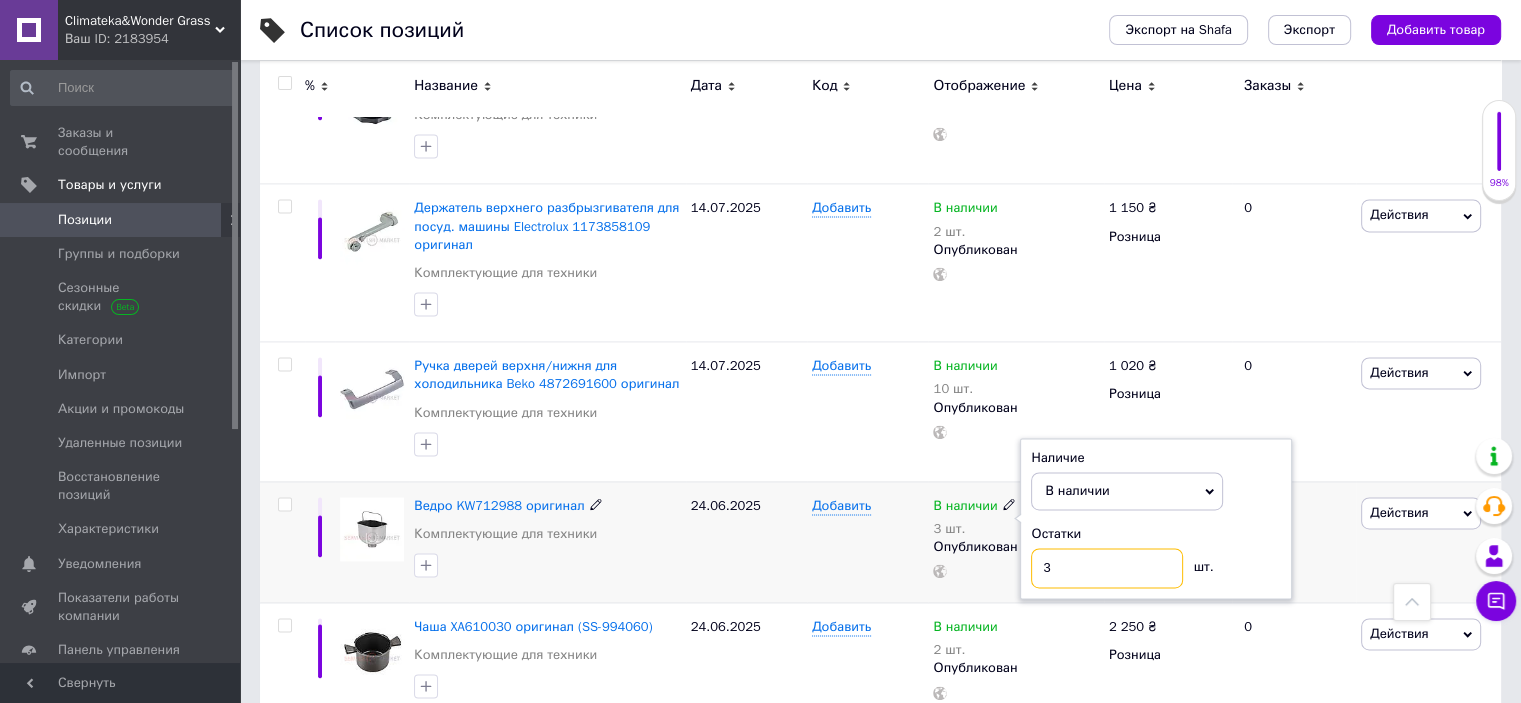 drag, startPoint x: 1056, startPoint y: 401, endPoint x: 1045, endPoint y: 401, distance: 11 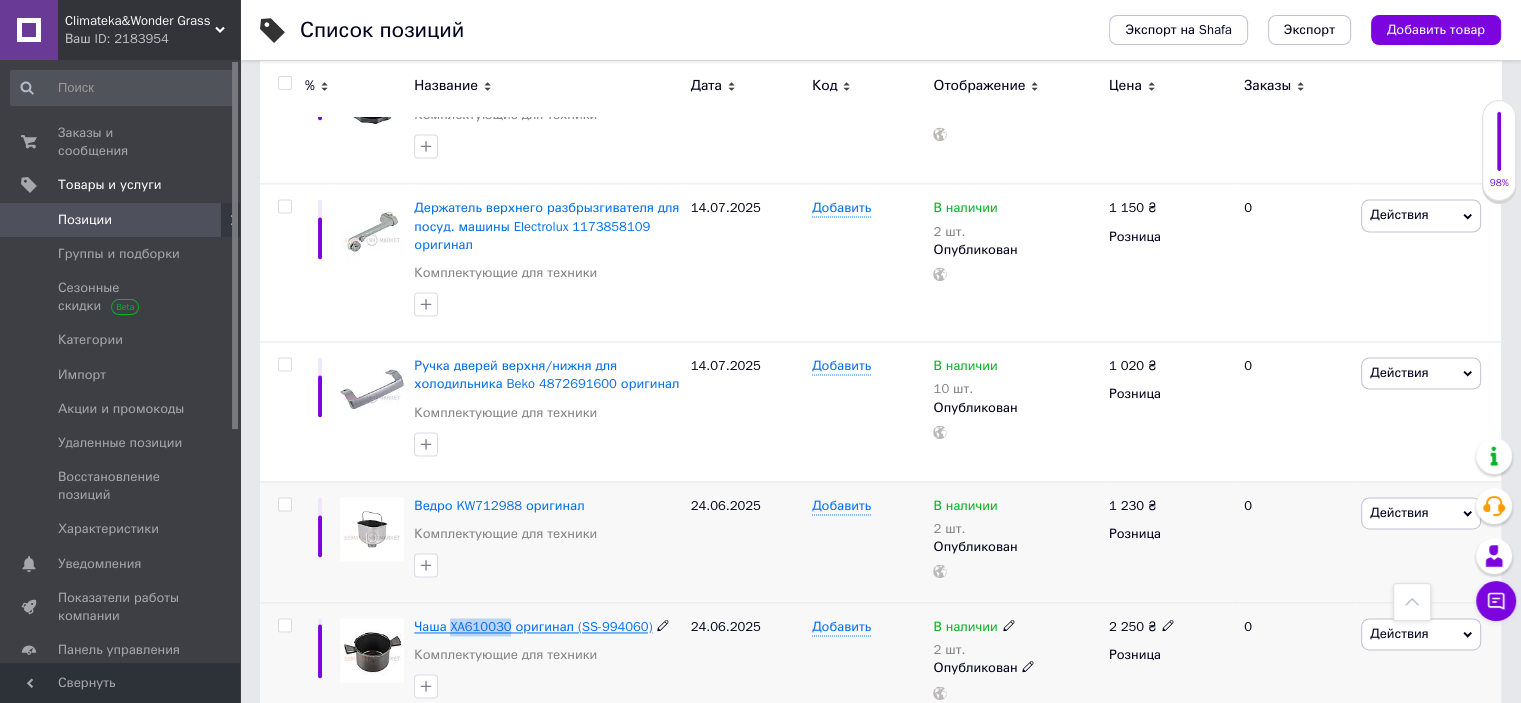 drag, startPoint x: 451, startPoint y: 431, endPoint x: 508, endPoint y: 441, distance: 57.870544 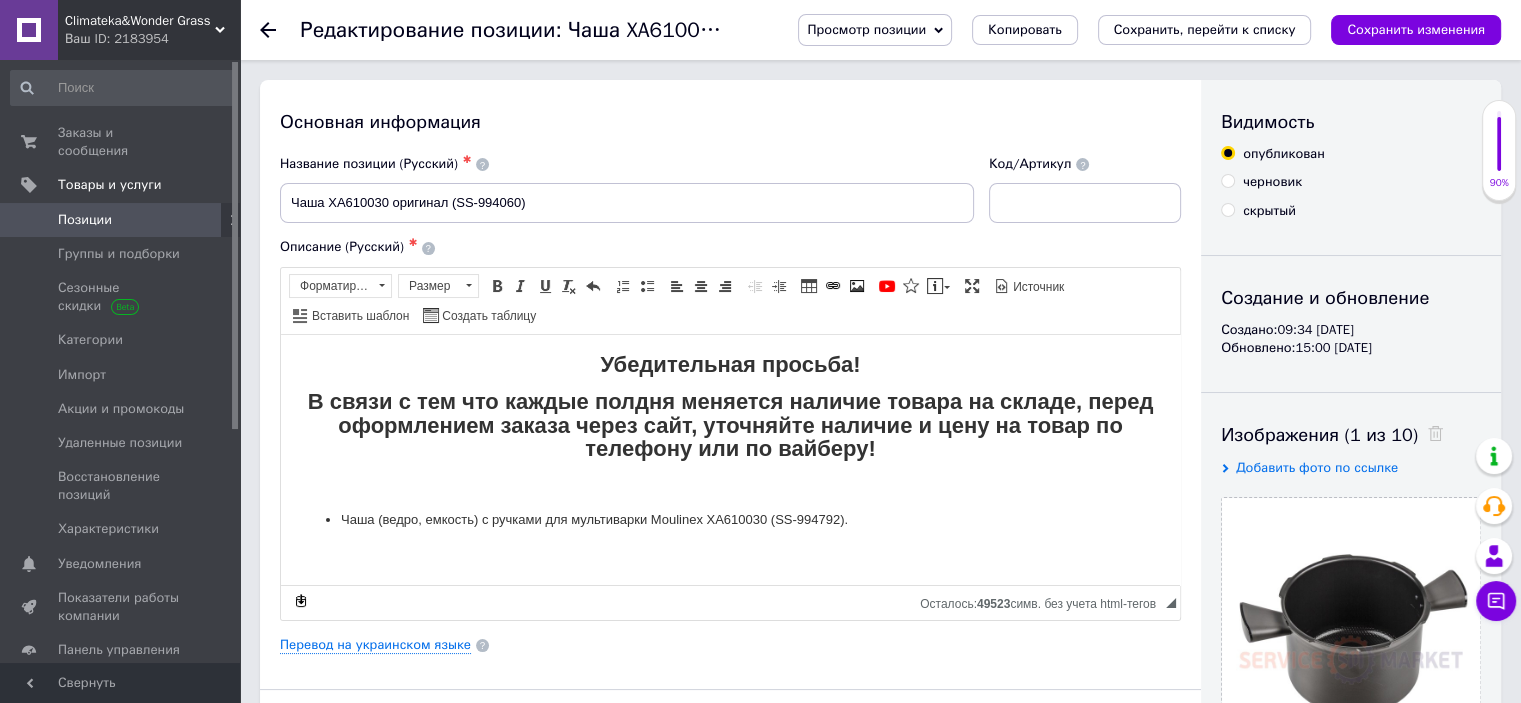scroll, scrollTop: 0, scrollLeft: 0, axis: both 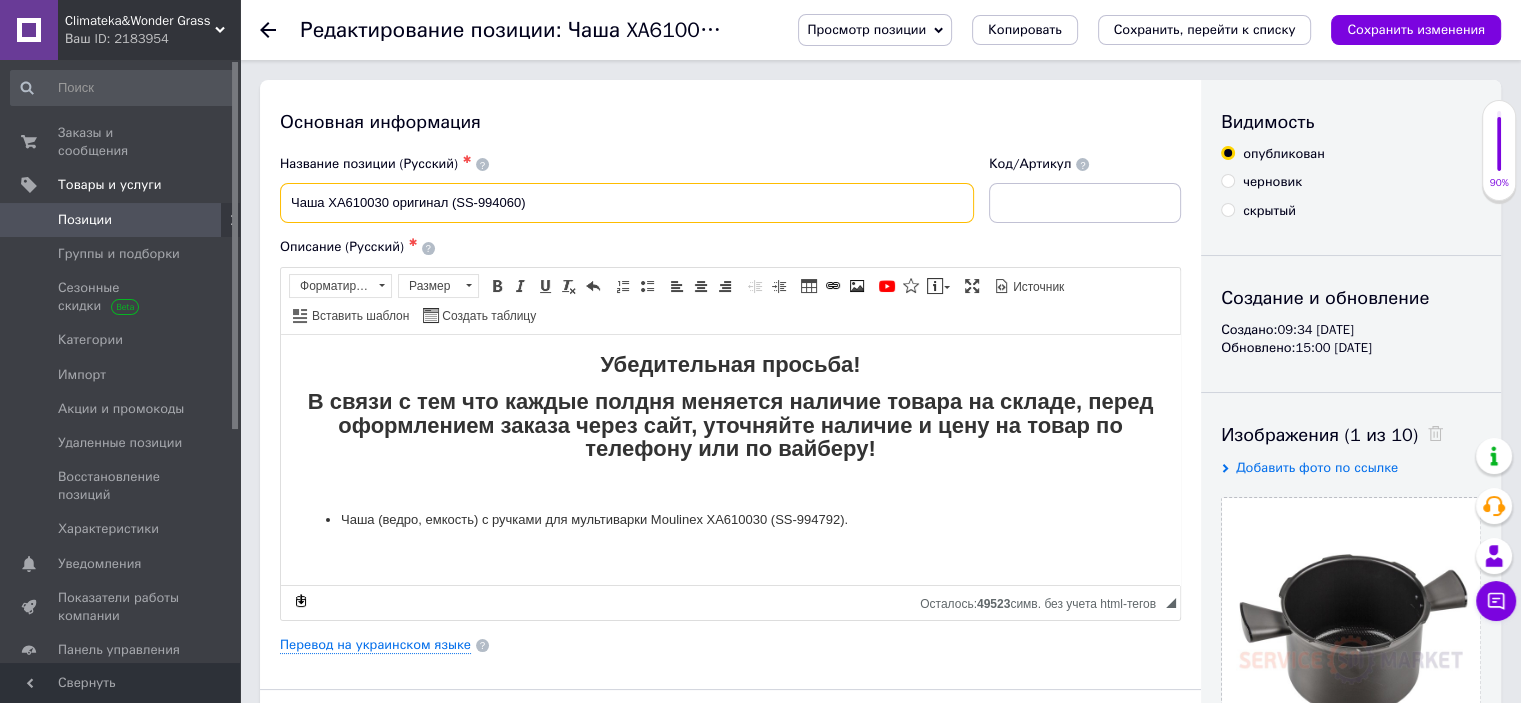 drag, startPoint x: 549, startPoint y: 207, endPoint x: 246, endPoint y: 198, distance: 303.13364 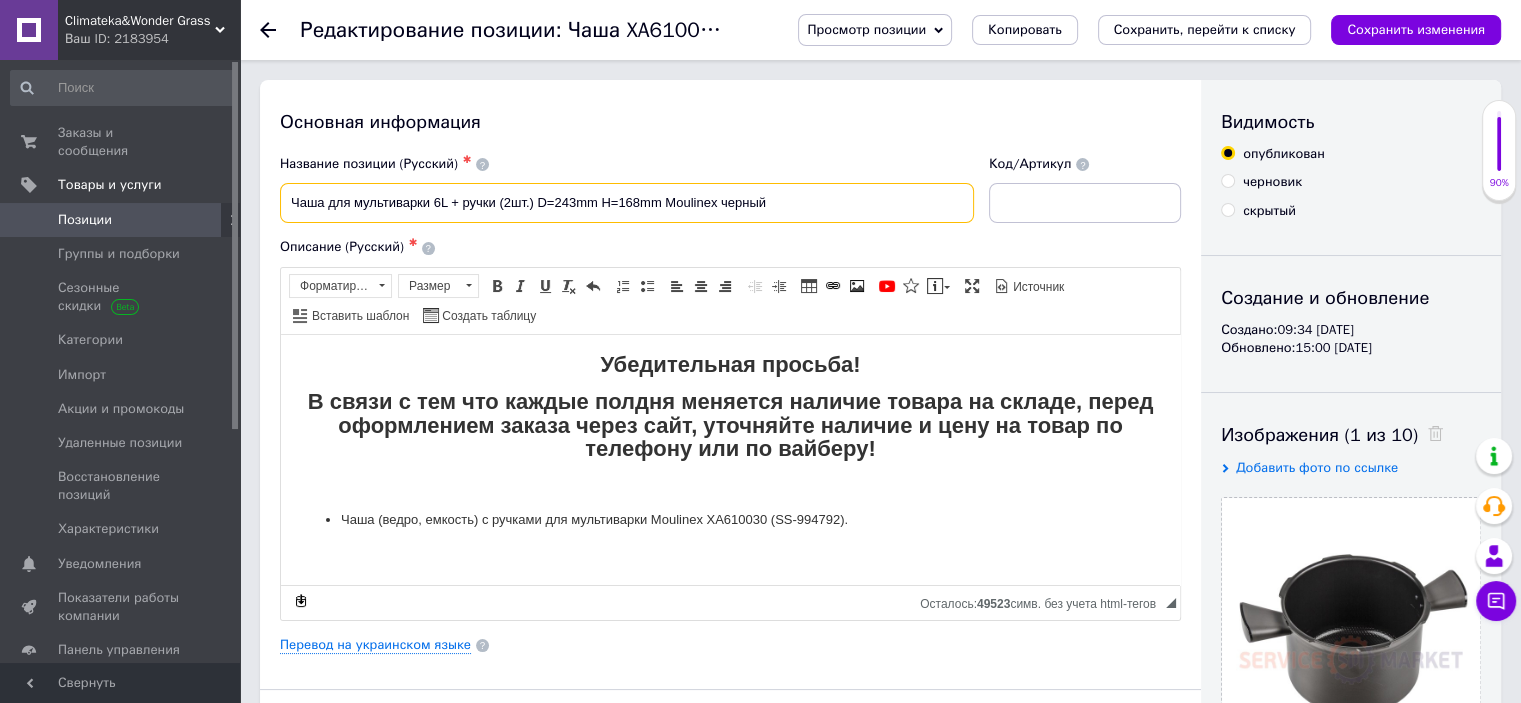 paste on "XA605011" 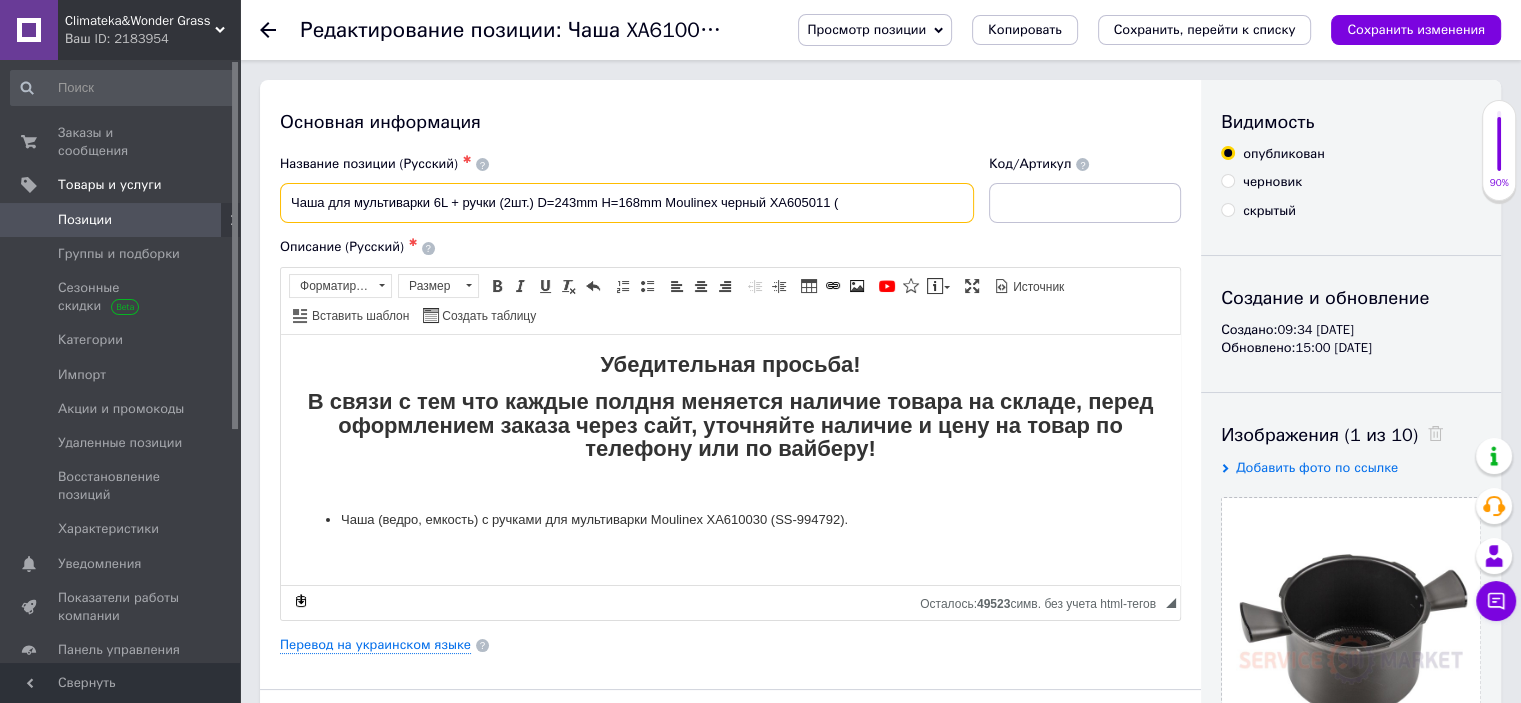 paste on "SS-994060" 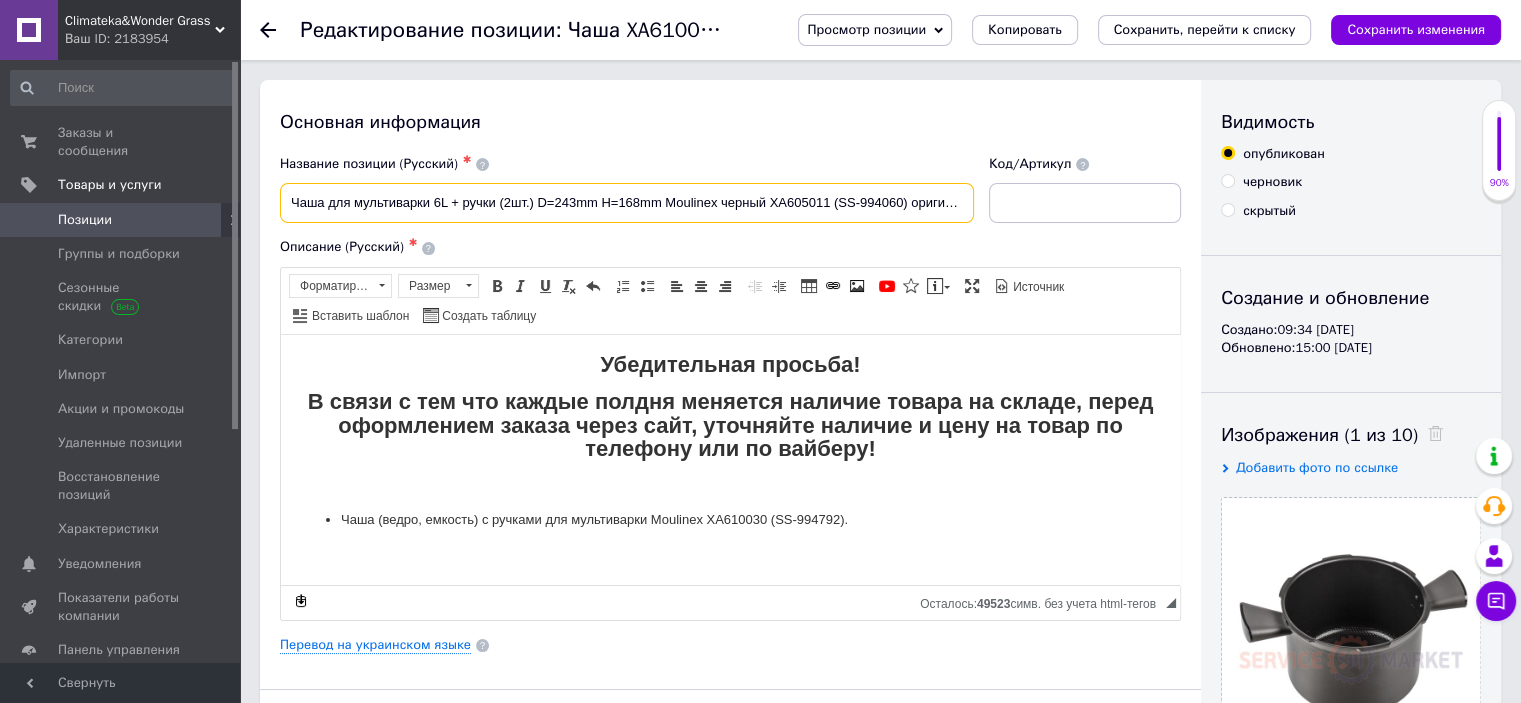 type on "Чаша для мультиварки 6L + ручки (2шт.) D=243mm H=168mm Moulinex черный XA605011 (SS-994060) оригинал" 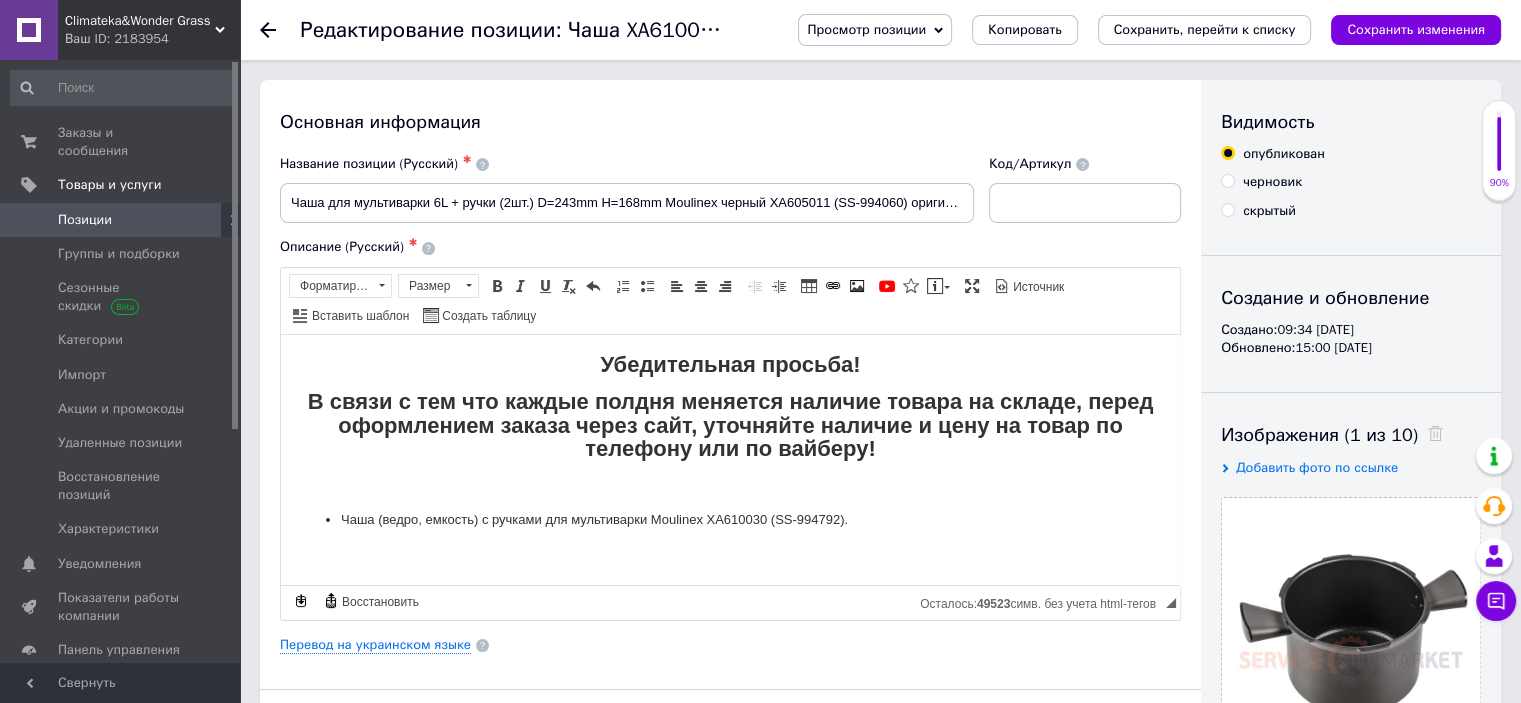 click on "В связи с тем что каждые полдня меняется наличие товара на складе, перед оформлением заказа через сайт, уточняйте наличие и цену на товар по телефону или по вайберу!" at bounding box center (730, 426) 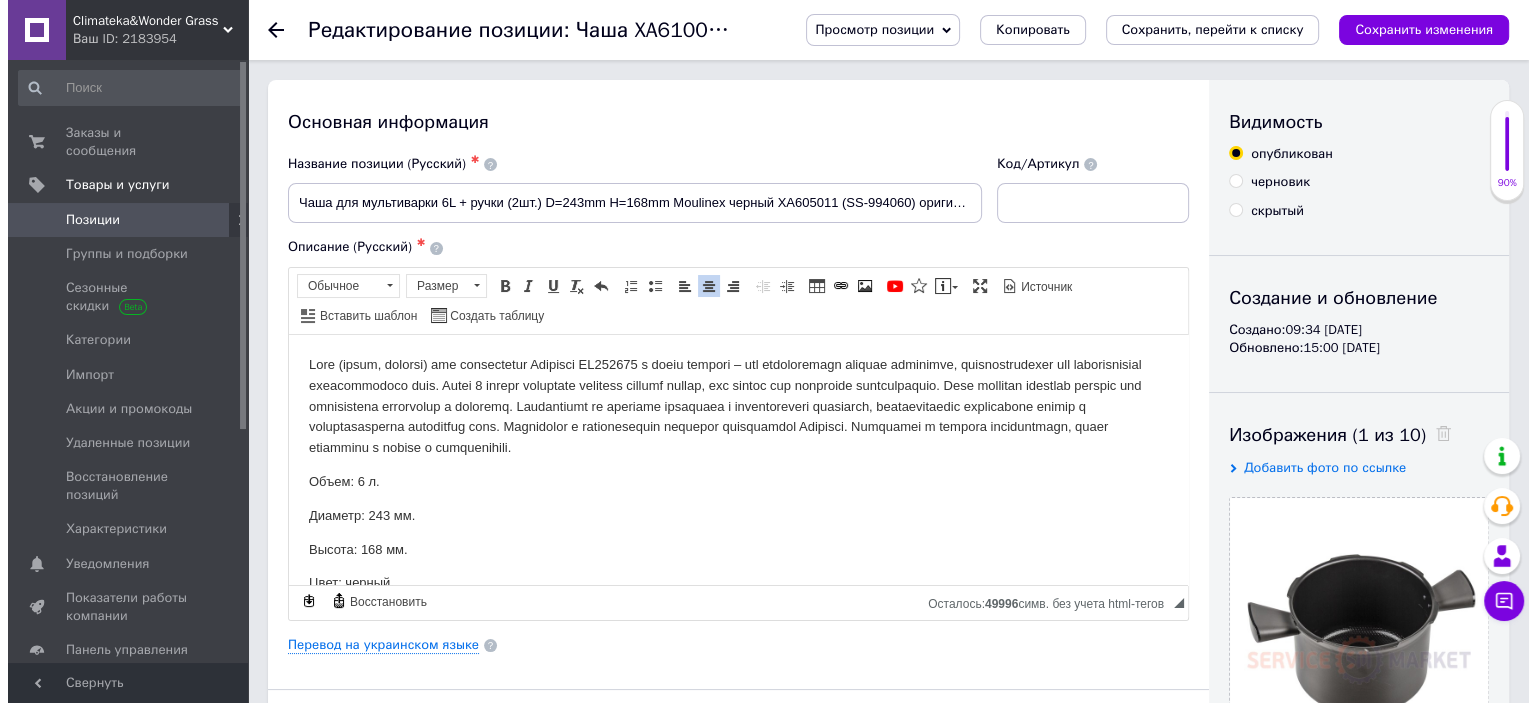 scroll, scrollTop: 39, scrollLeft: 0, axis: vertical 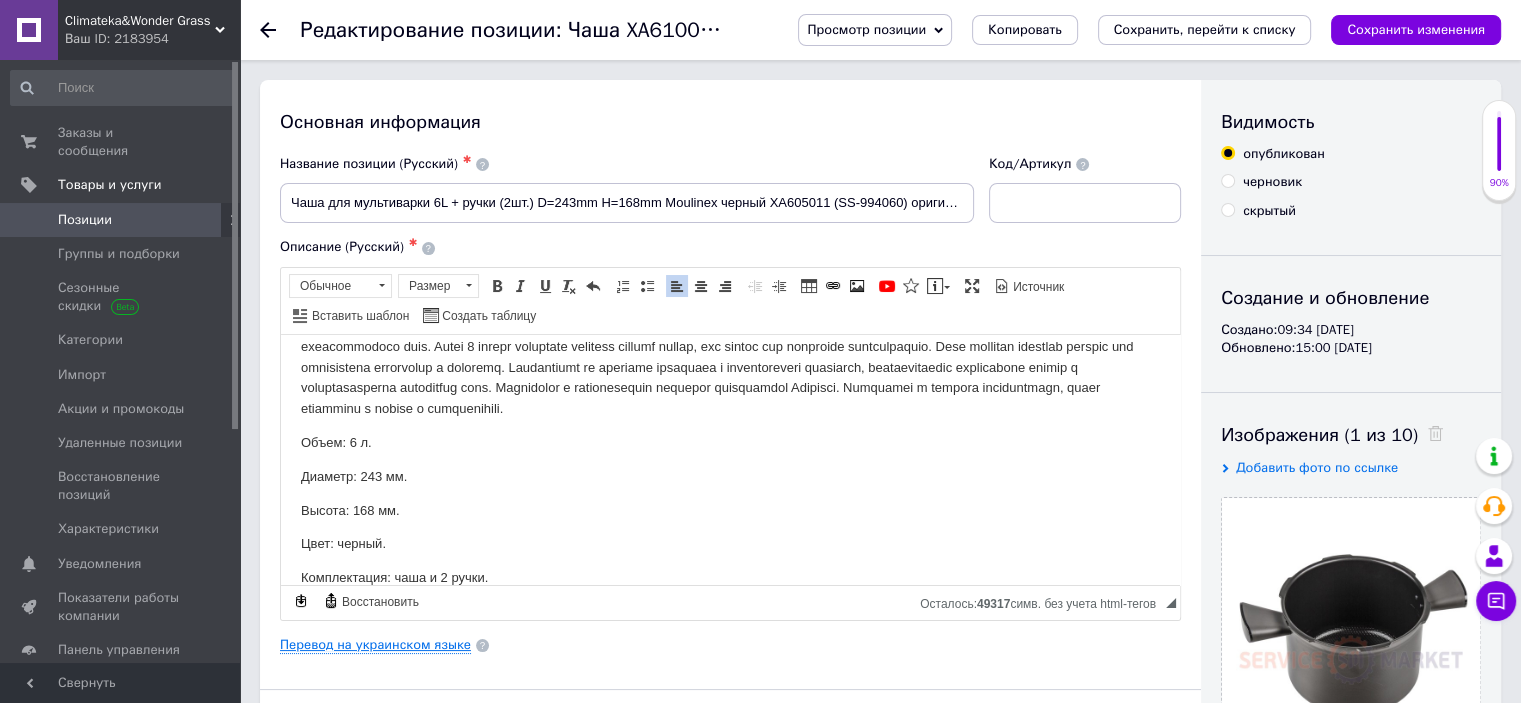 click on "Перевод на украинском языке" at bounding box center [375, 645] 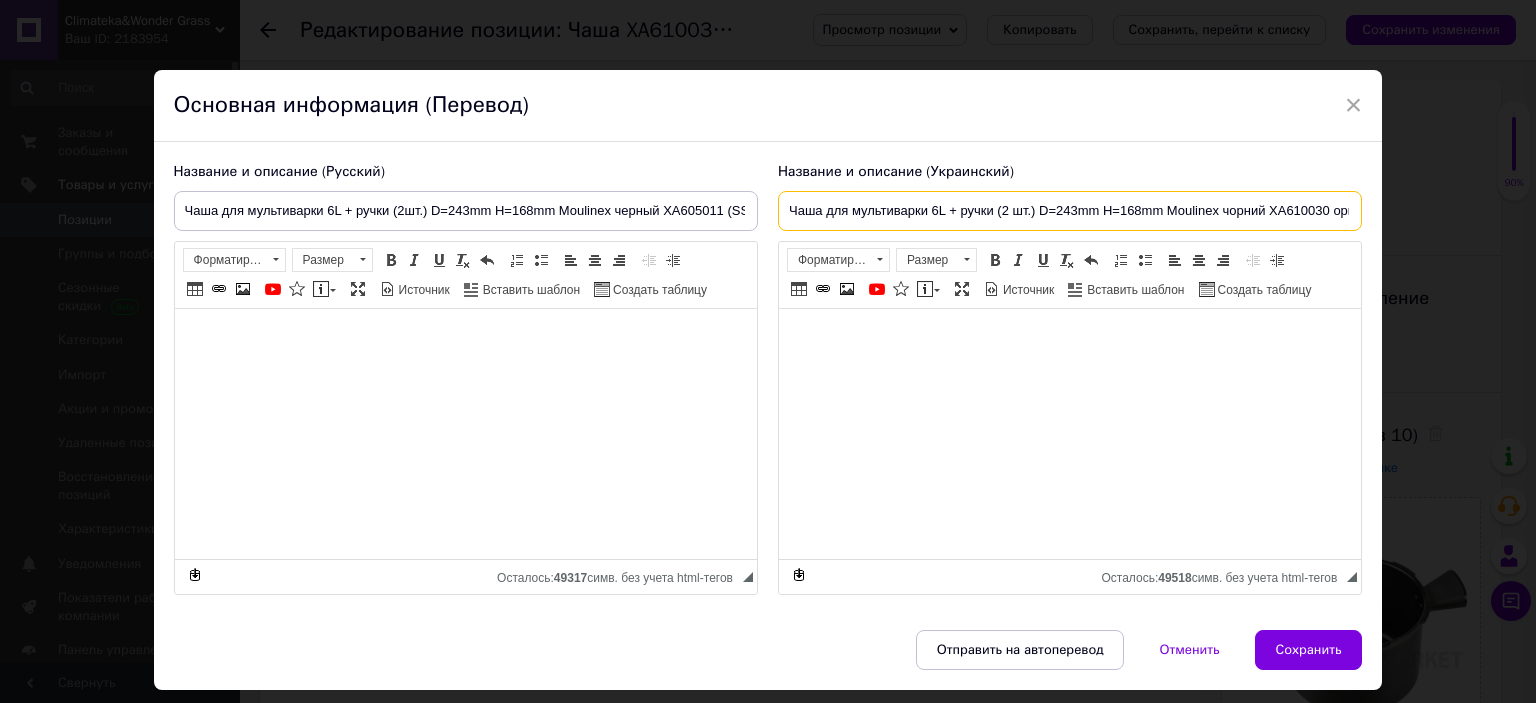 click on "Чаша для мультиварки 6L + ручки (2 шт.) D=243mm H=168mm Moulinex чорний XA610030 оригінал (SS-994060)" at bounding box center (1070, 211) 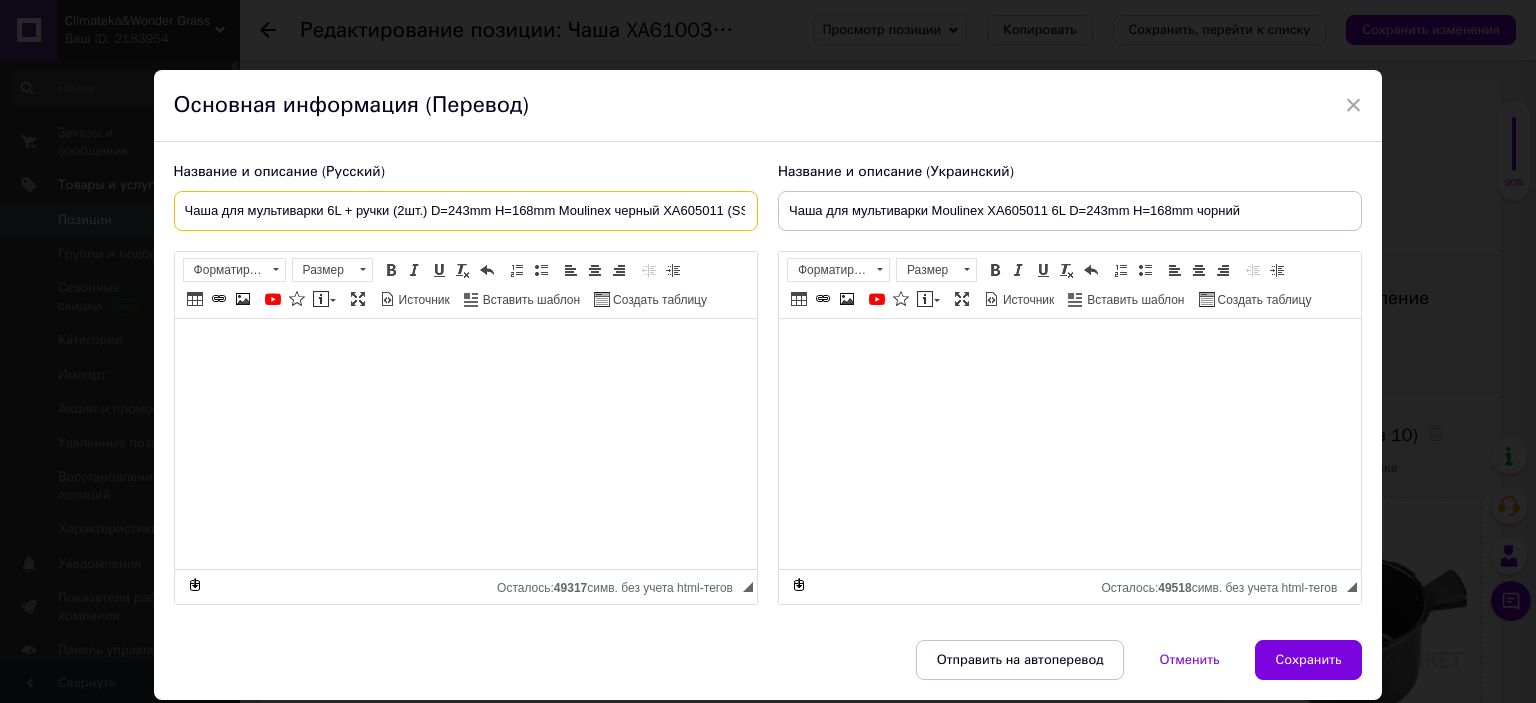 scroll, scrollTop: 0, scrollLeft: 116, axis: horizontal 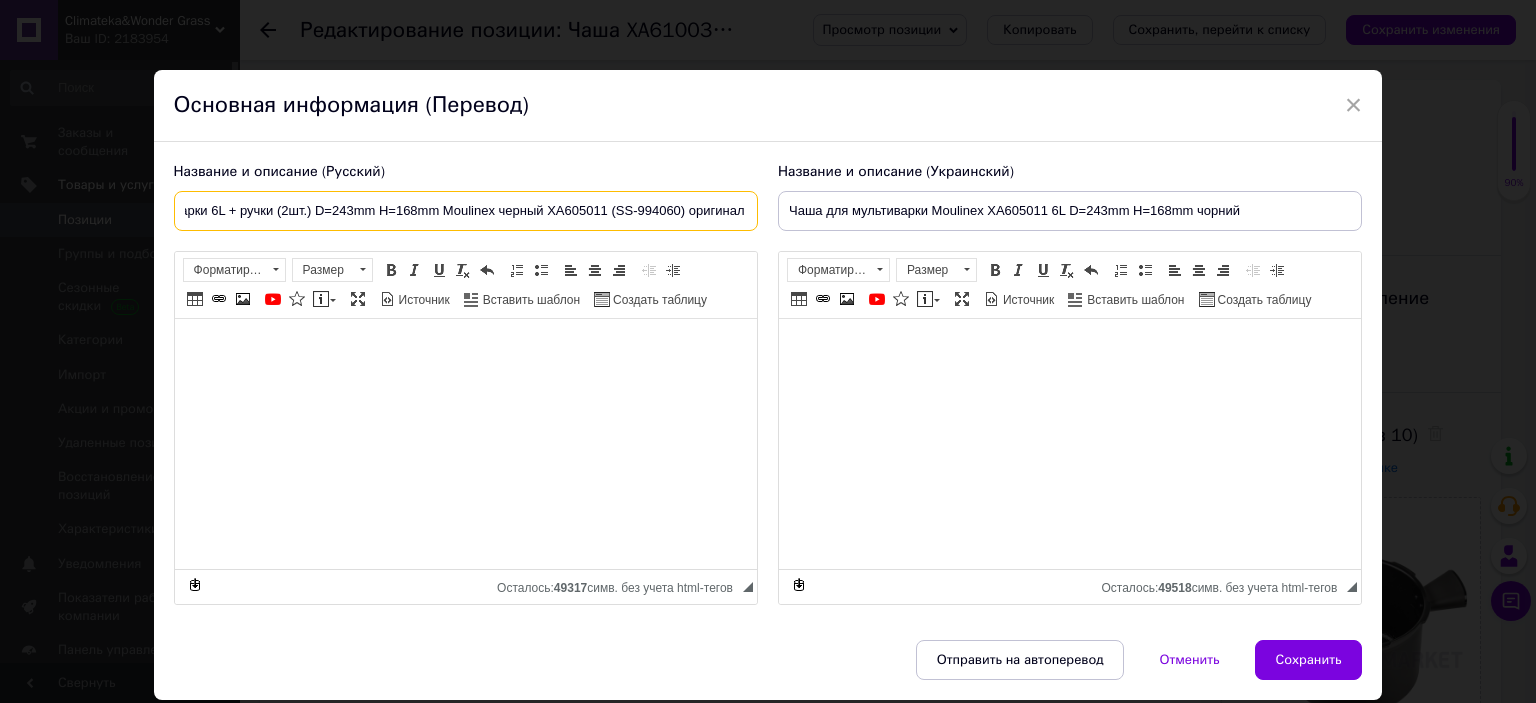 drag, startPoint x: 661, startPoint y: 217, endPoint x: 769, endPoint y: 216, distance: 108.00463 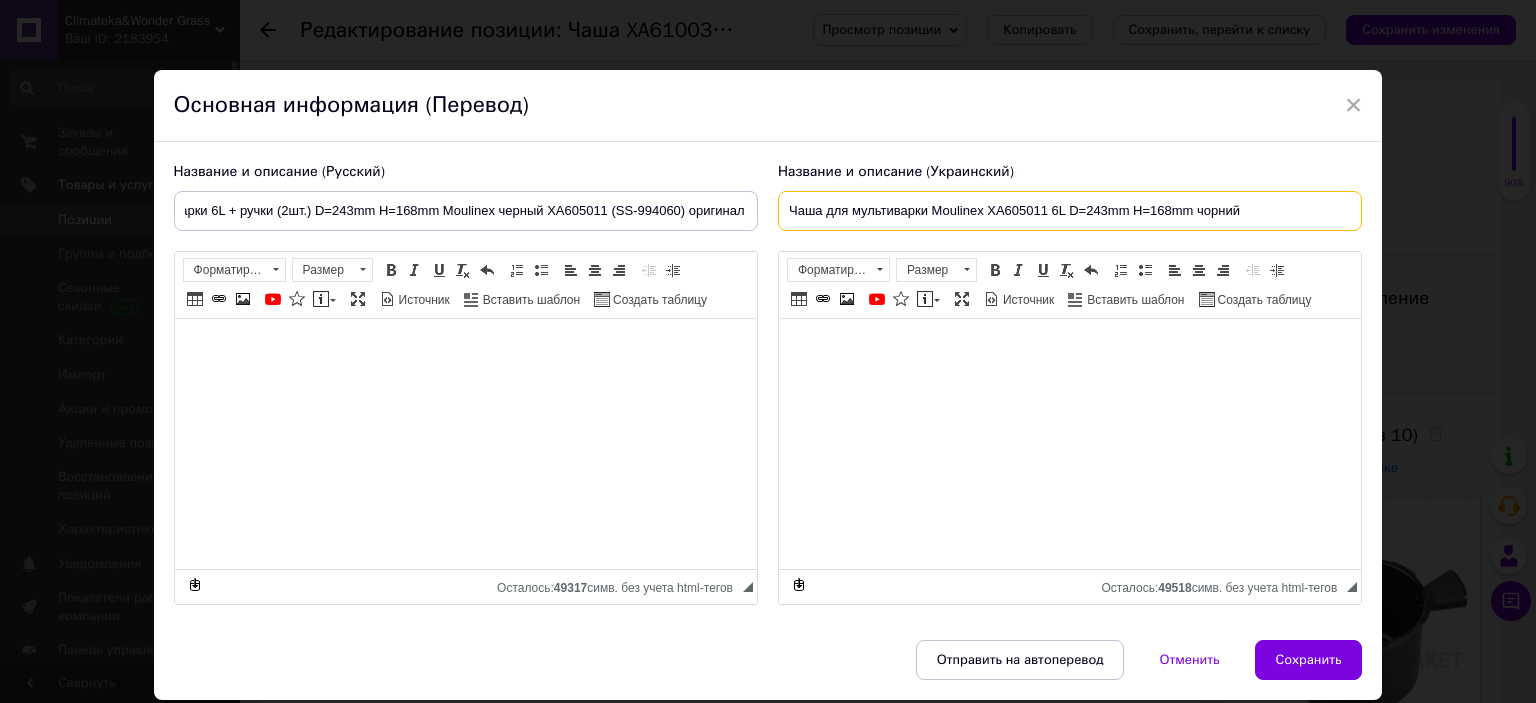 click on "Чаша для мультиварки Moulinex XA605011 6L D=243mm H=168mm чорний" at bounding box center (1070, 211) 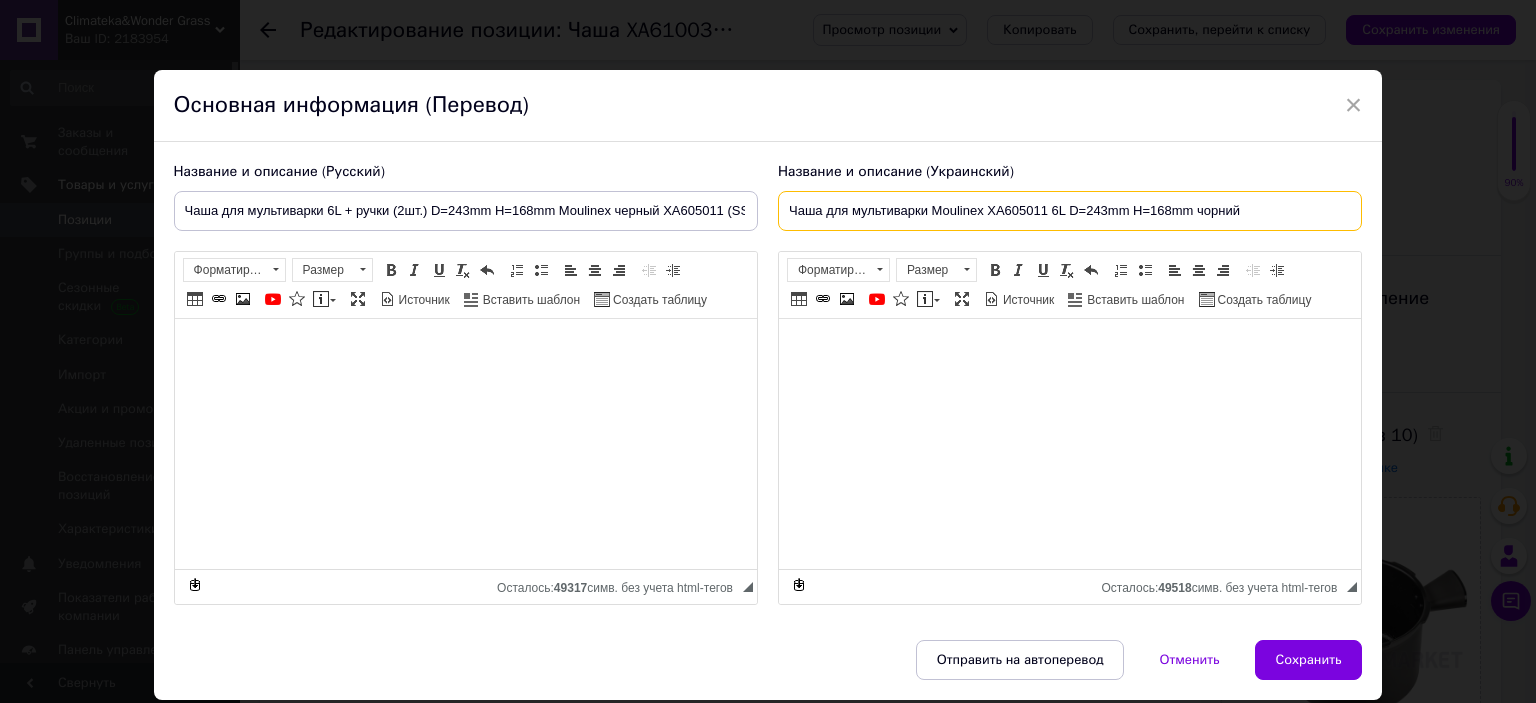click on "Чаша для мультиварки Moulinex XA605011 6L D=243mm H=168mm чорний" at bounding box center (1070, 211) 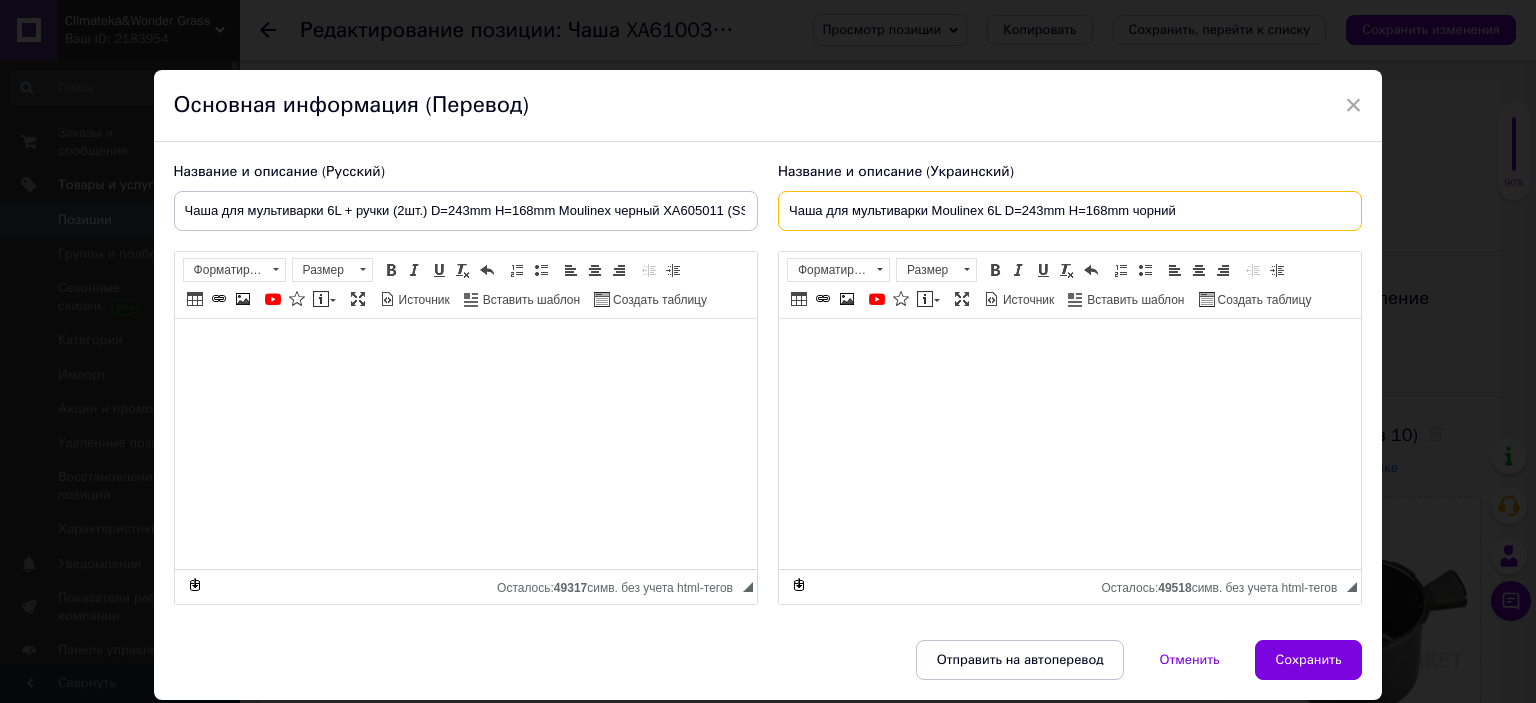 click on "Чаша для мультиварки Moulinex 6L D=243mm H=168mm чорний" at bounding box center (1070, 211) 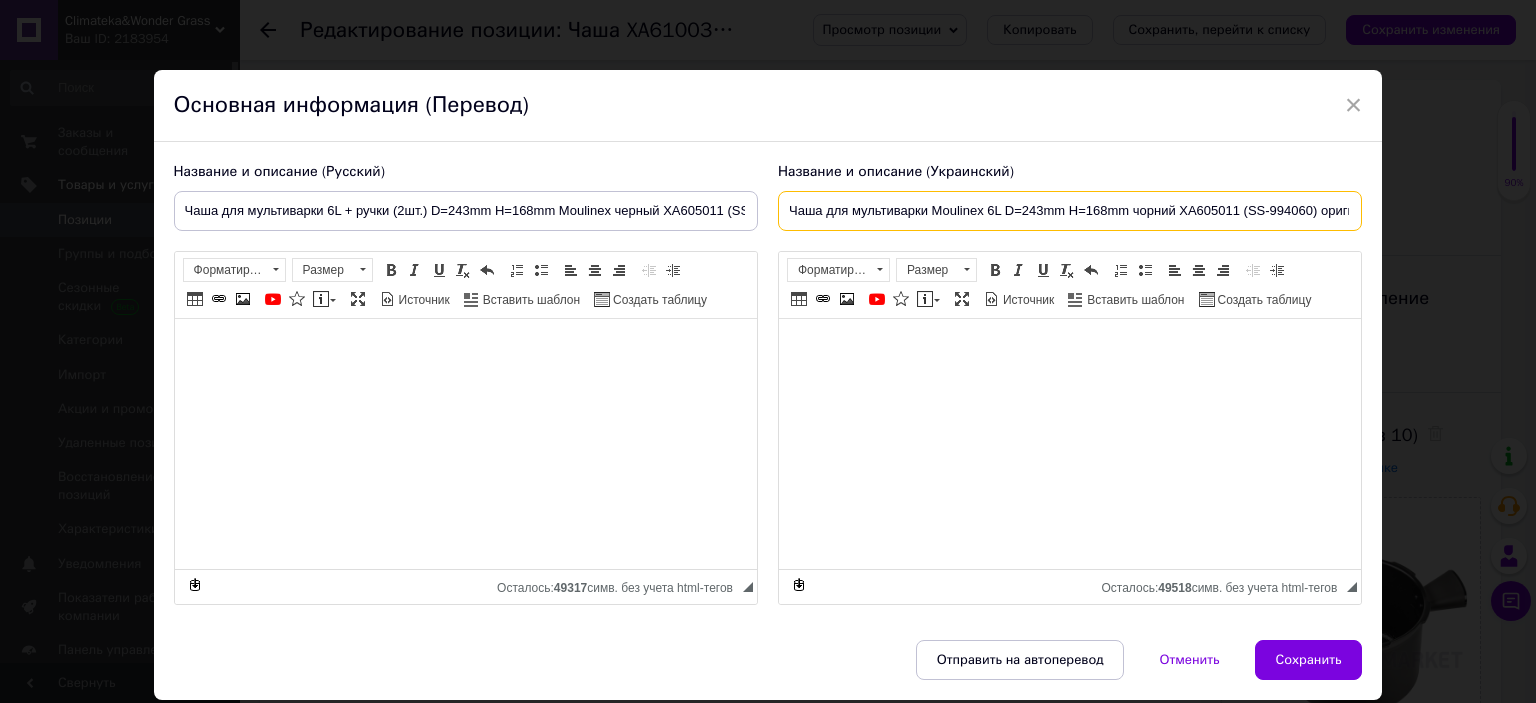 scroll, scrollTop: 0, scrollLeft: 28, axis: horizontal 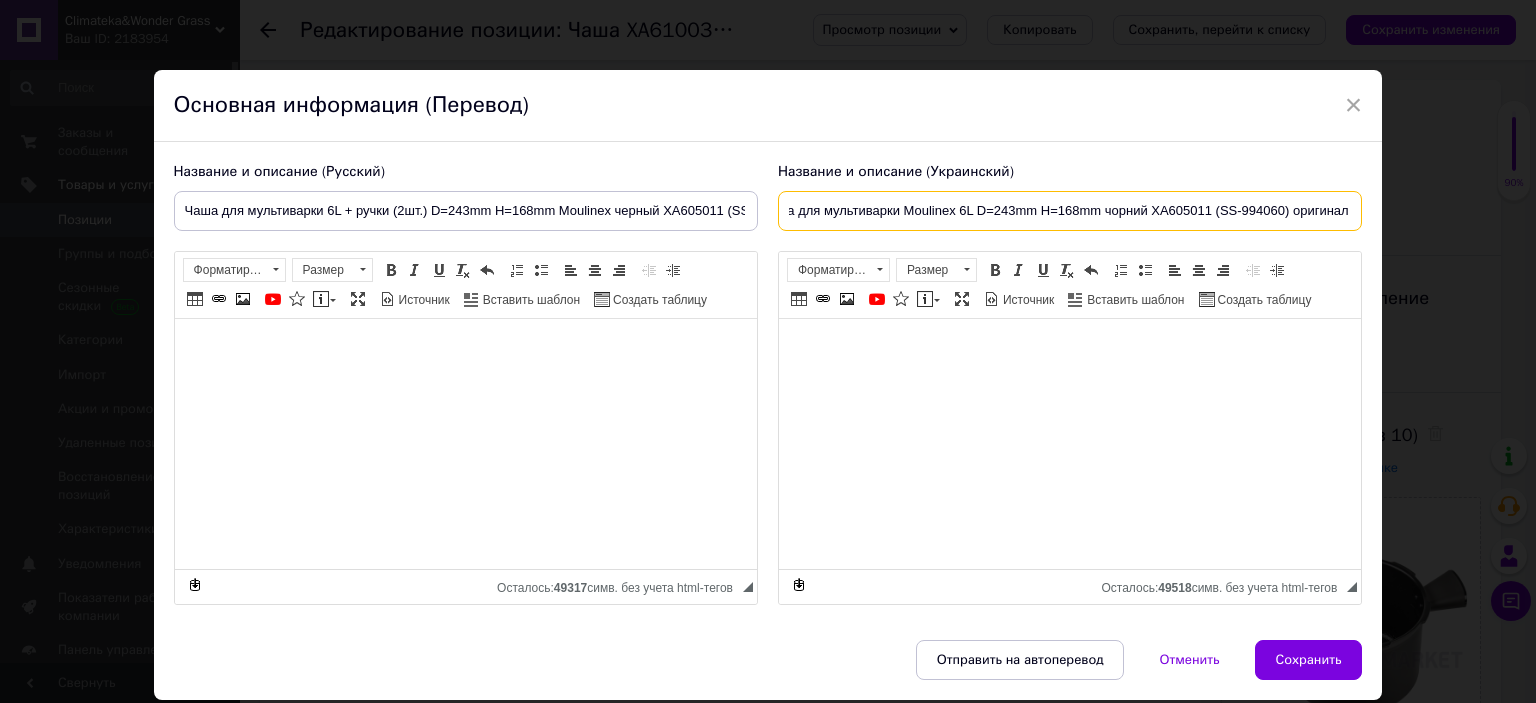 click on "Чаша для мультиварки Moulinex 6L D=243mm H=168mm чорний XA605011 (SS-994060) оригинал" at bounding box center (1070, 211) 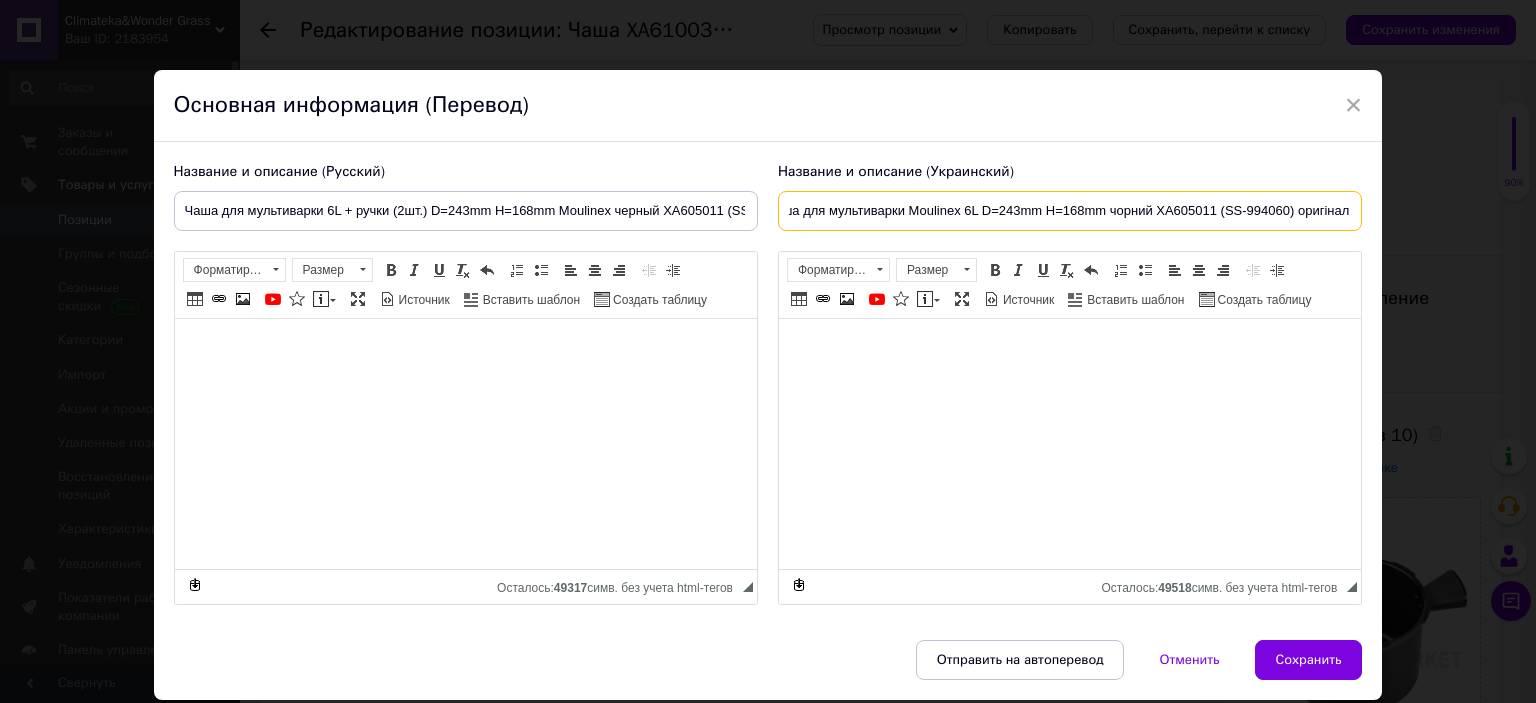 scroll, scrollTop: 0, scrollLeft: 24, axis: horizontal 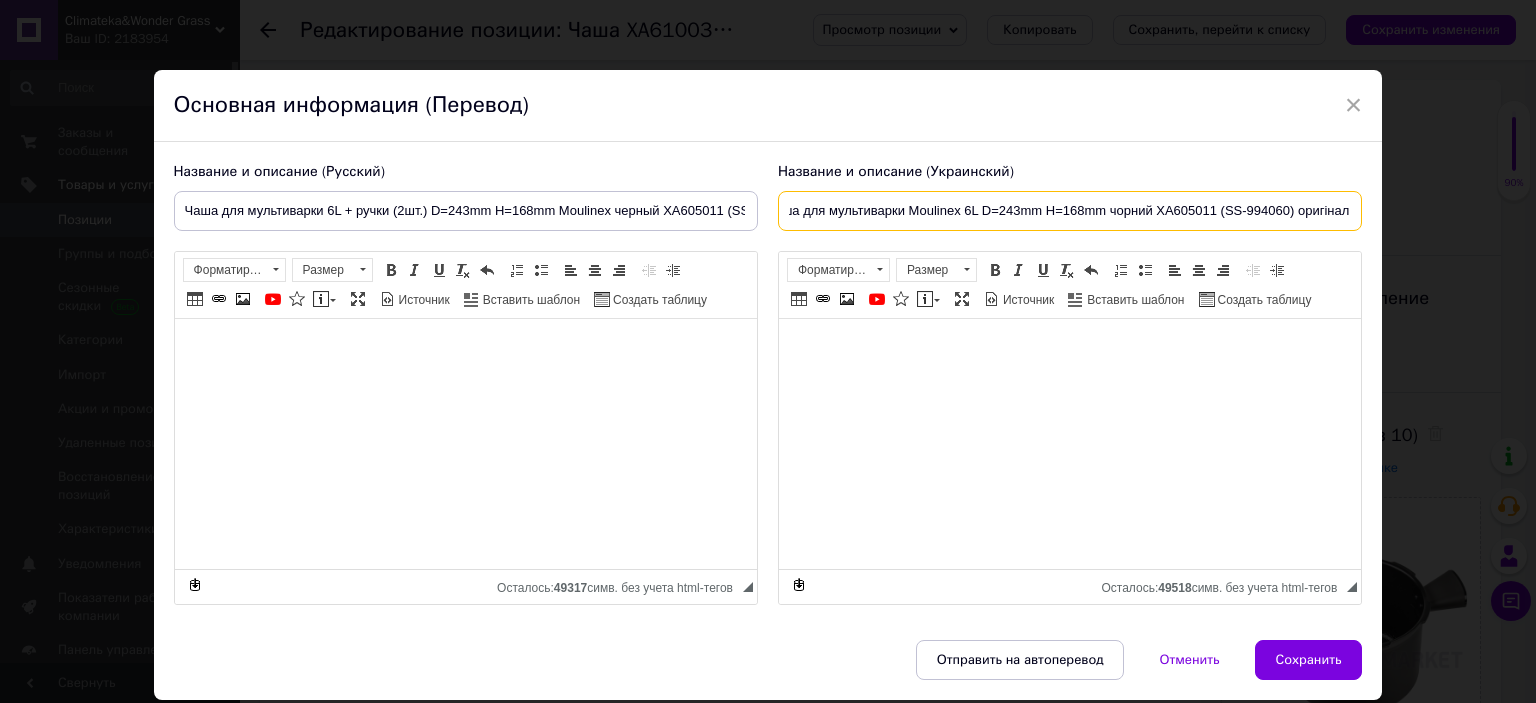 type on "Чаша для мультиварки Moulinex 6L D=243mm H=168mm чорний XA605011 (SS-994060) оригінал" 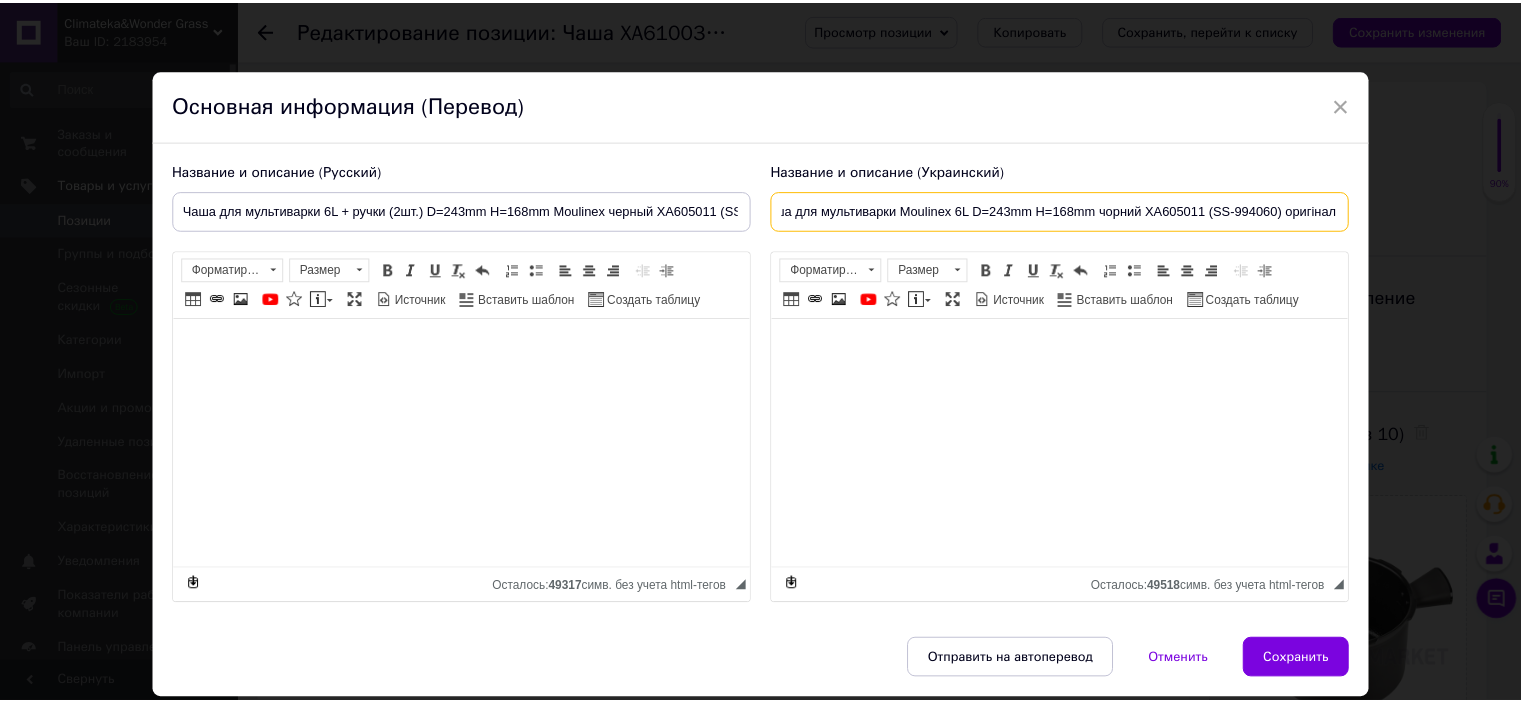 scroll, scrollTop: 0, scrollLeft: 0, axis: both 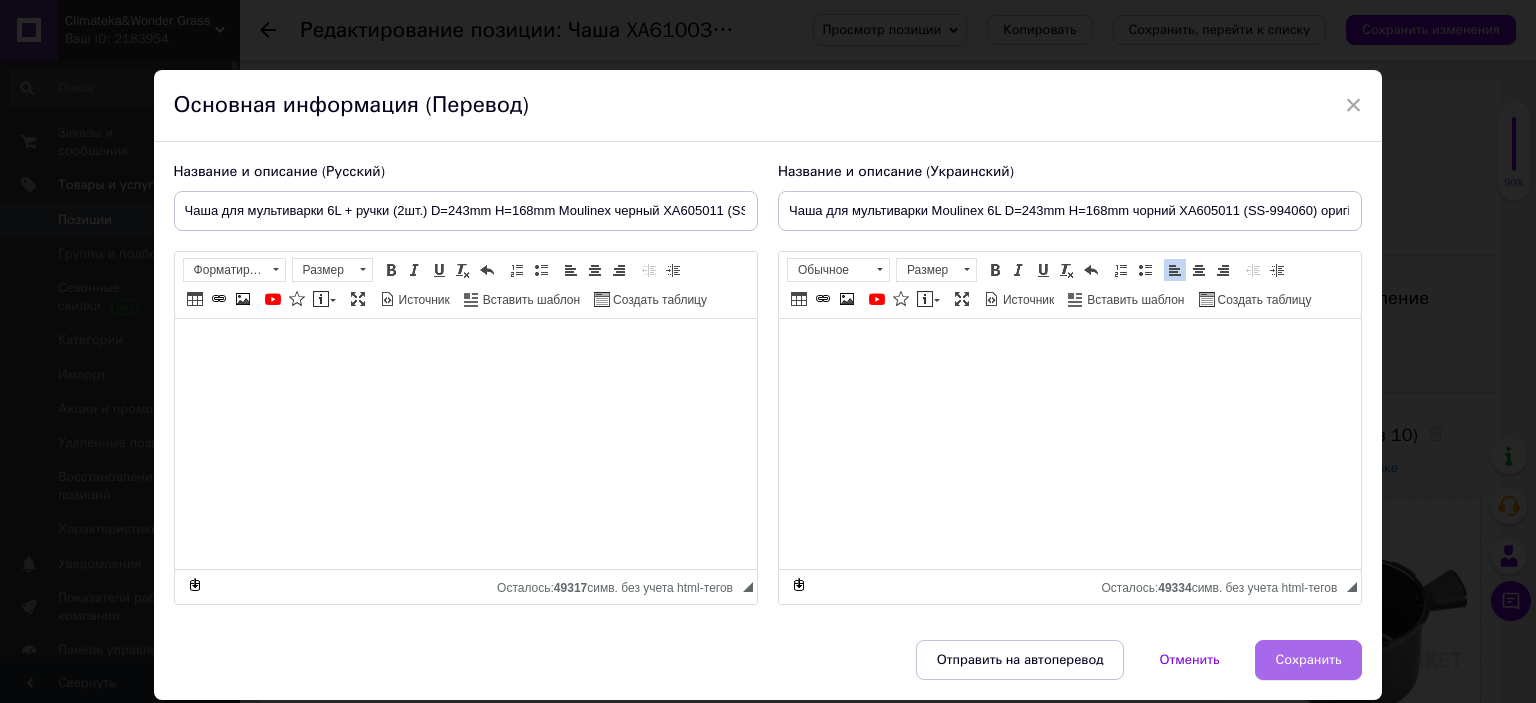 click on "Сохранить" at bounding box center (1309, 660) 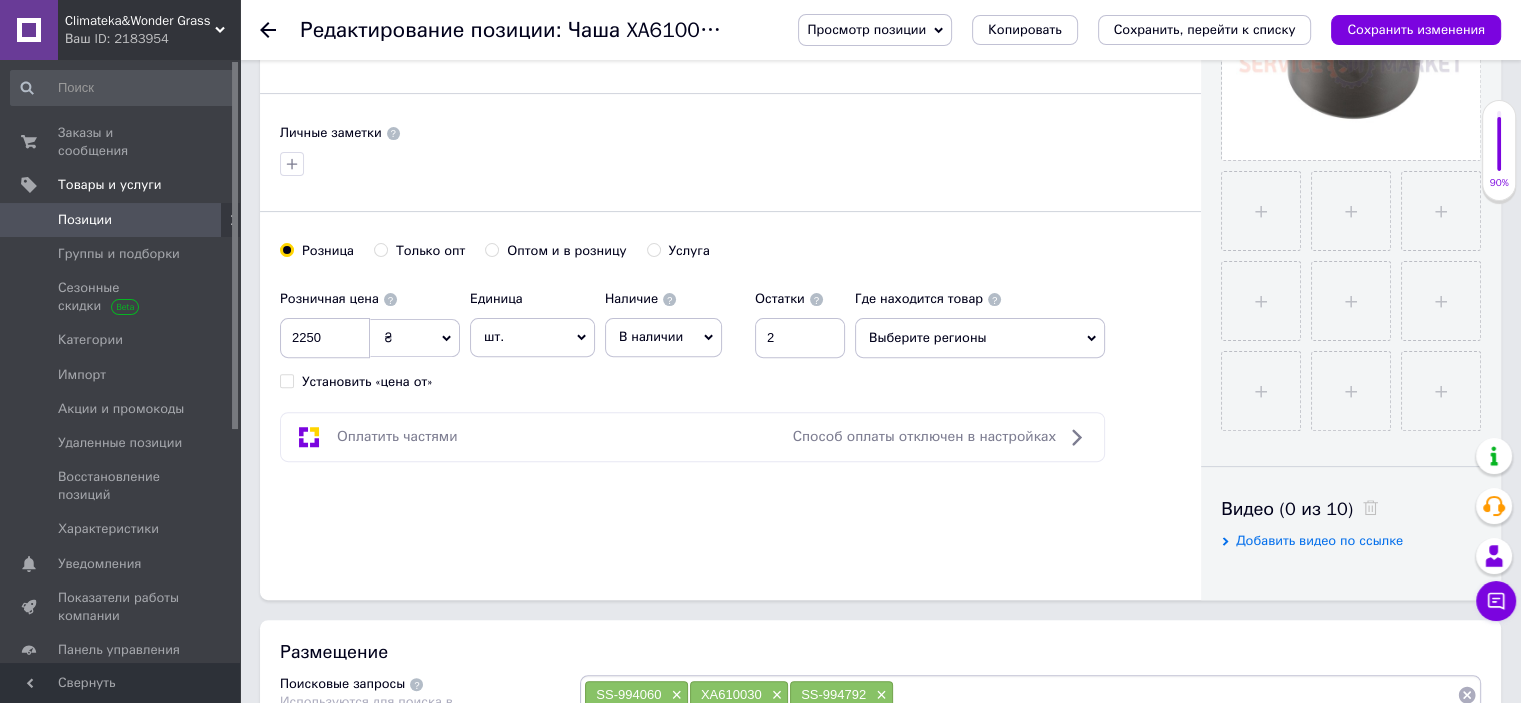 scroll, scrollTop: 700, scrollLeft: 0, axis: vertical 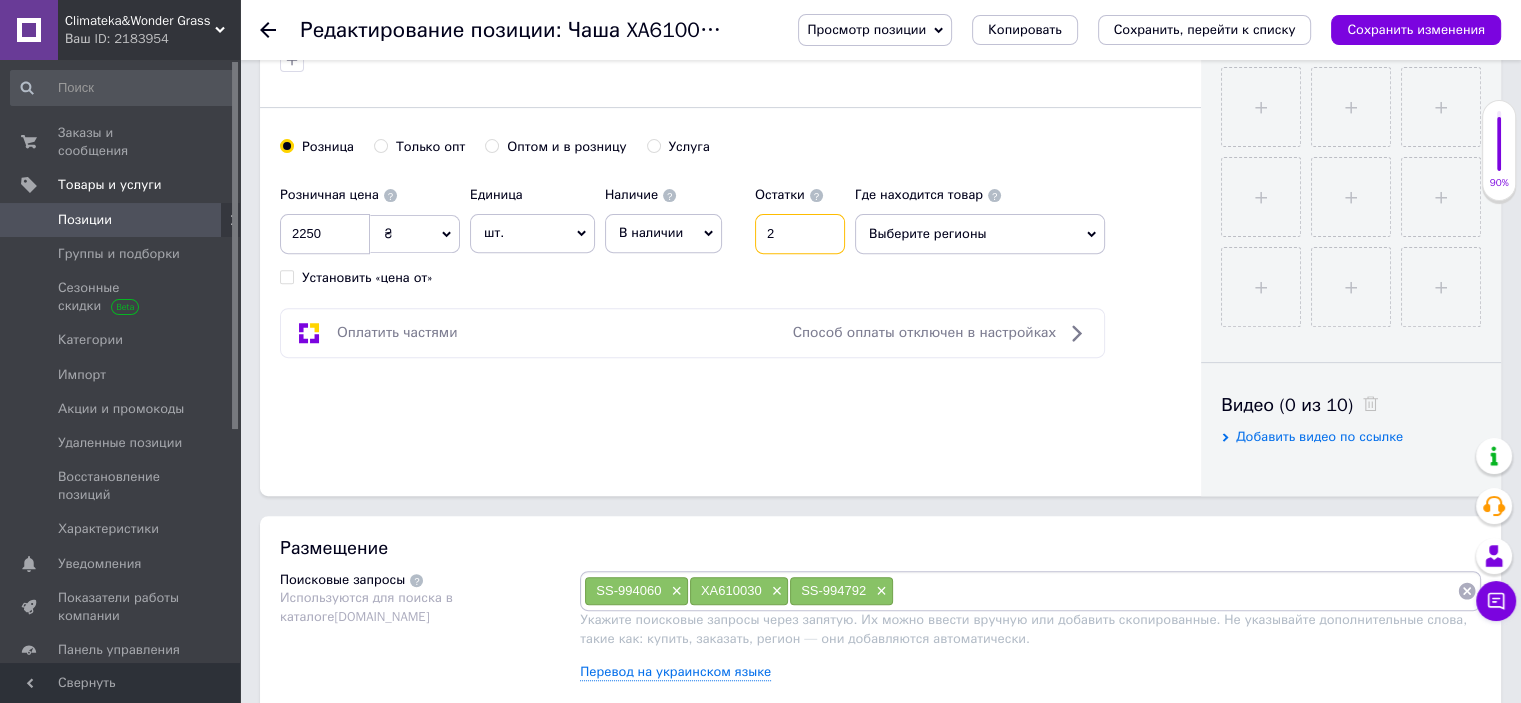 click on "2" at bounding box center (800, 234) 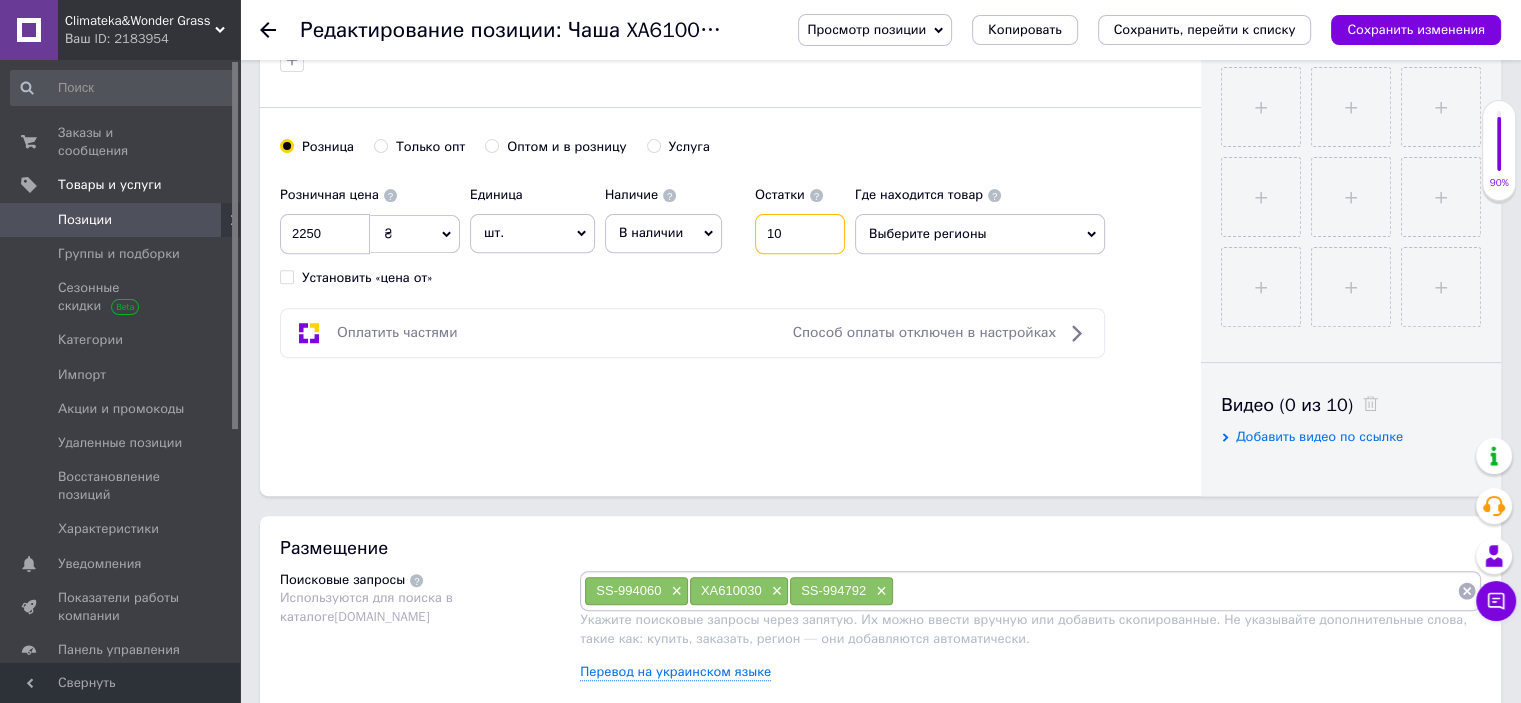 type on "10" 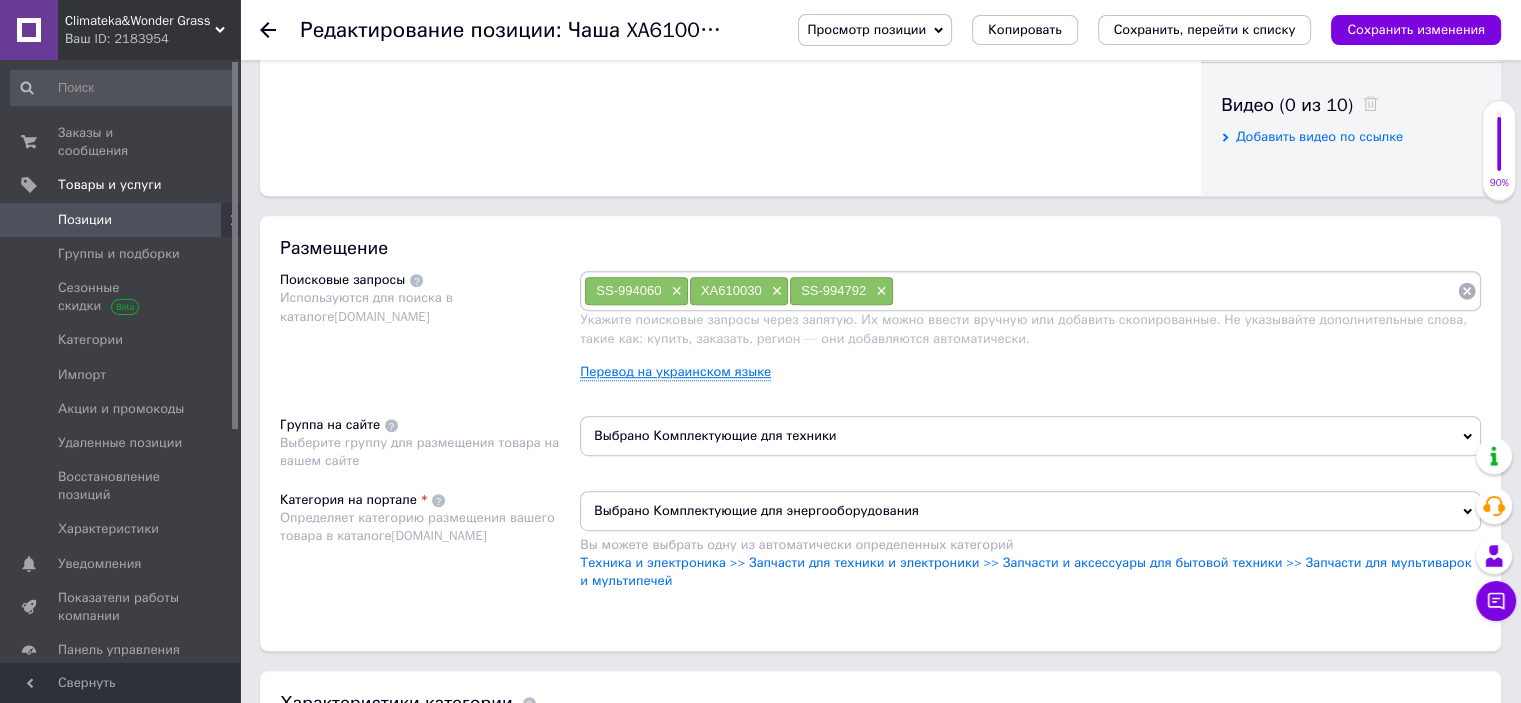 click on "Перевод на украинском языке" at bounding box center [675, 372] 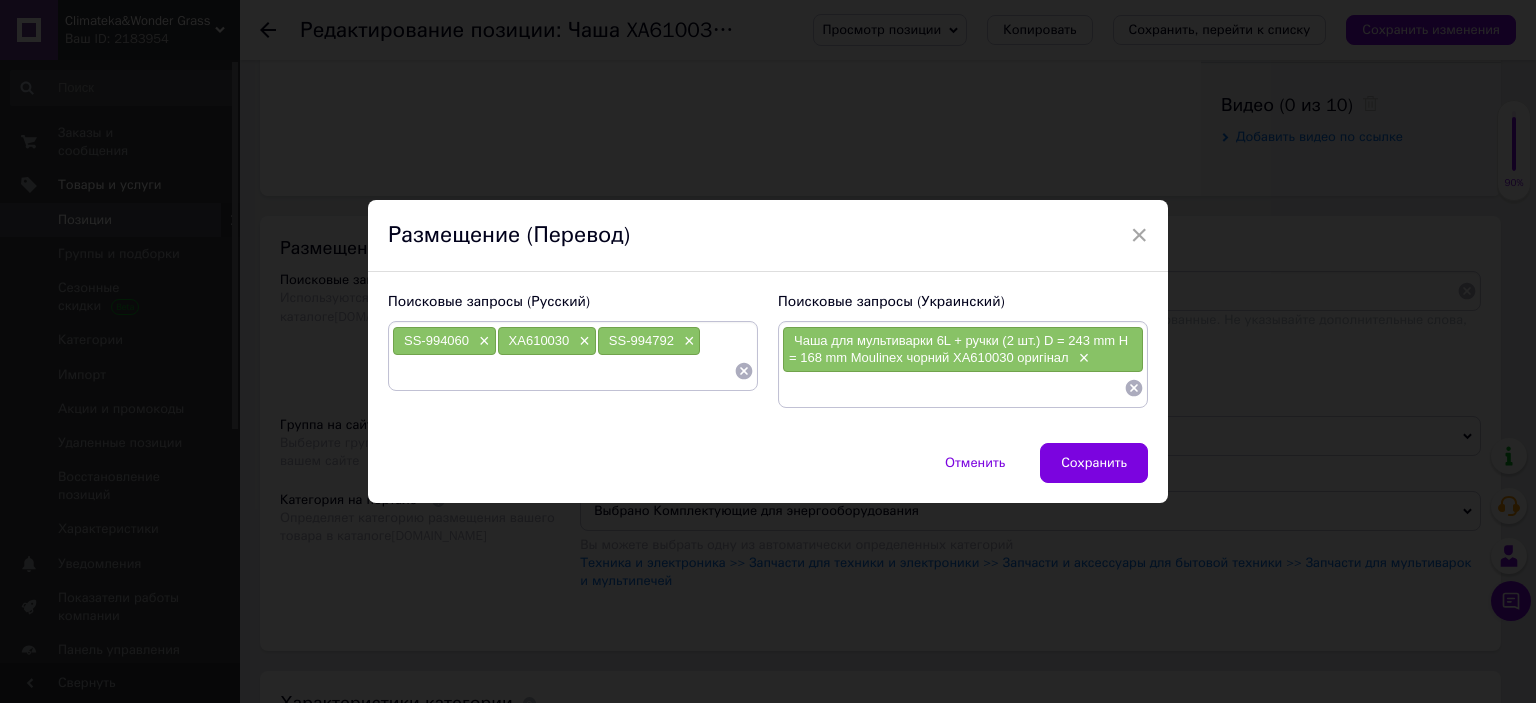 click 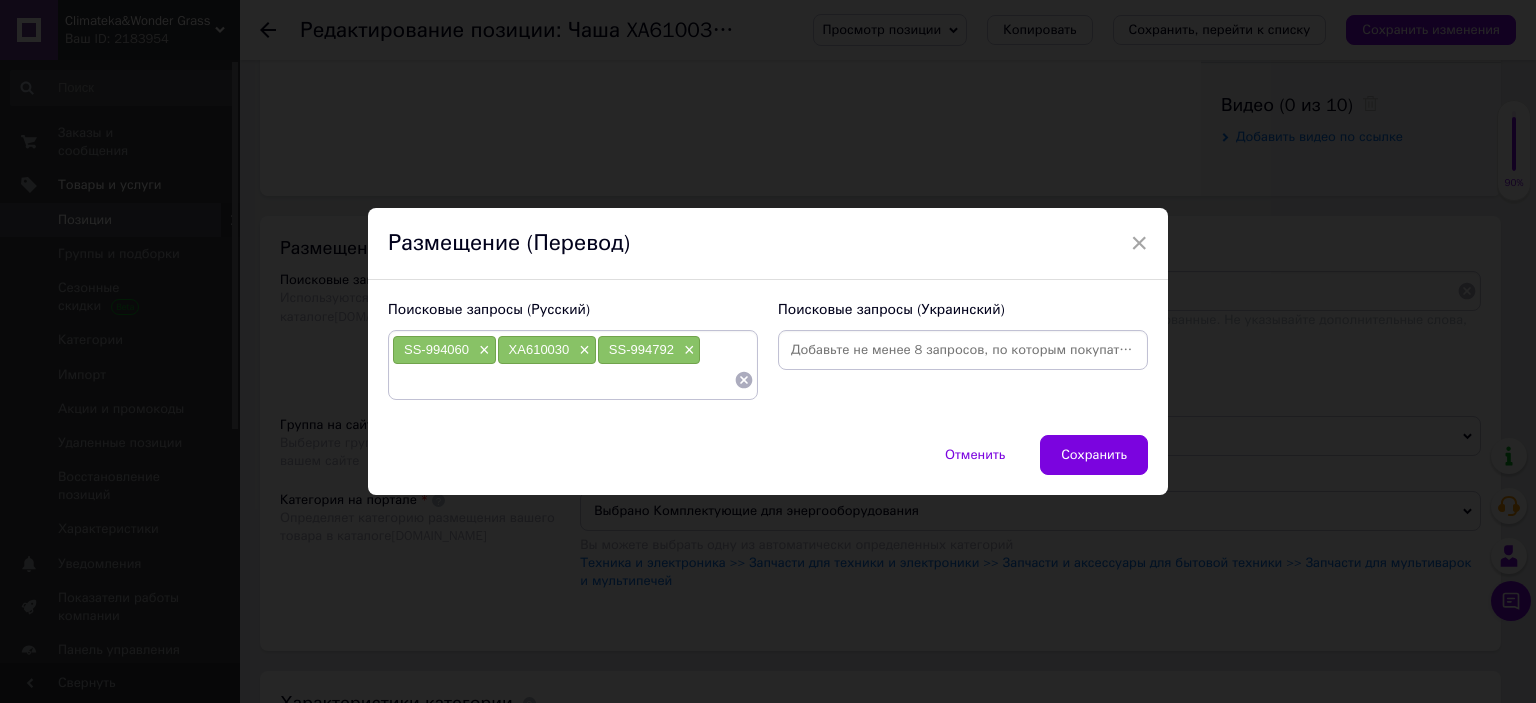 click 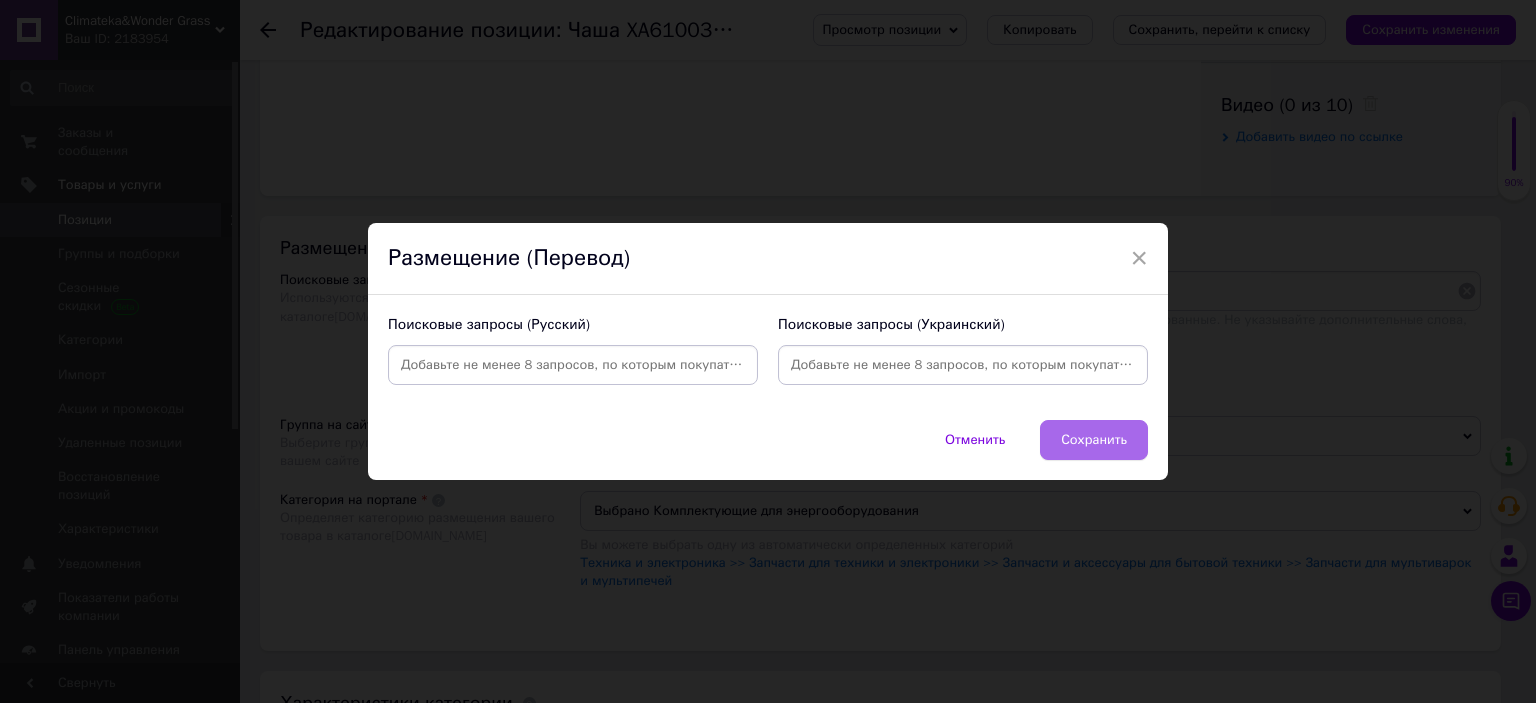 click on "Сохранить" at bounding box center (1094, 440) 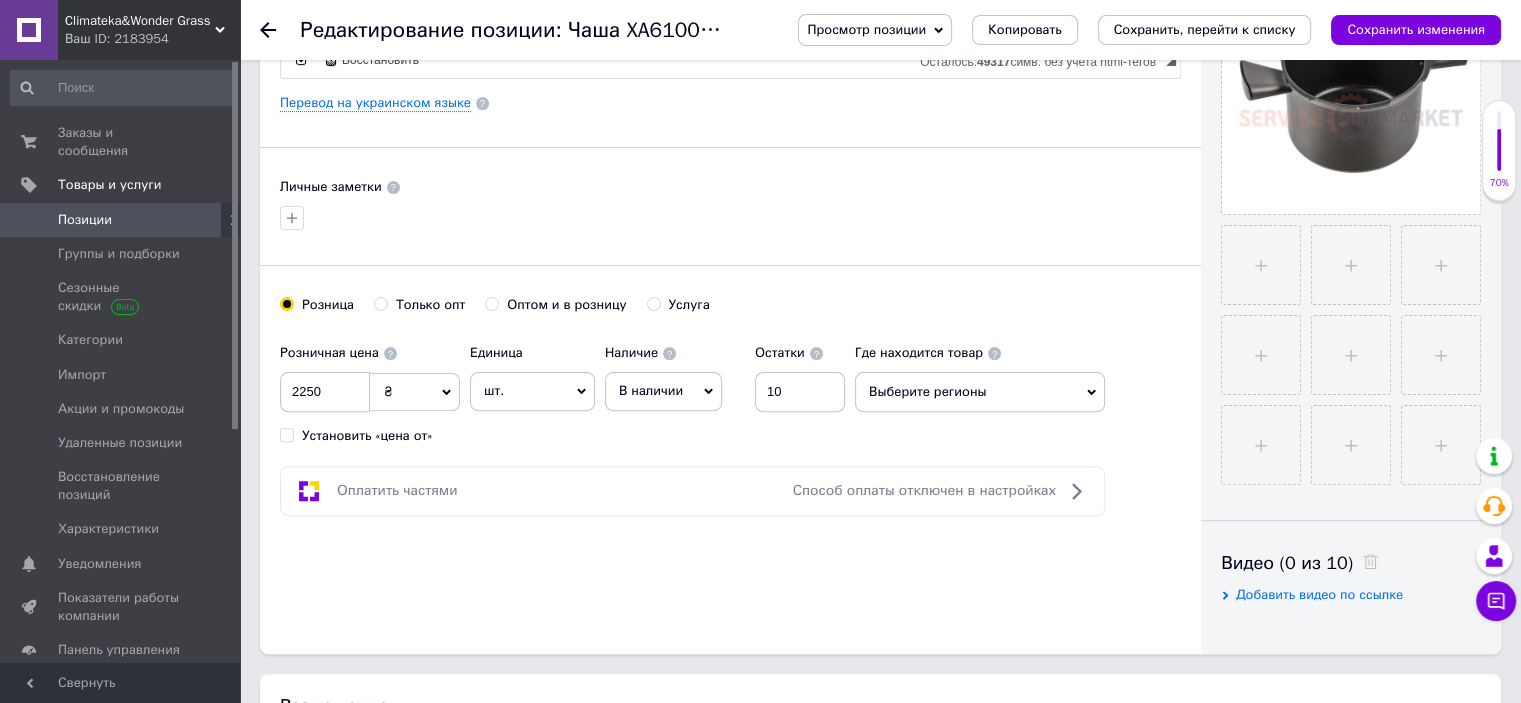 scroll, scrollTop: 500, scrollLeft: 0, axis: vertical 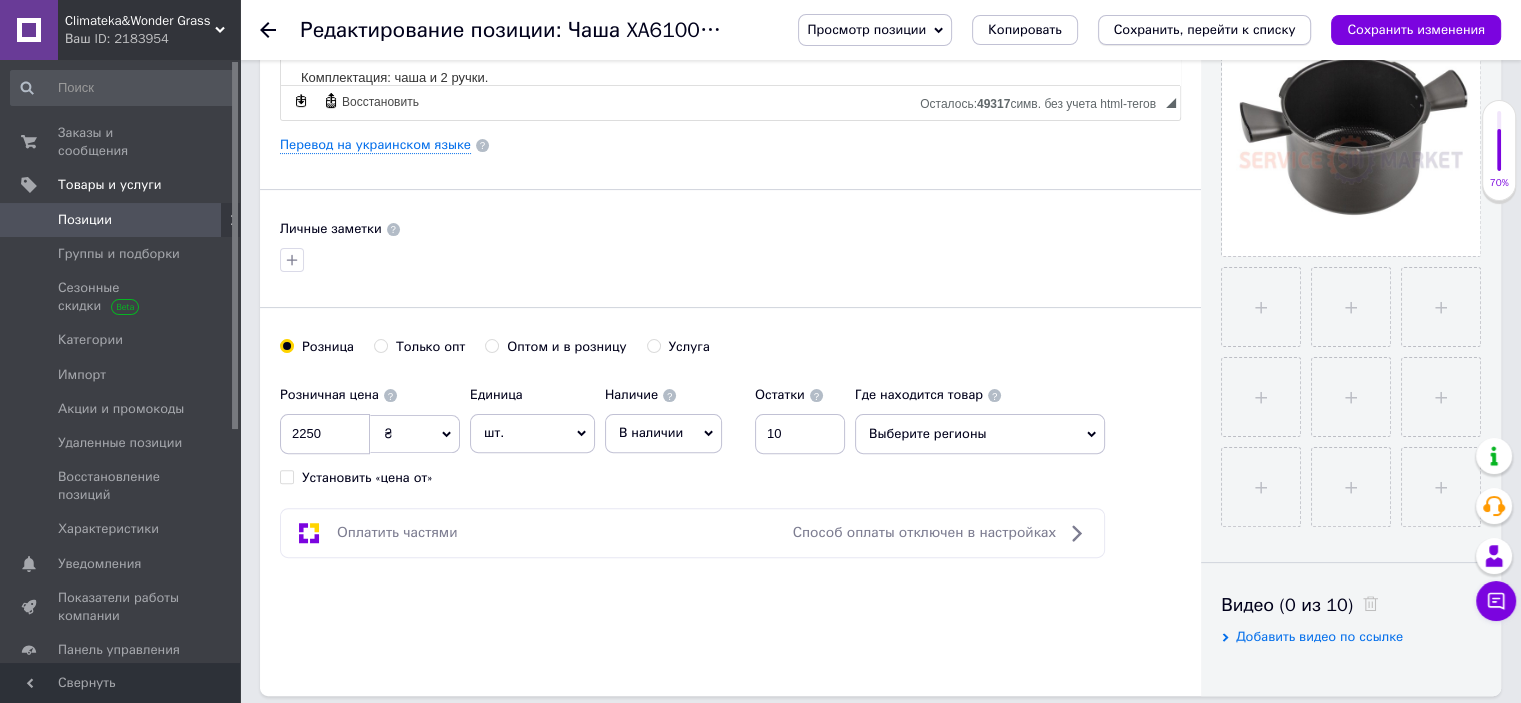 click on "Сохранить, перейти к списку" at bounding box center (1205, 30) 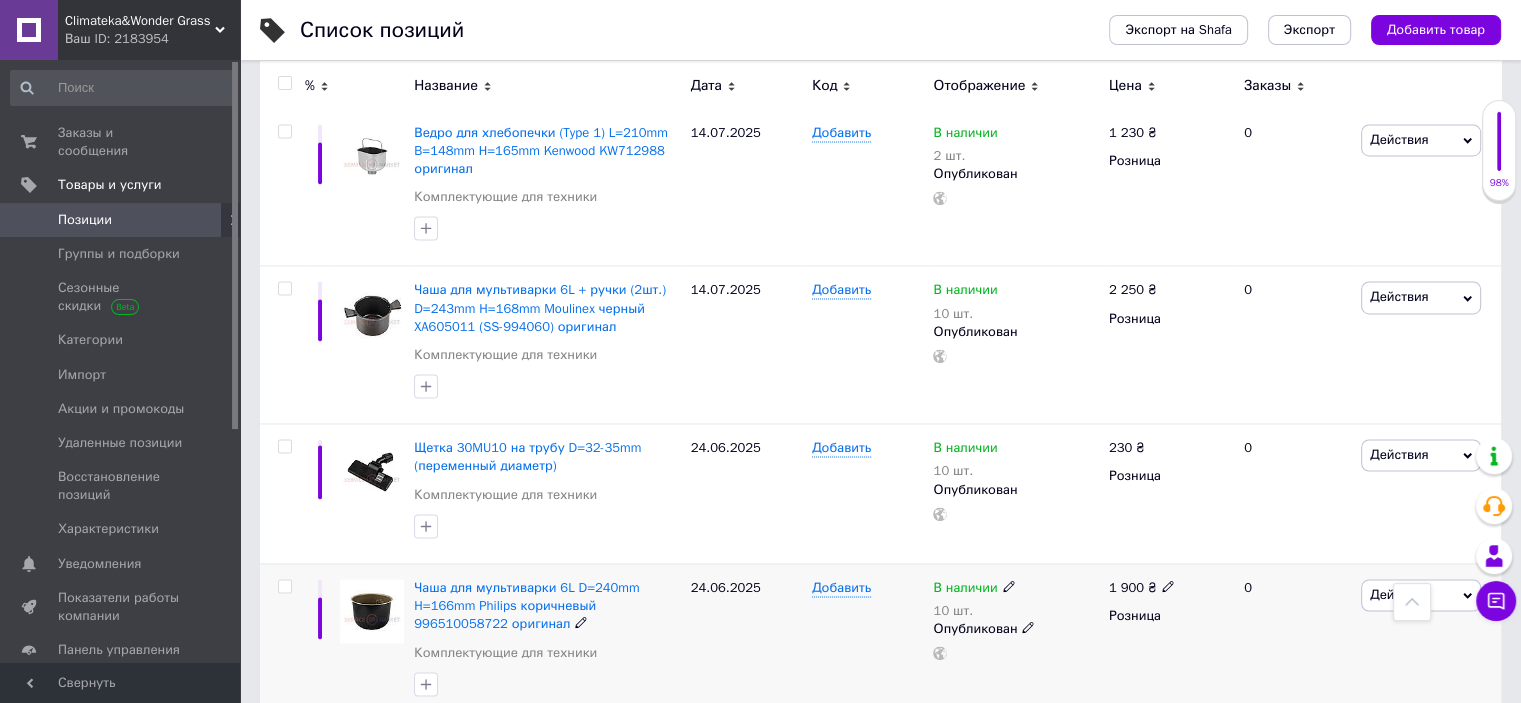 scroll, scrollTop: 10570, scrollLeft: 0, axis: vertical 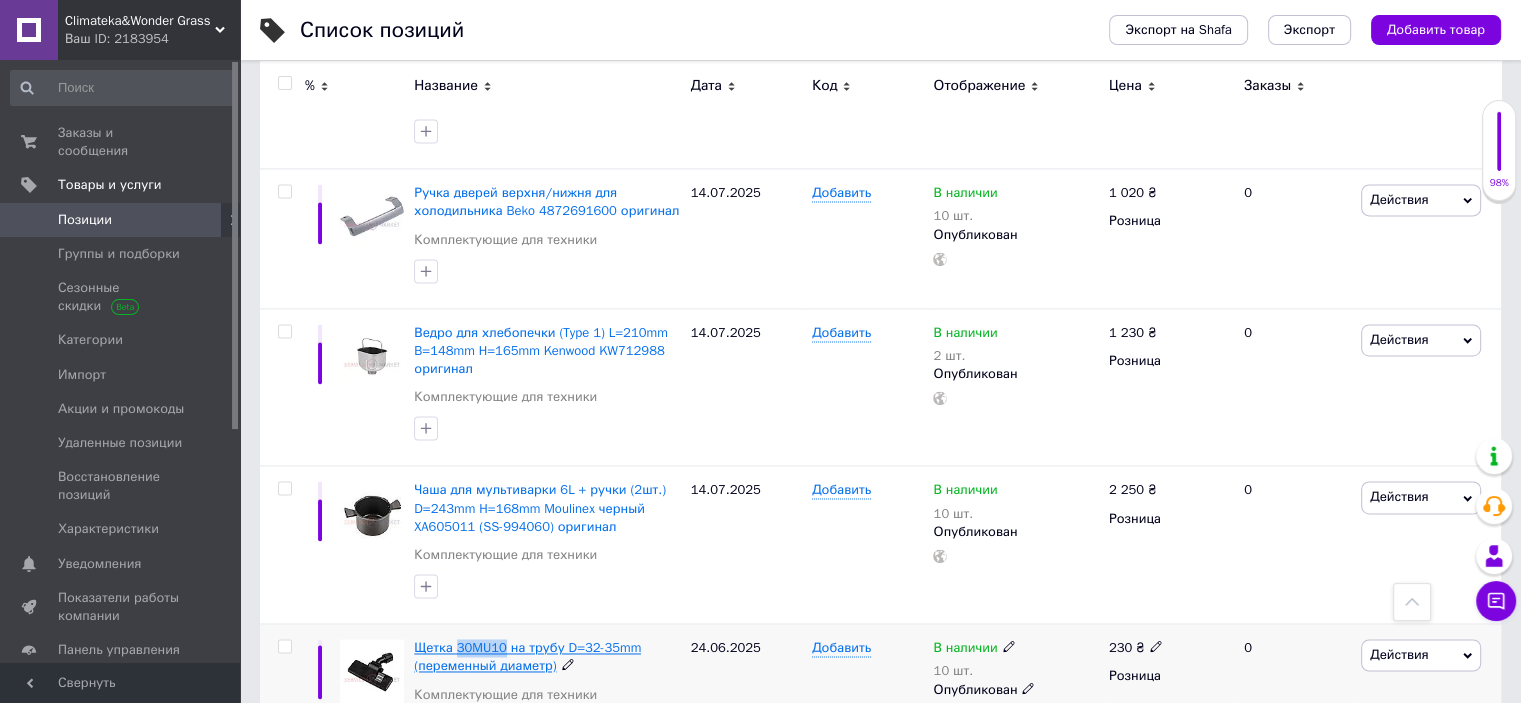 drag, startPoint x: 458, startPoint y: 451, endPoint x: 504, endPoint y: 465, distance: 48.08326 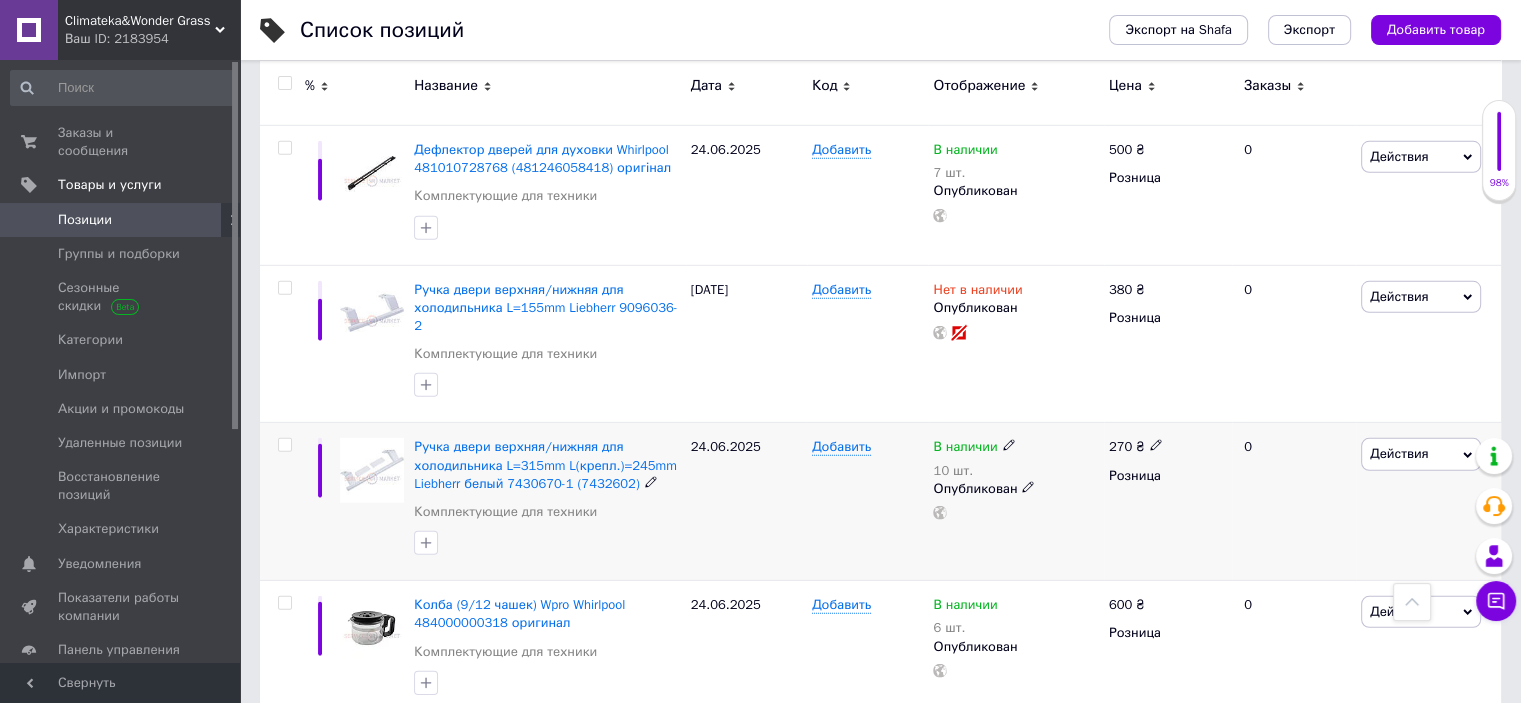 scroll, scrollTop: 13570, scrollLeft: 0, axis: vertical 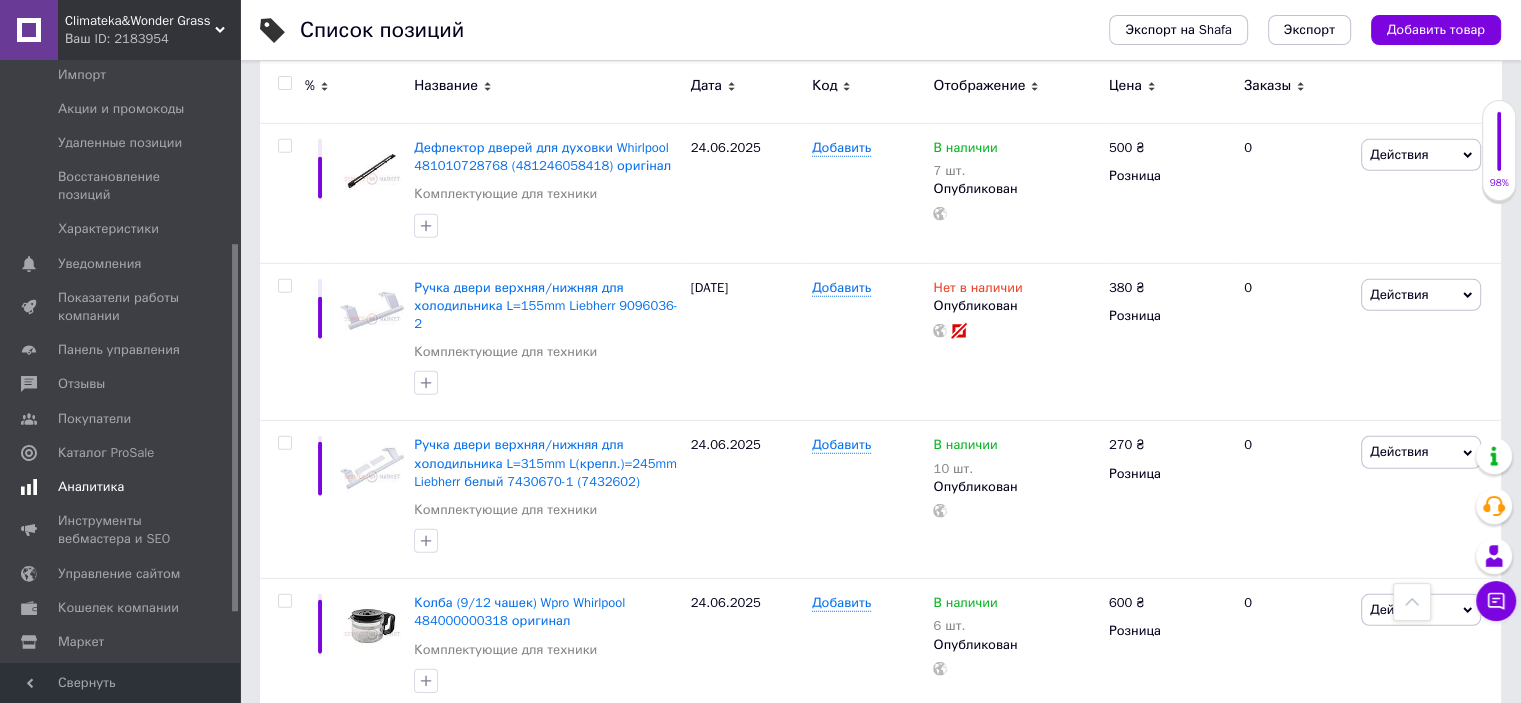 click on "Аналитика" at bounding box center (91, 487) 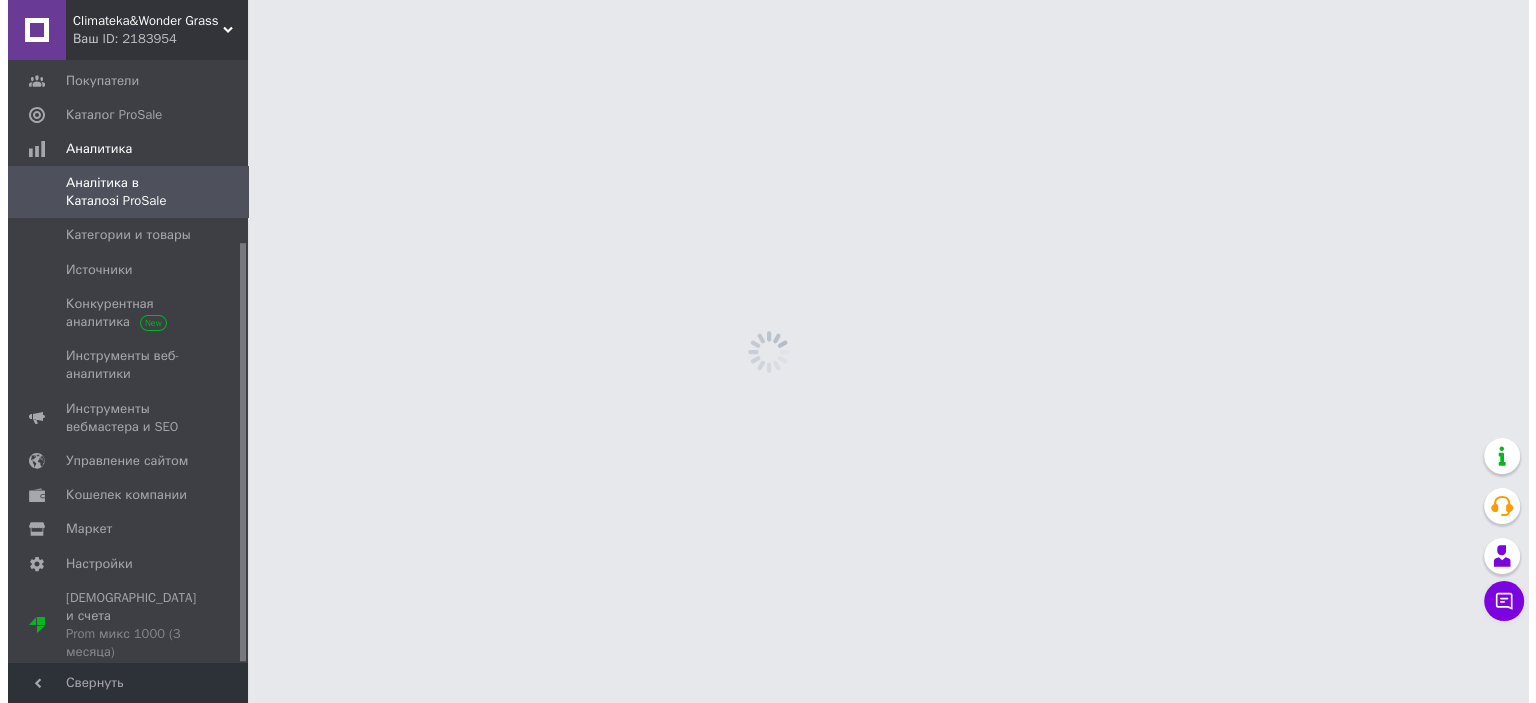 scroll, scrollTop: 0, scrollLeft: 0, axis: both 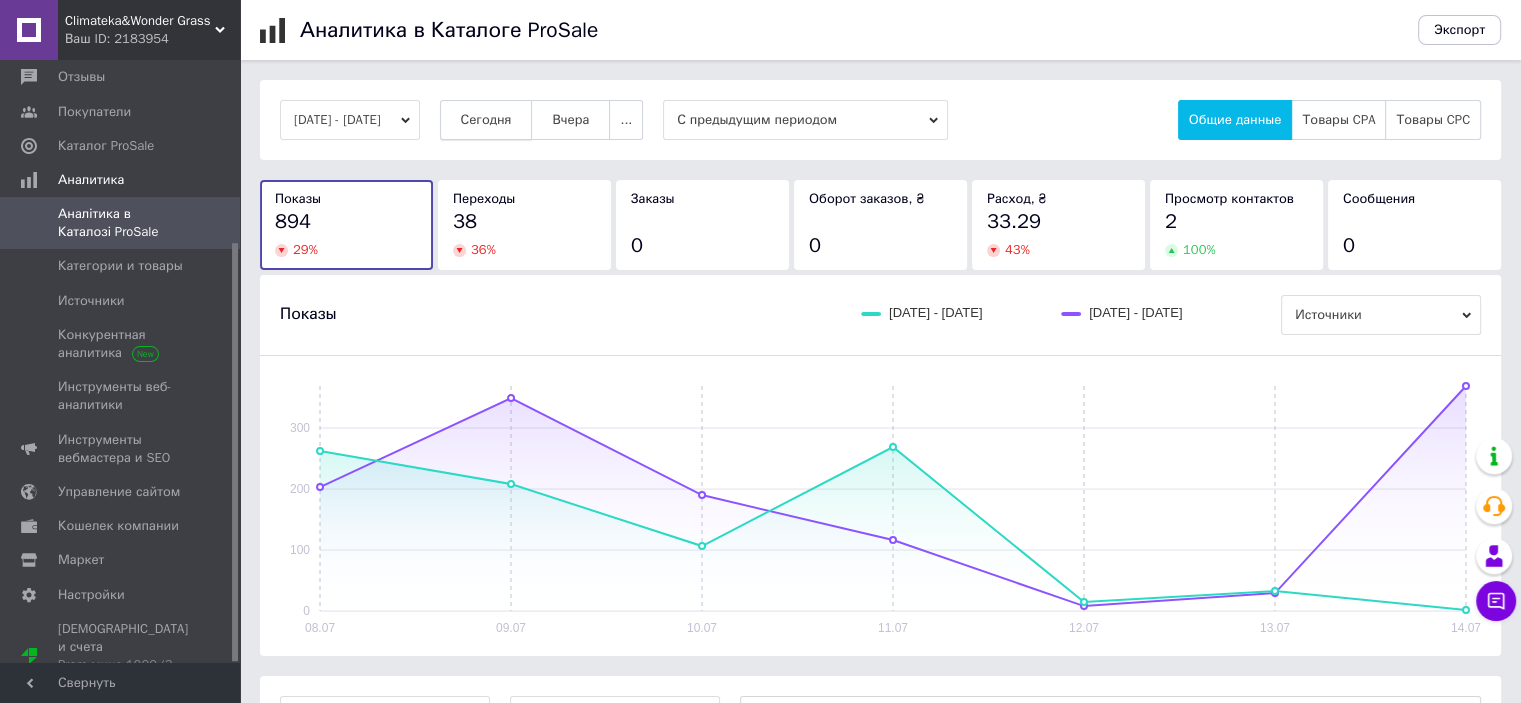click on "Сегодня" at bounding box center [486, 120] 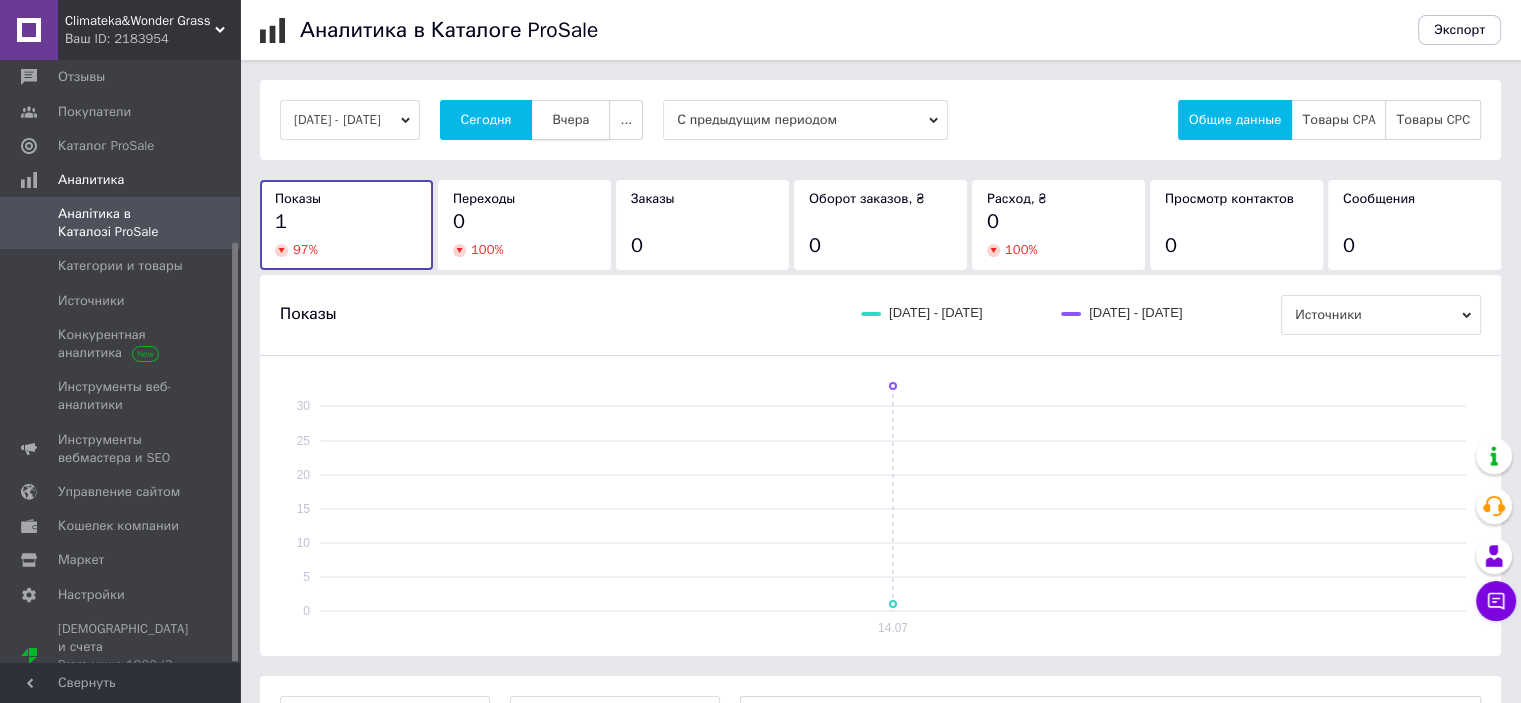 click on "Вчера" at bounding box center (570, 120) 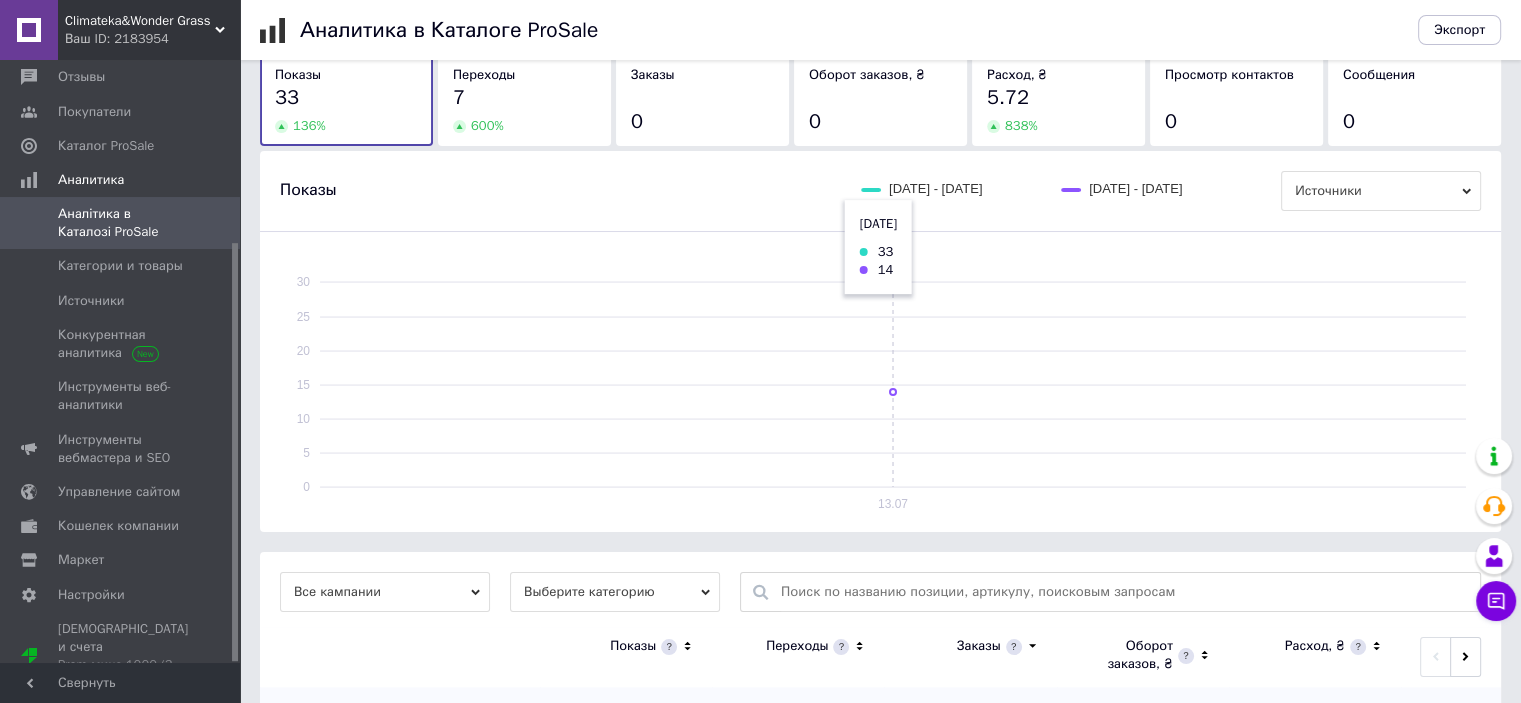 scroll, scrollTop: 251, scrollLeft: 0, axis: vertical 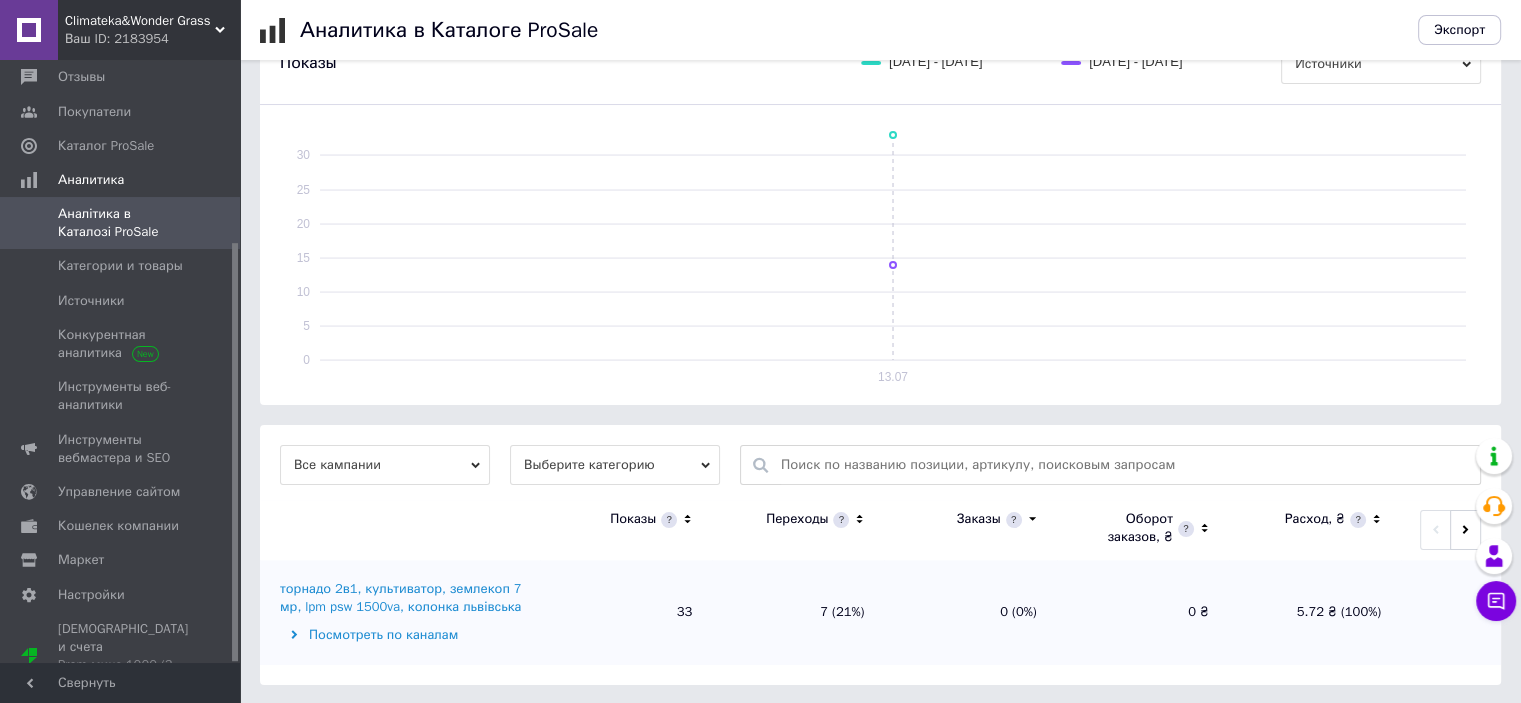 click on "торнадо 2в1, культиватор, землекоп 7 мр, lpm psw 1500va, колонка львівська" at bounding box center (407, 598) 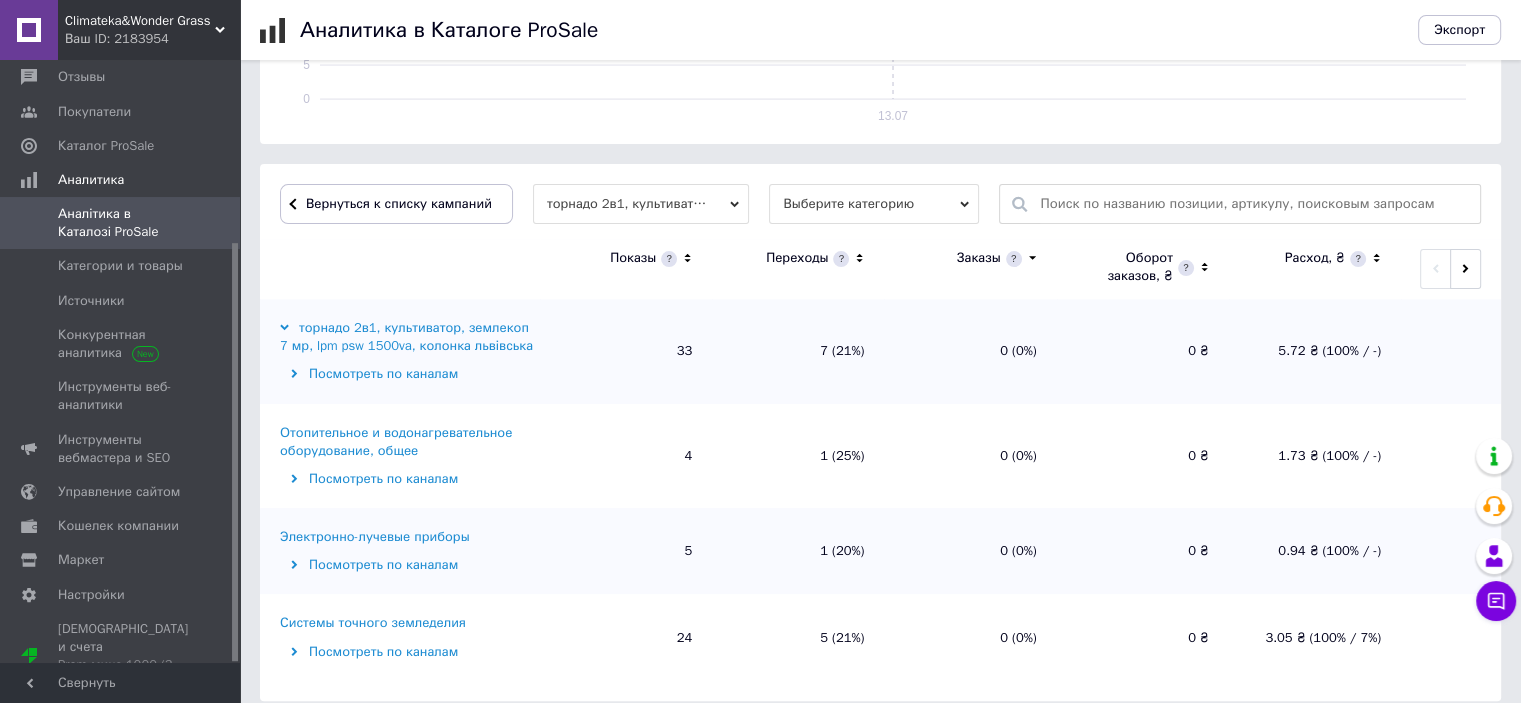 scroll, scrollTop: 528, scrollLeft: 0, axis: vertical 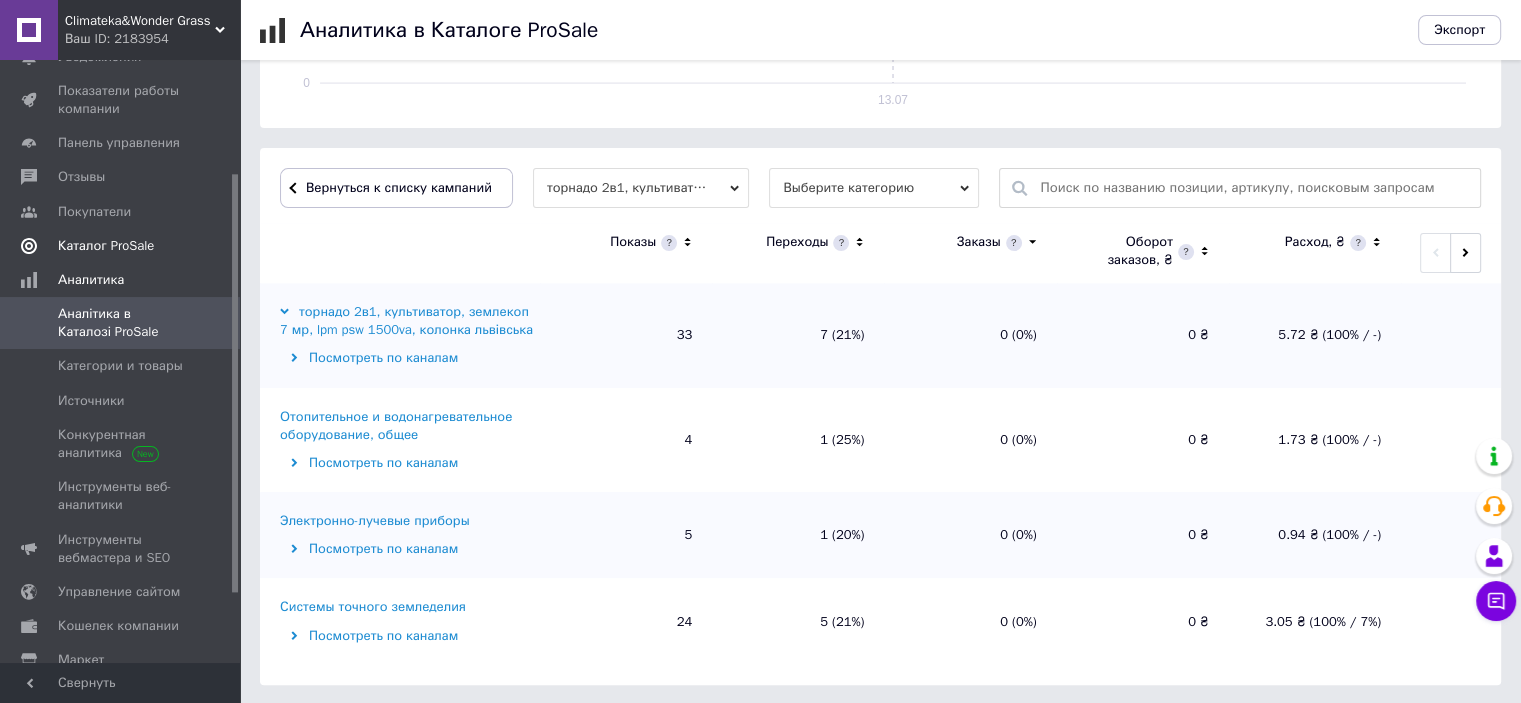 click on "Каталог ProSale" at bounding box center [106, 246] 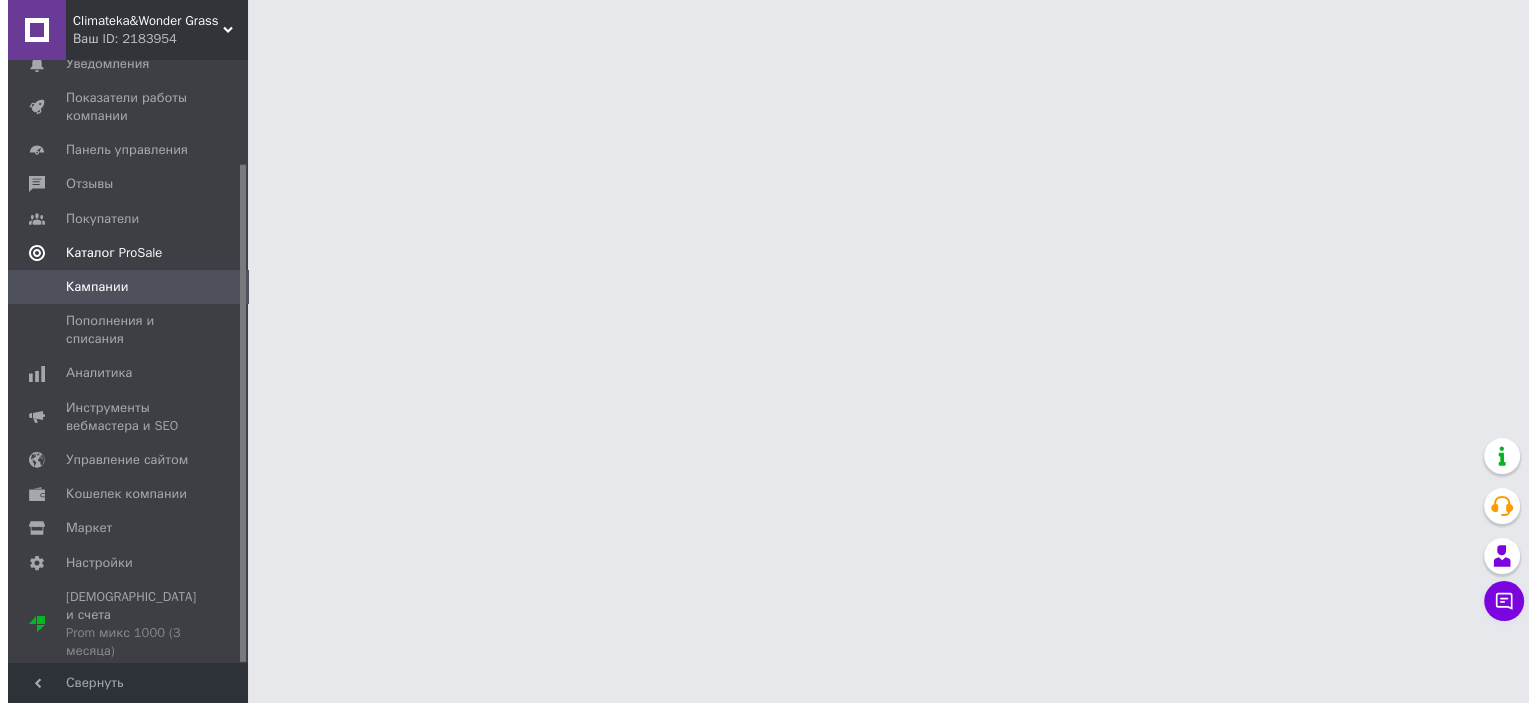 scroll, scrollTop: 0, scrollLeft: 0, axis: both 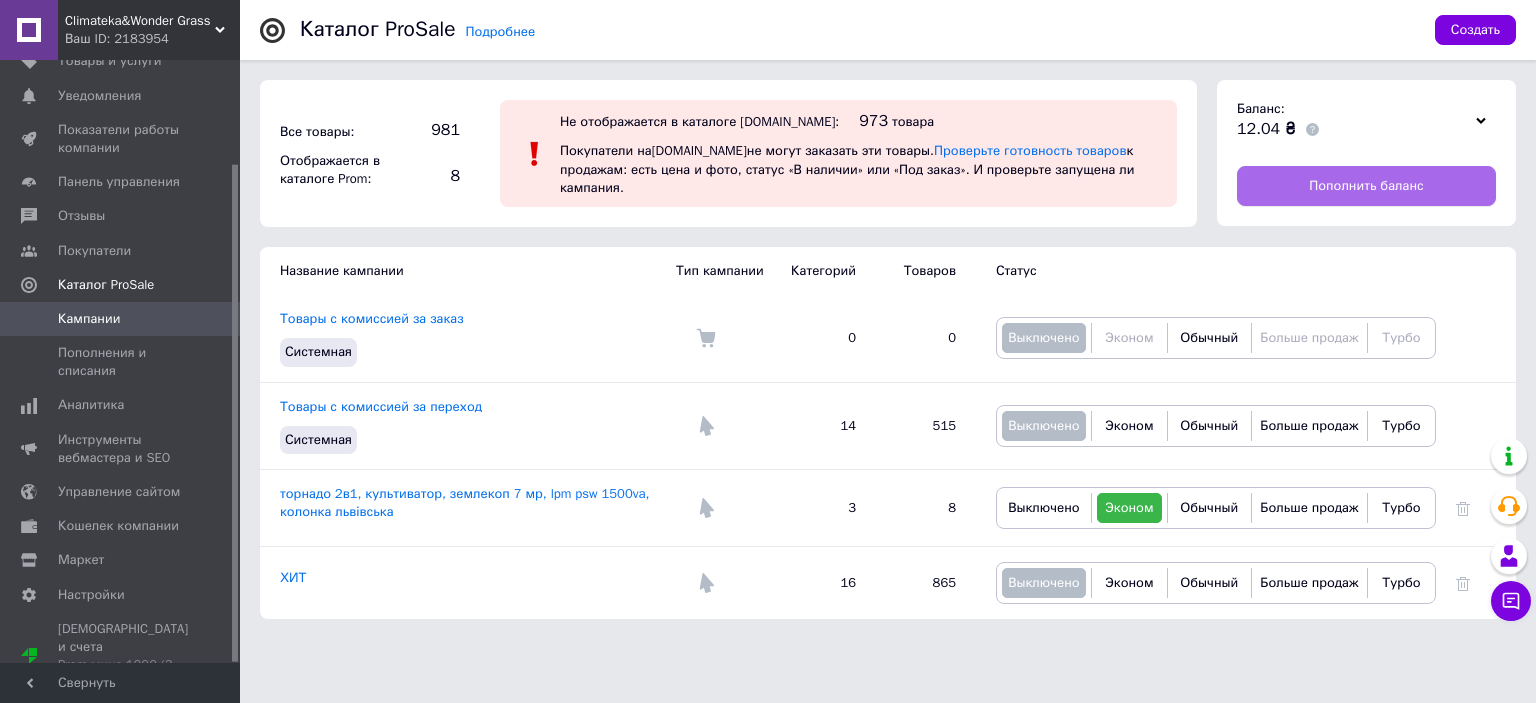 click on "Пополнить баланс" at bounding box center (1366, 186) 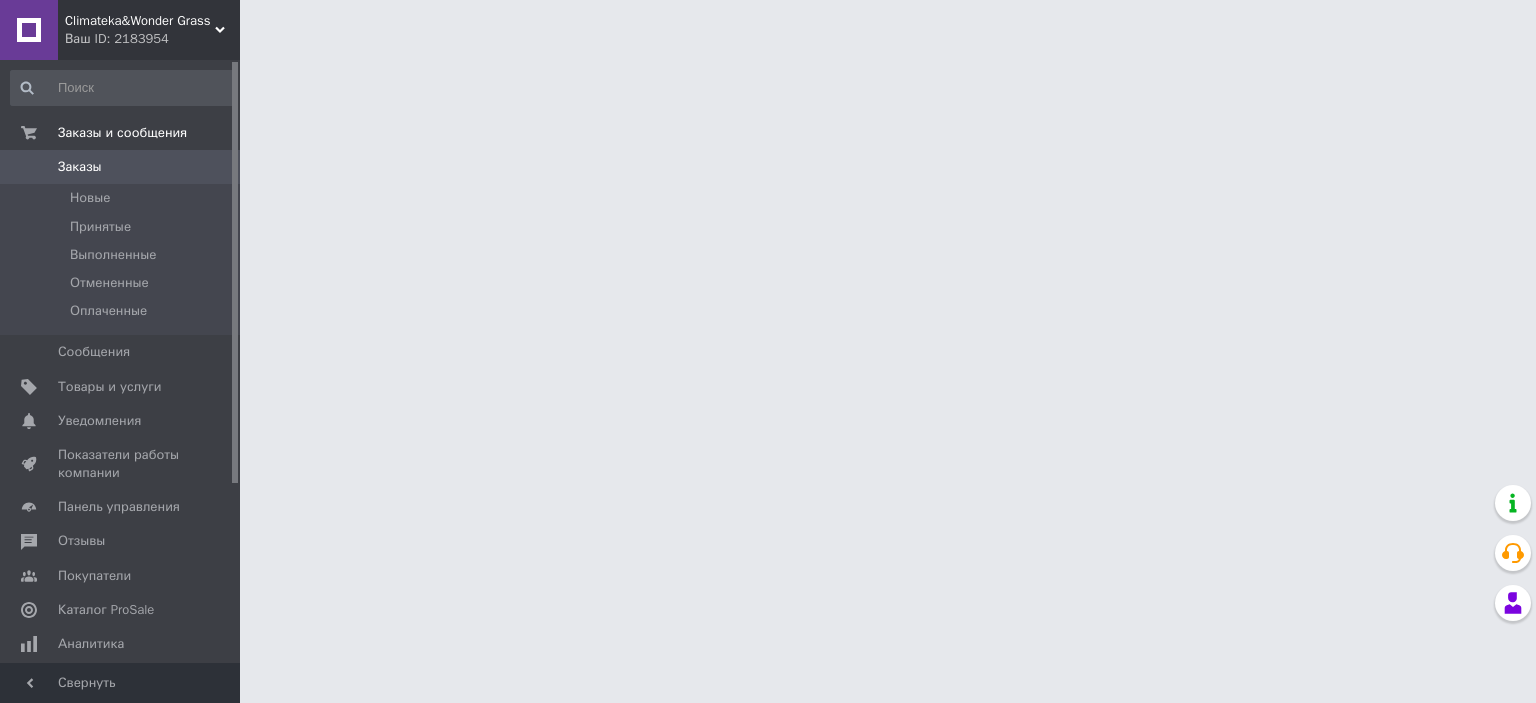 click on "Каталог ProSale" at bounding box center [106, 610] 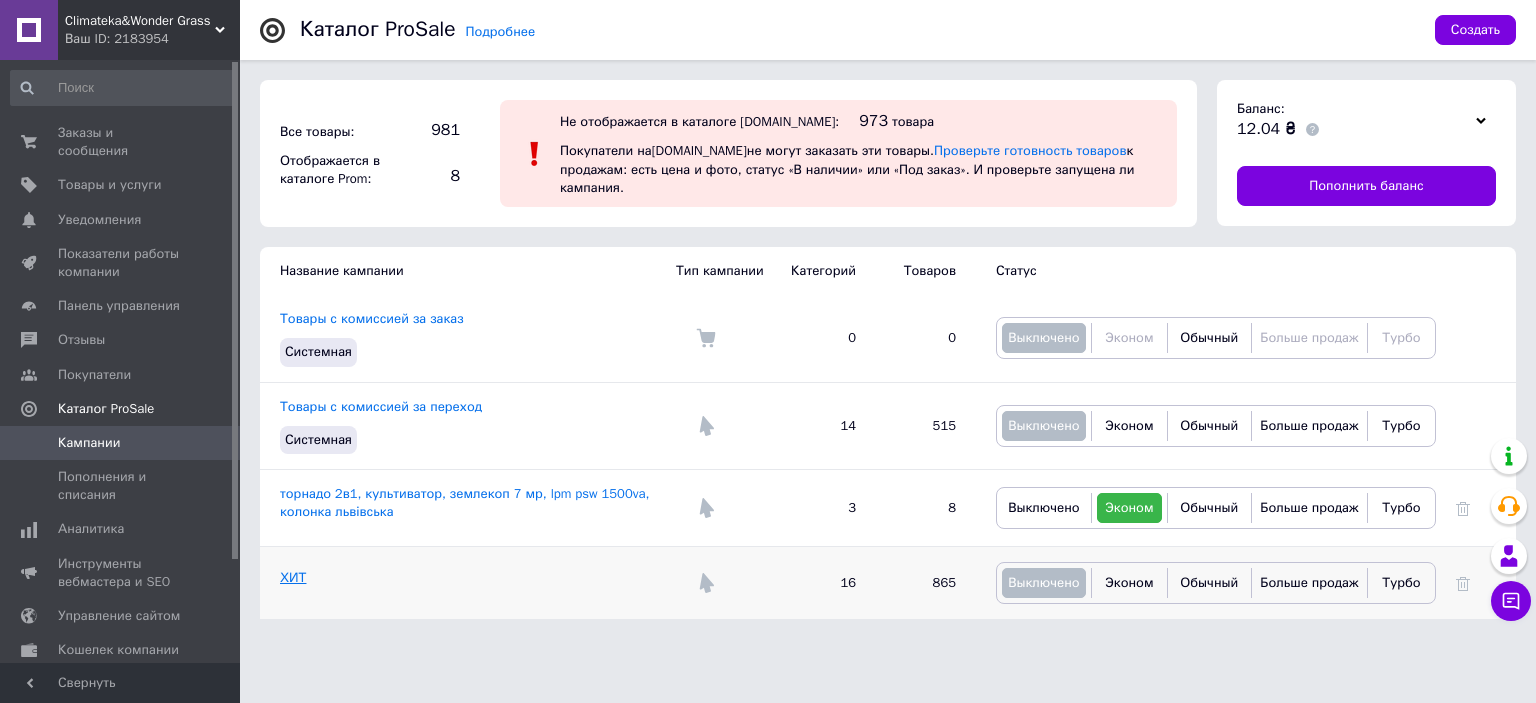 click on "ХИТ" at bounding box center (293, 577) 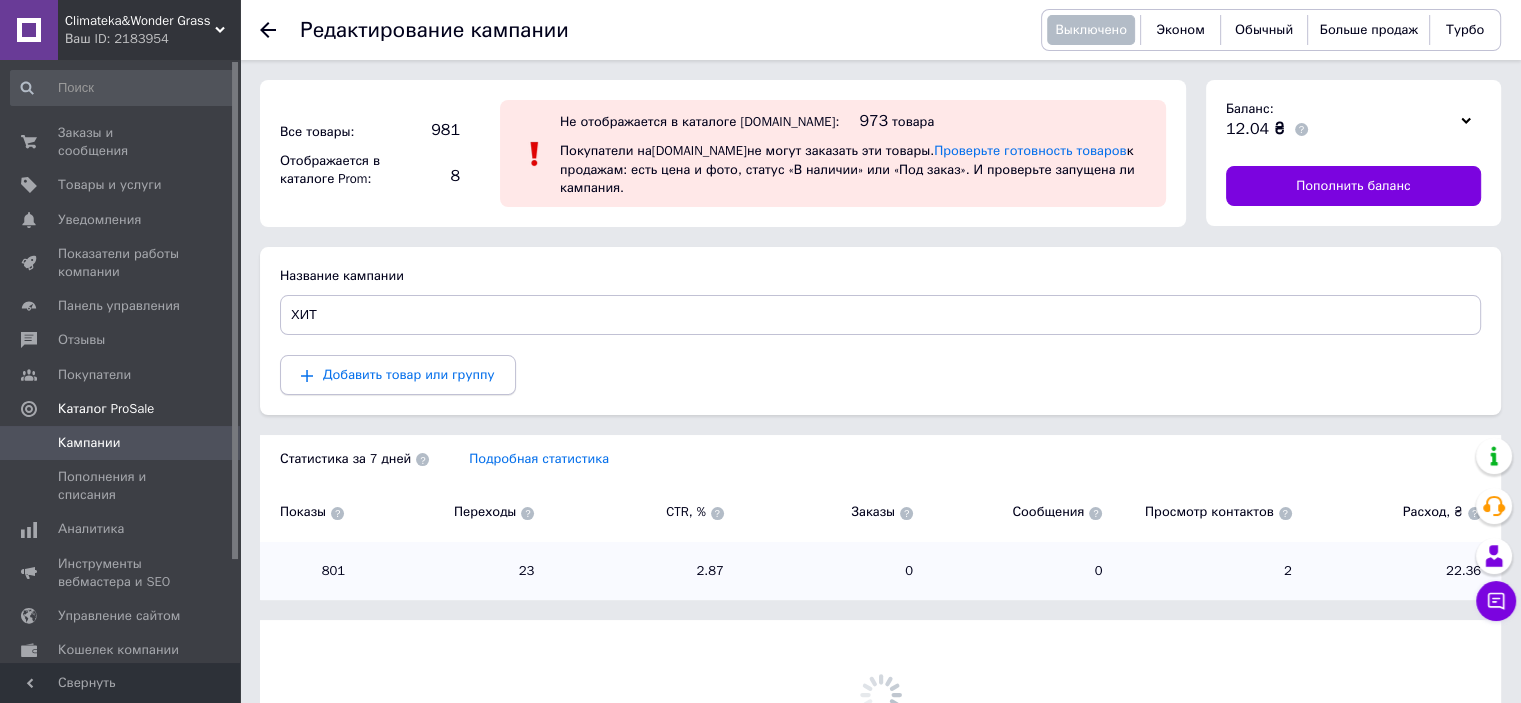 click on "Добавить товар или группу" at bounding box center [398, 375] 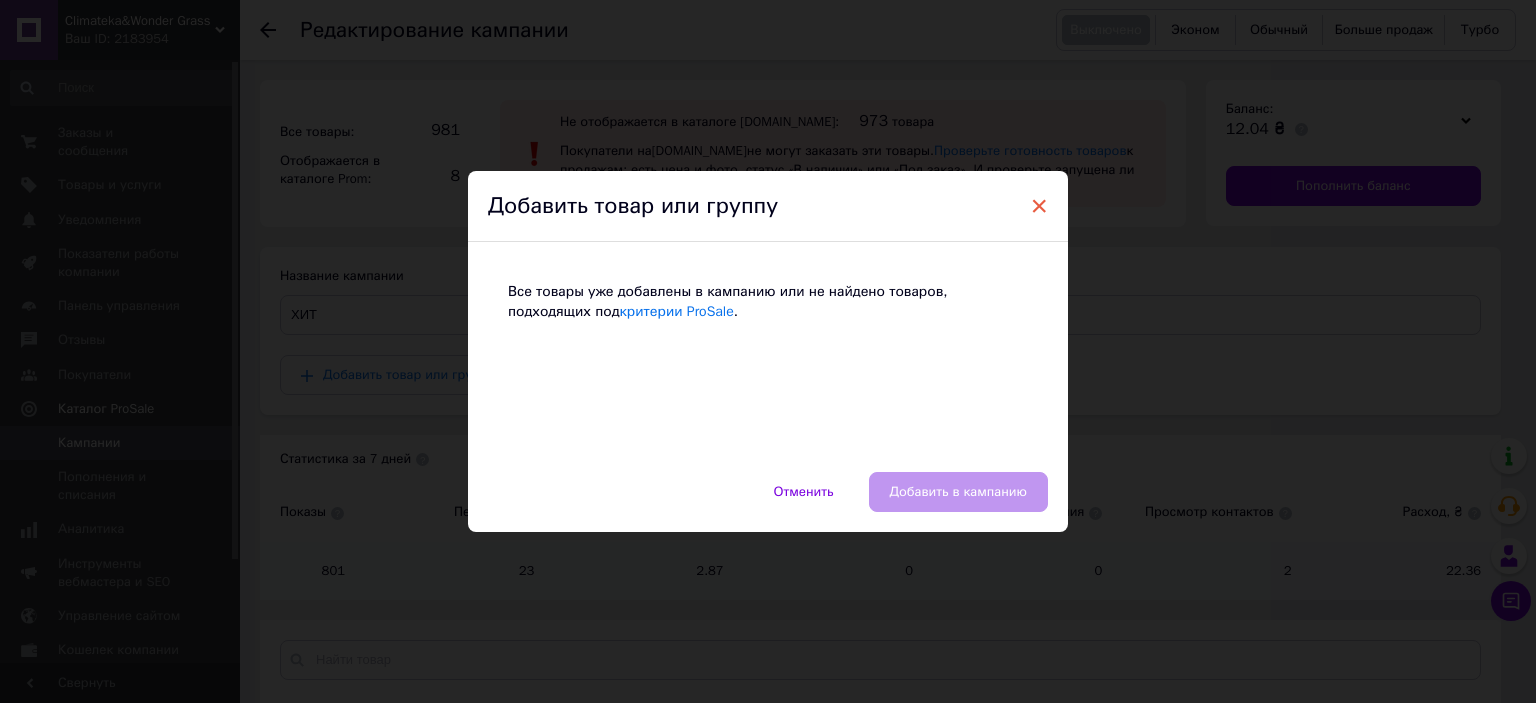 click on "×" at bounding box center [1039, 206] 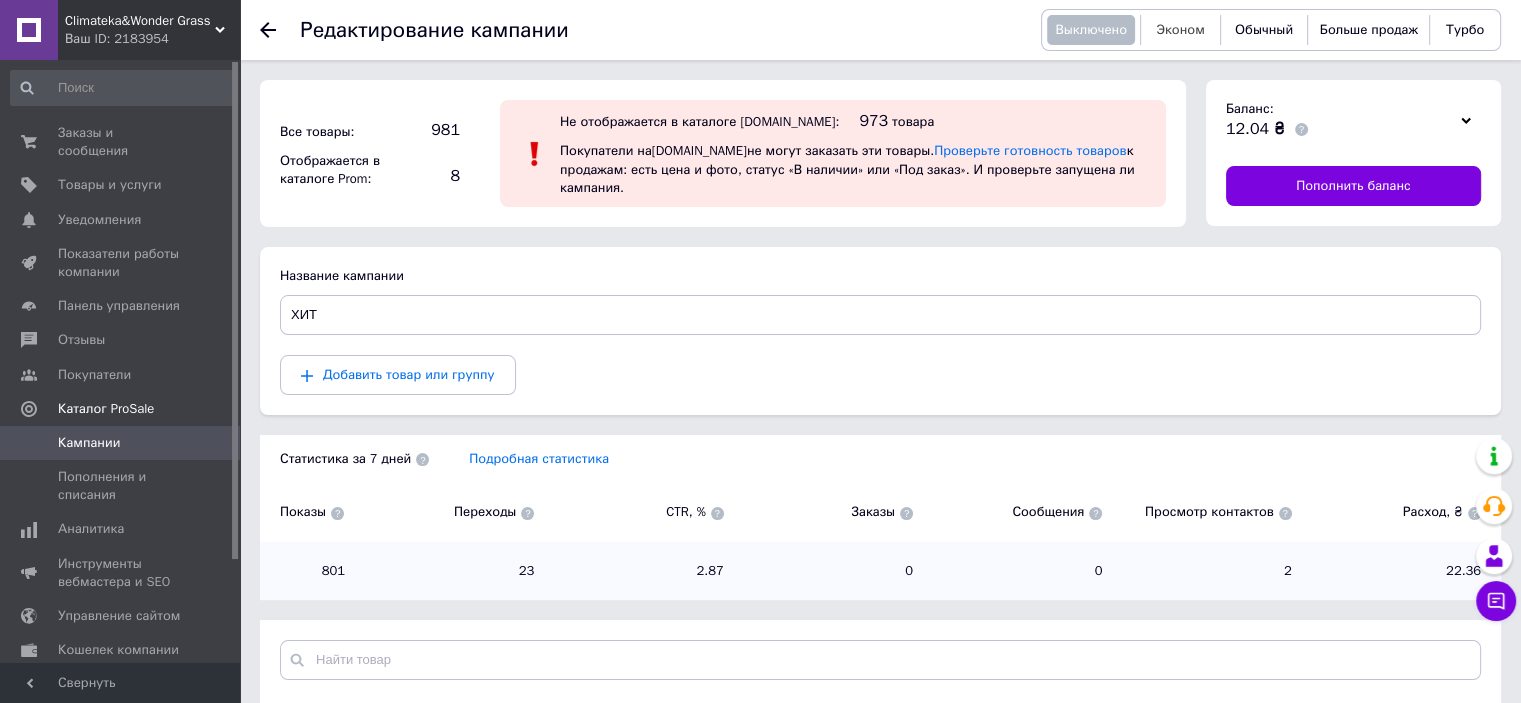 click on "Эконом" at bounding box center (1180, 29) 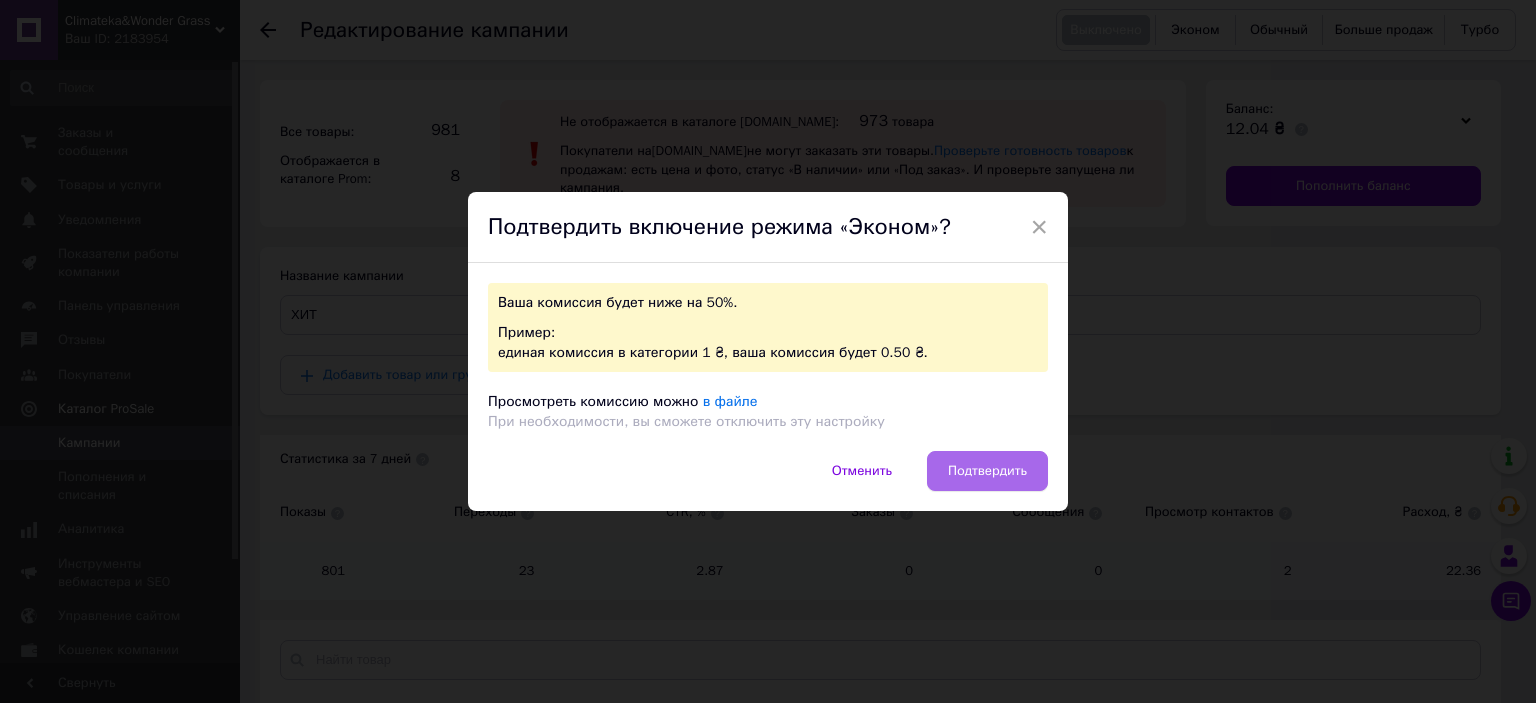 click on "Подтвердить" at bounding box center [987, 471] 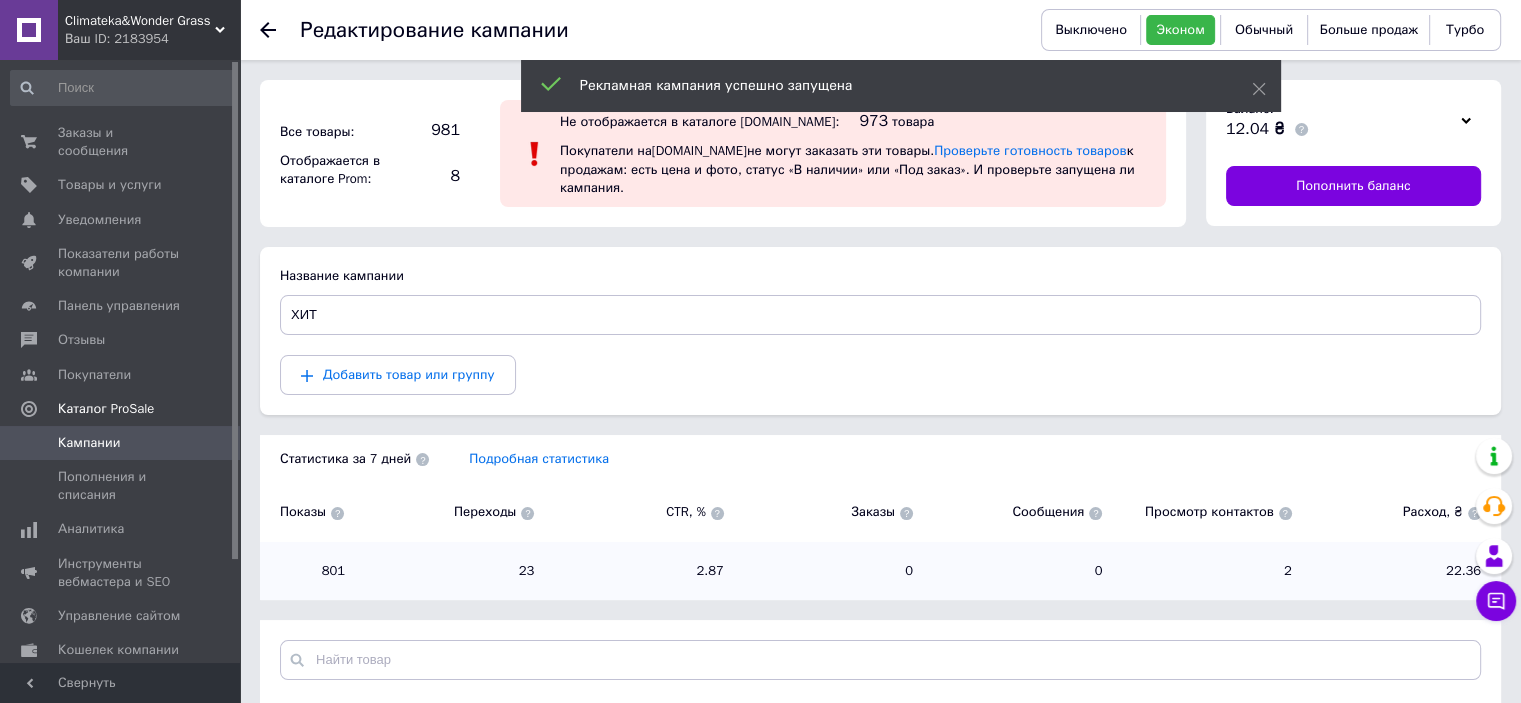 click on "Кампании" at bounding box center (121, 443) 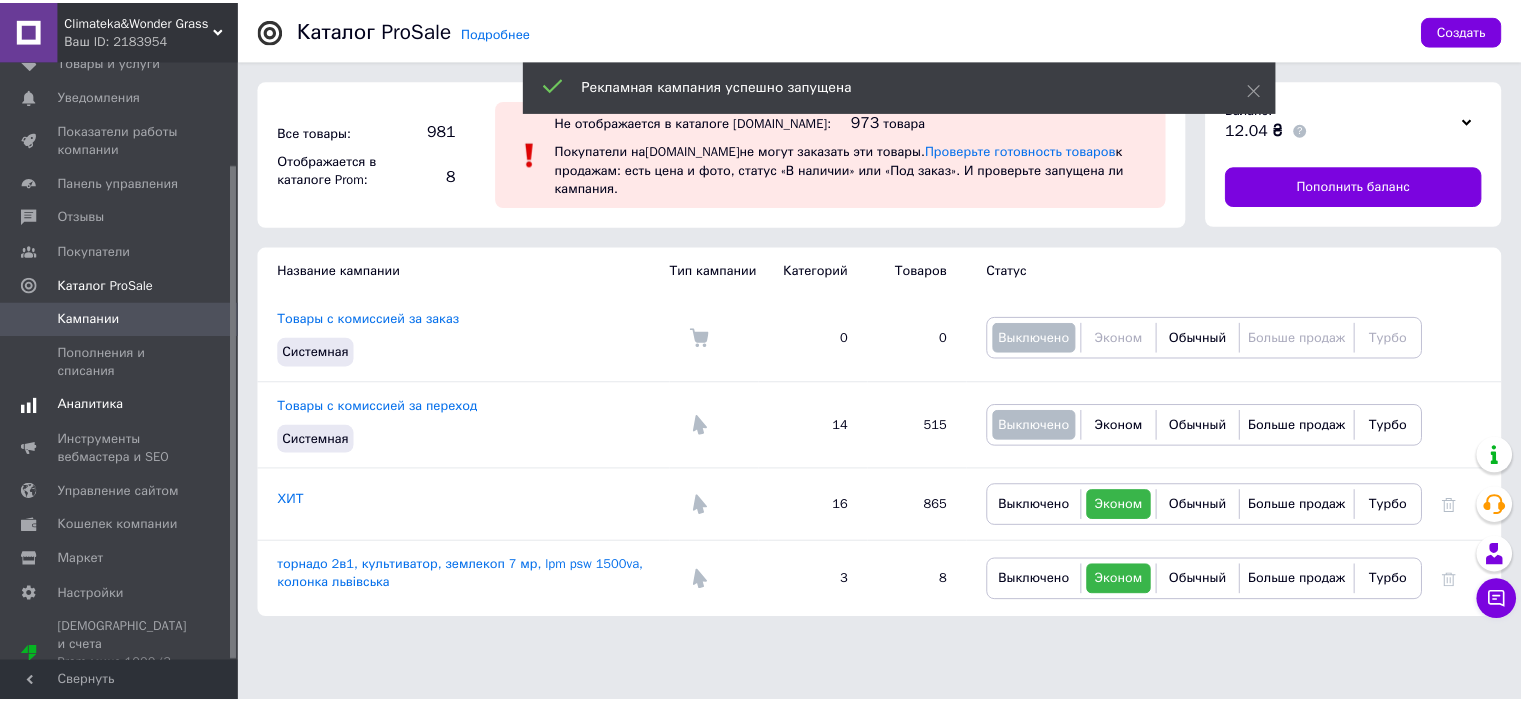 scroll, scrollTop: 124, scrollLeft: 0, axis: vertical 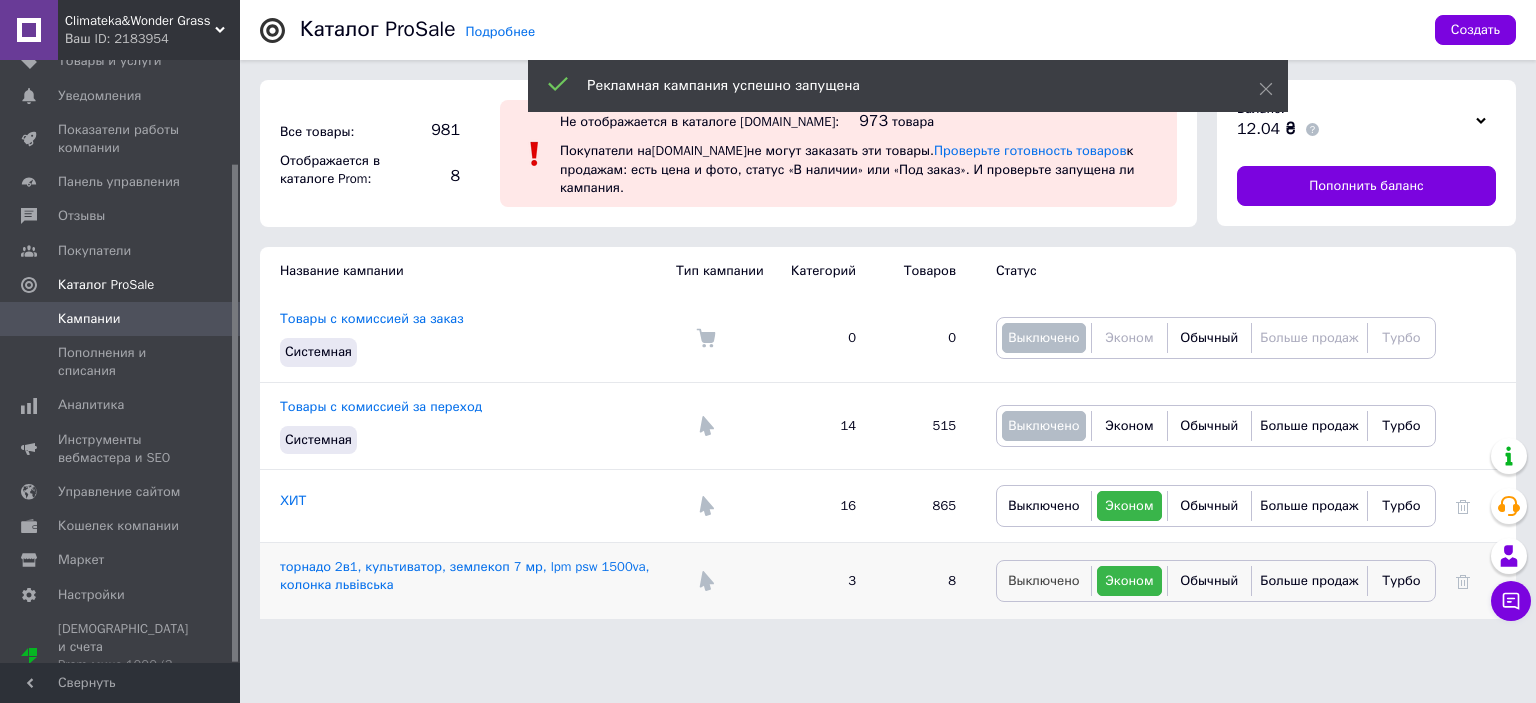 click on "Выключено" at bounding box center [1044, 580] 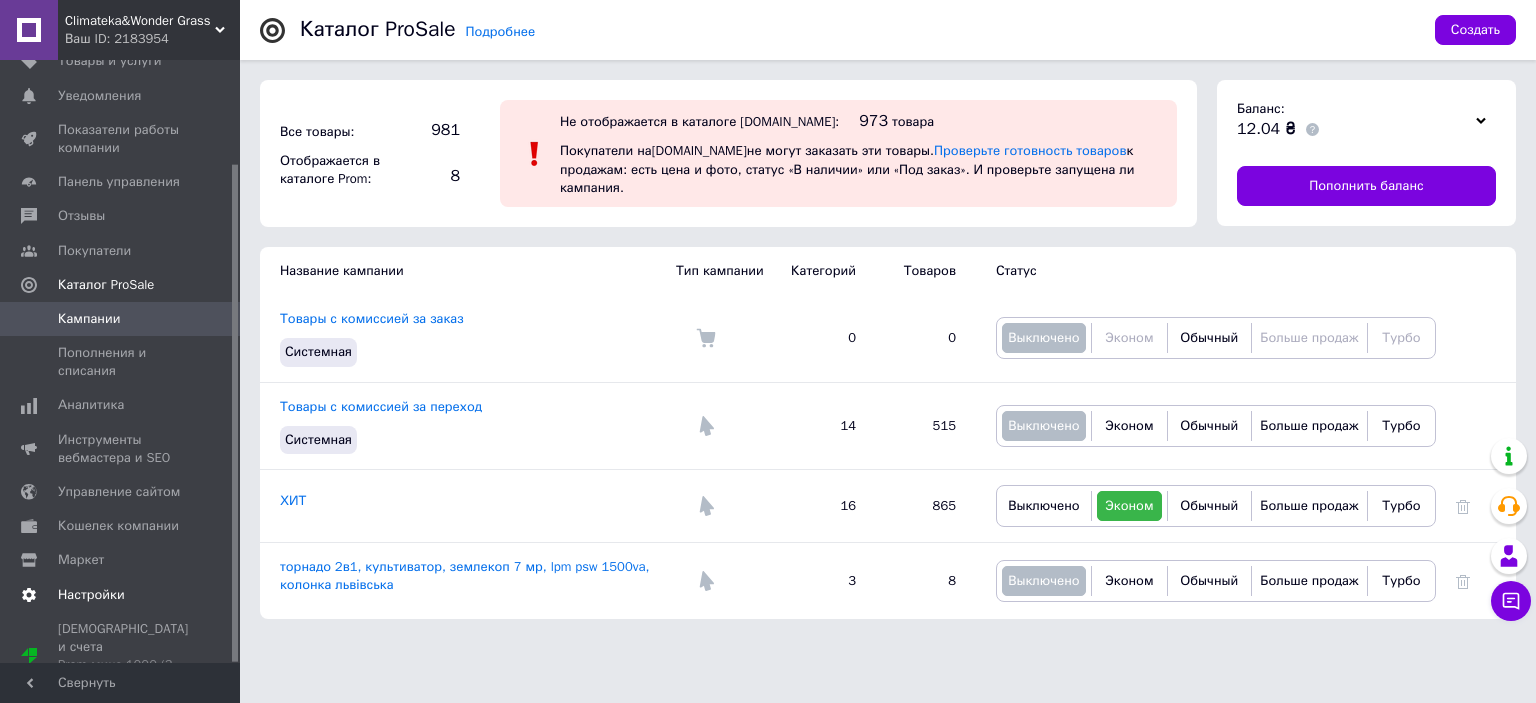 click on "Настройки" at bounding box center (91, 595) 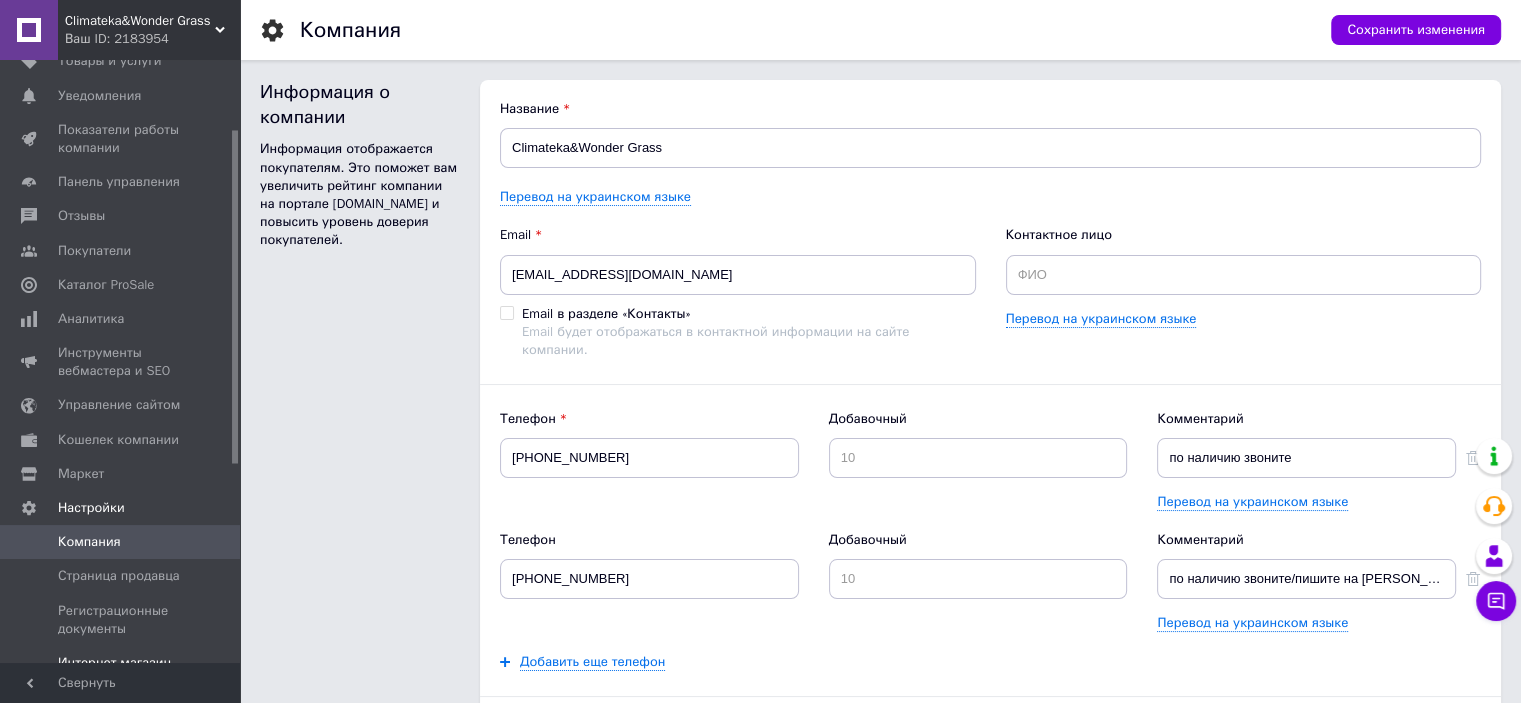 scroll, scrollTop: 0, scrollLeft: 0, axis: both 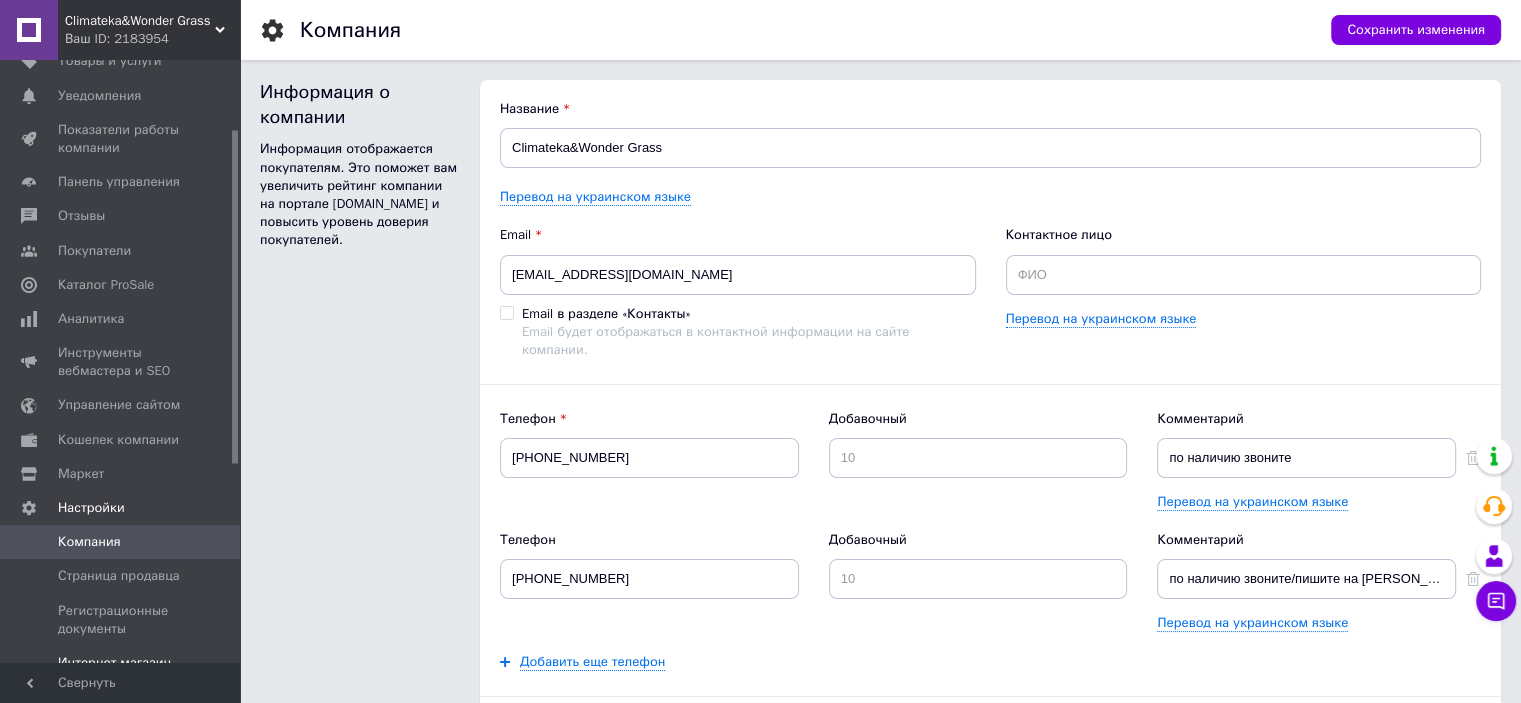 click on "Интернет-магазин" at bounding box center [123, 663] 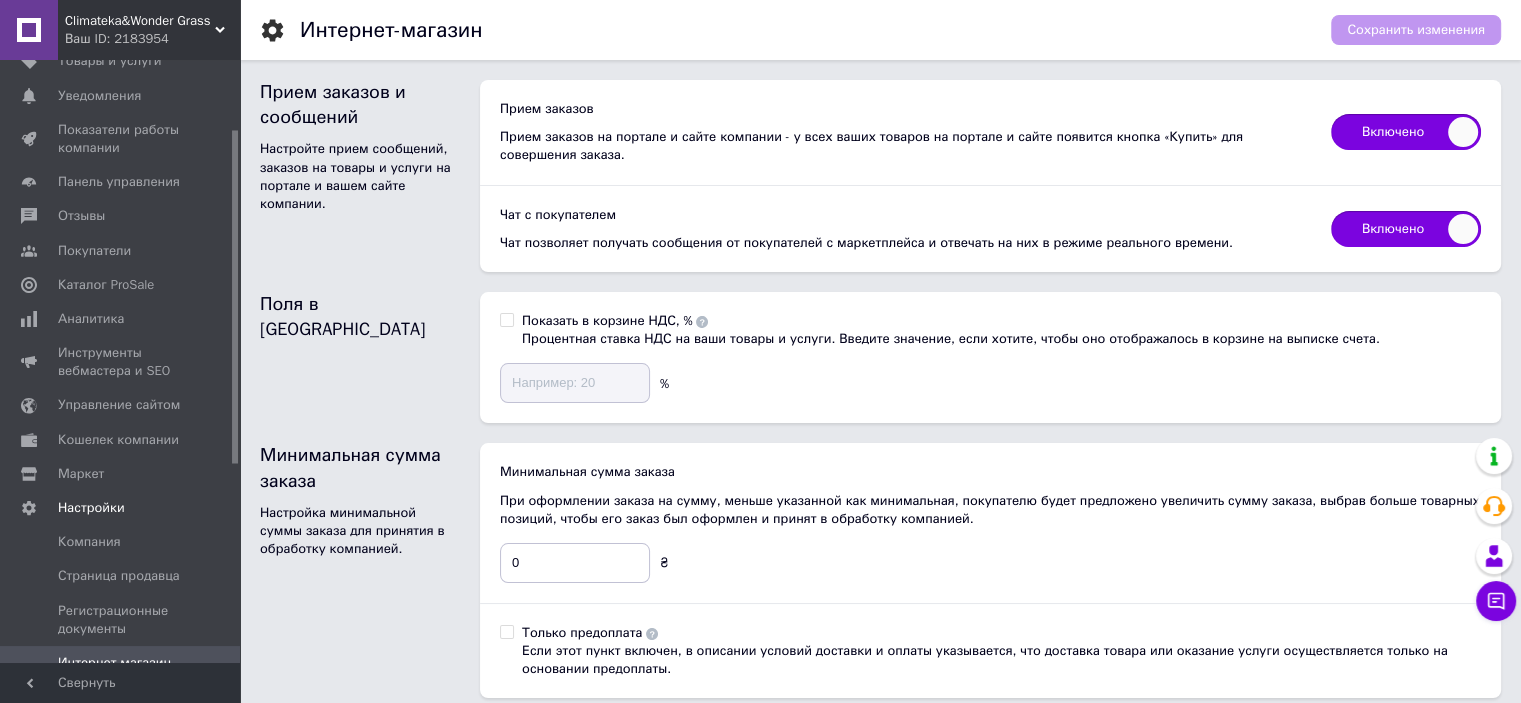 click on "Включено" at bounding box center [1406, 132] 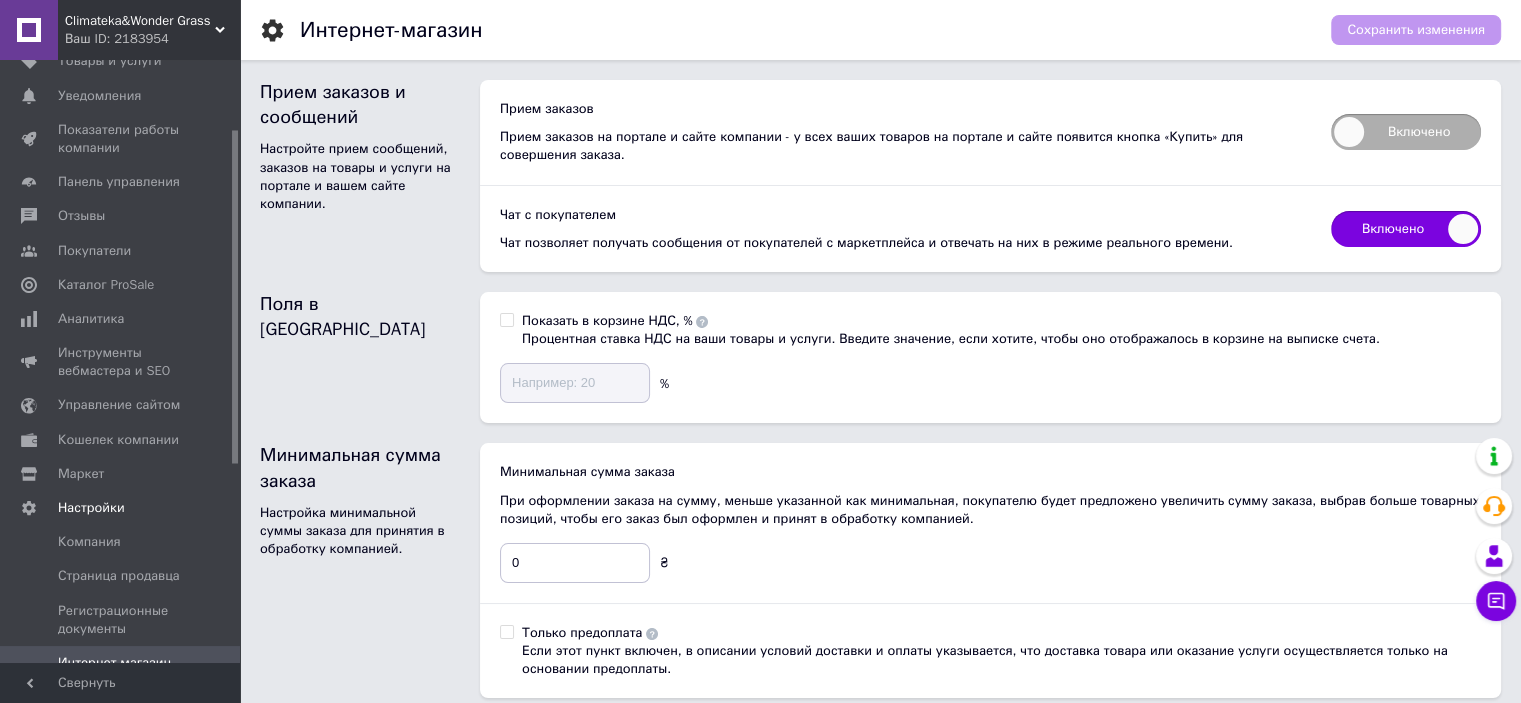 checkbox on "false" 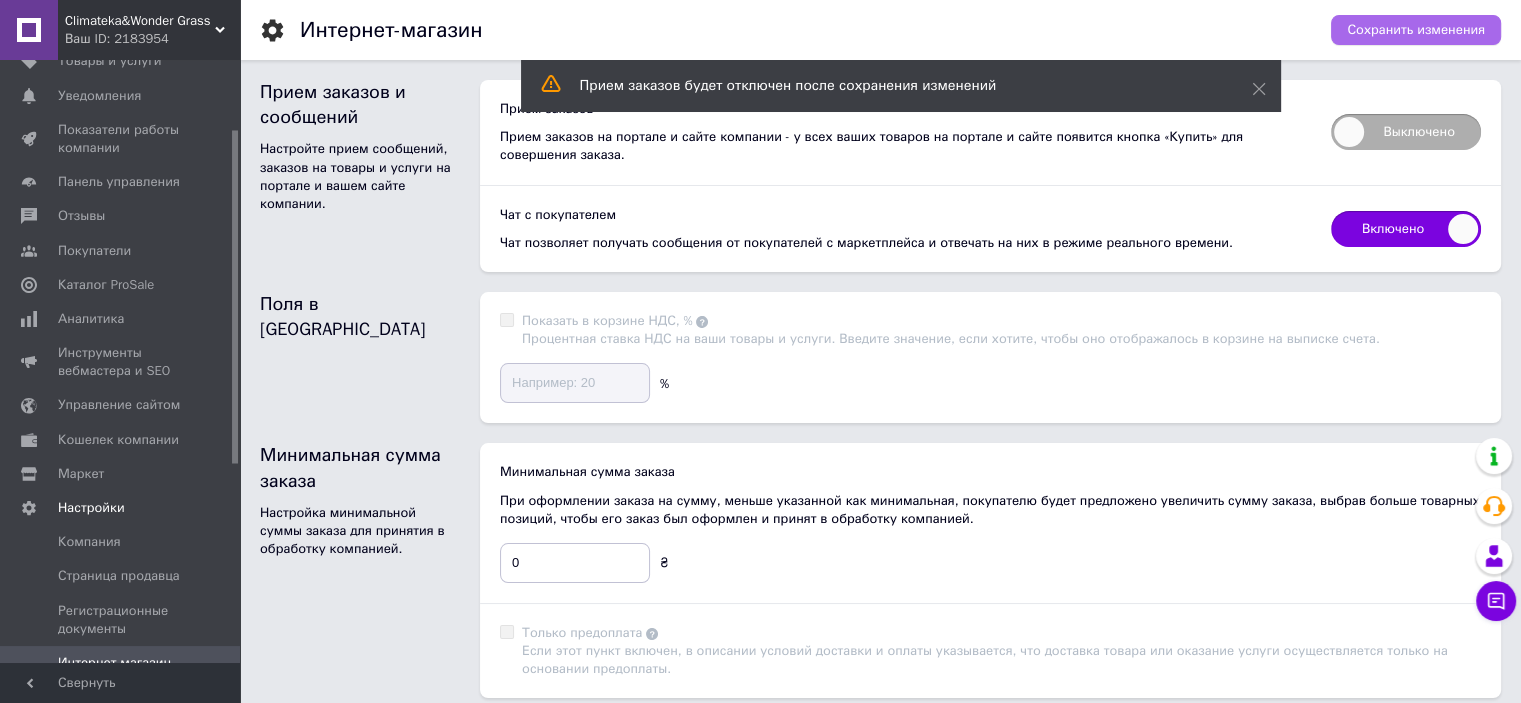 click on "Сохранить изменения" at bounding box center [1406, 30] 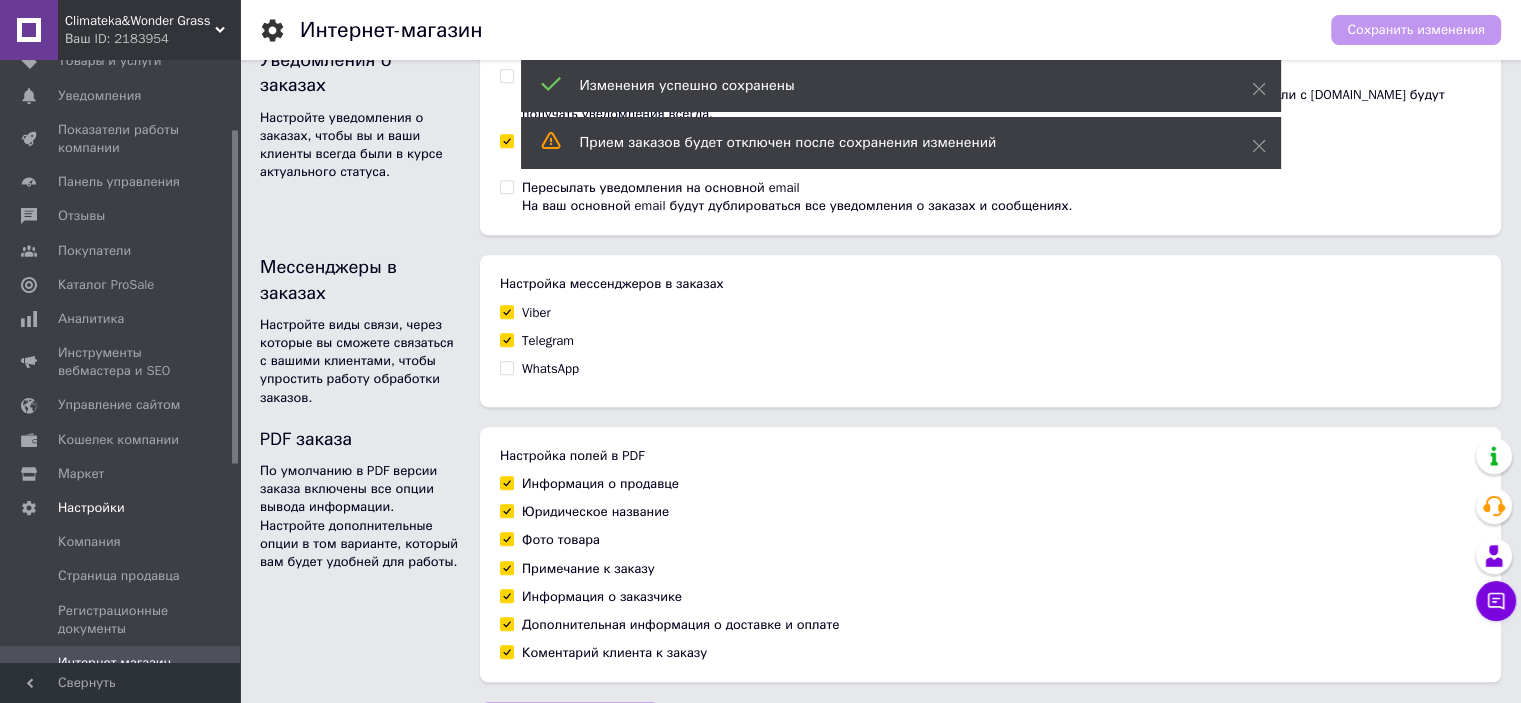 scroll, scrollTop: 1217, scrollLeft: 0, axis: vertical 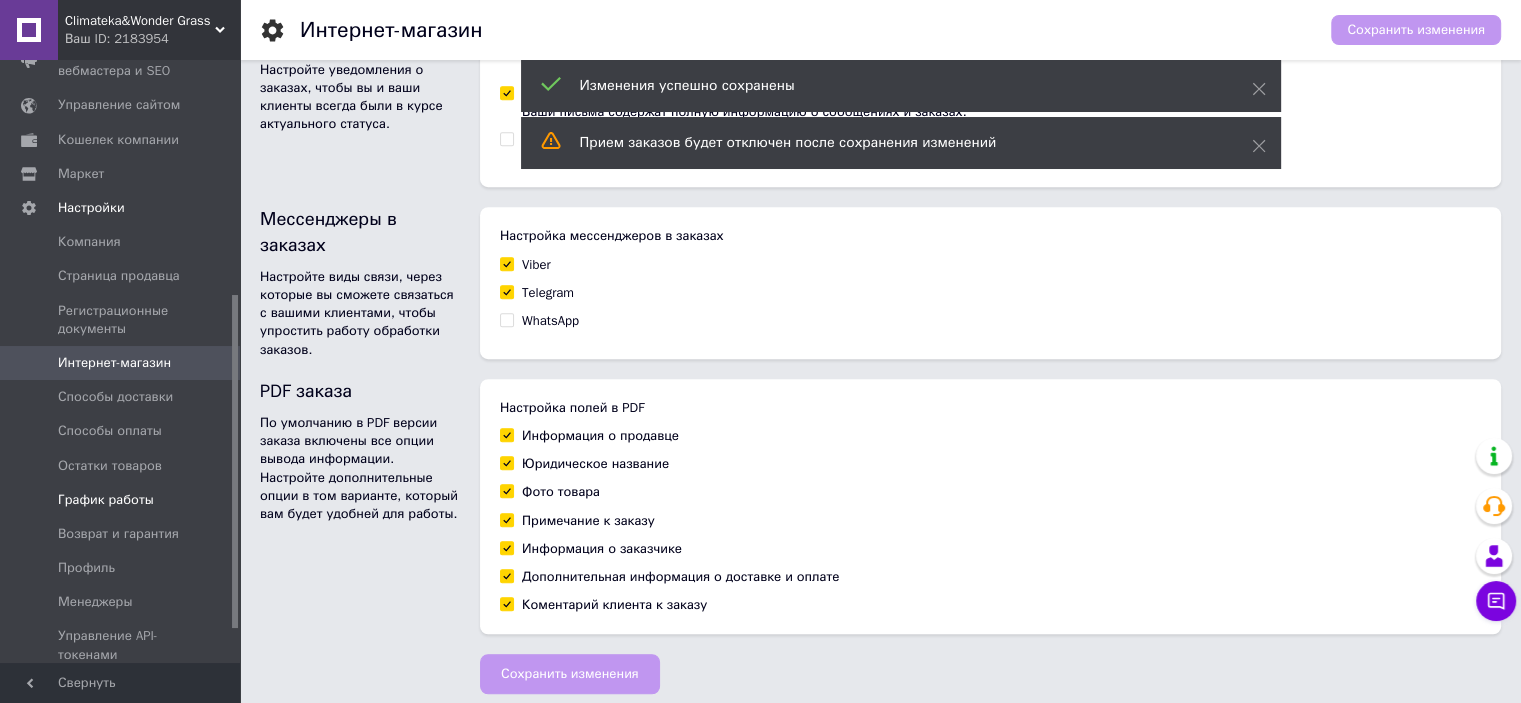 click on "График работы" at bounding box center (106, 500) 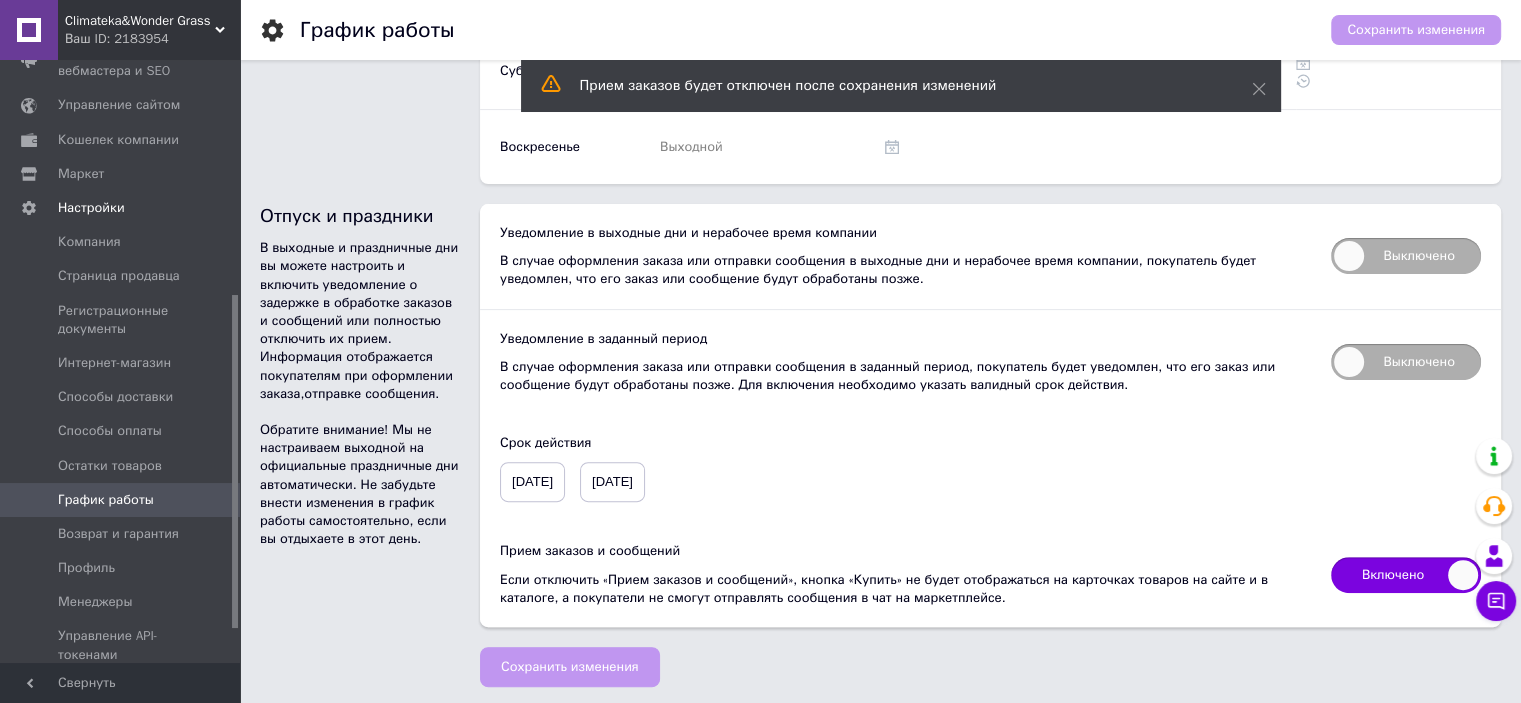 scroll, scrollTop: 540, scrollLeft: 0, axis: vertical 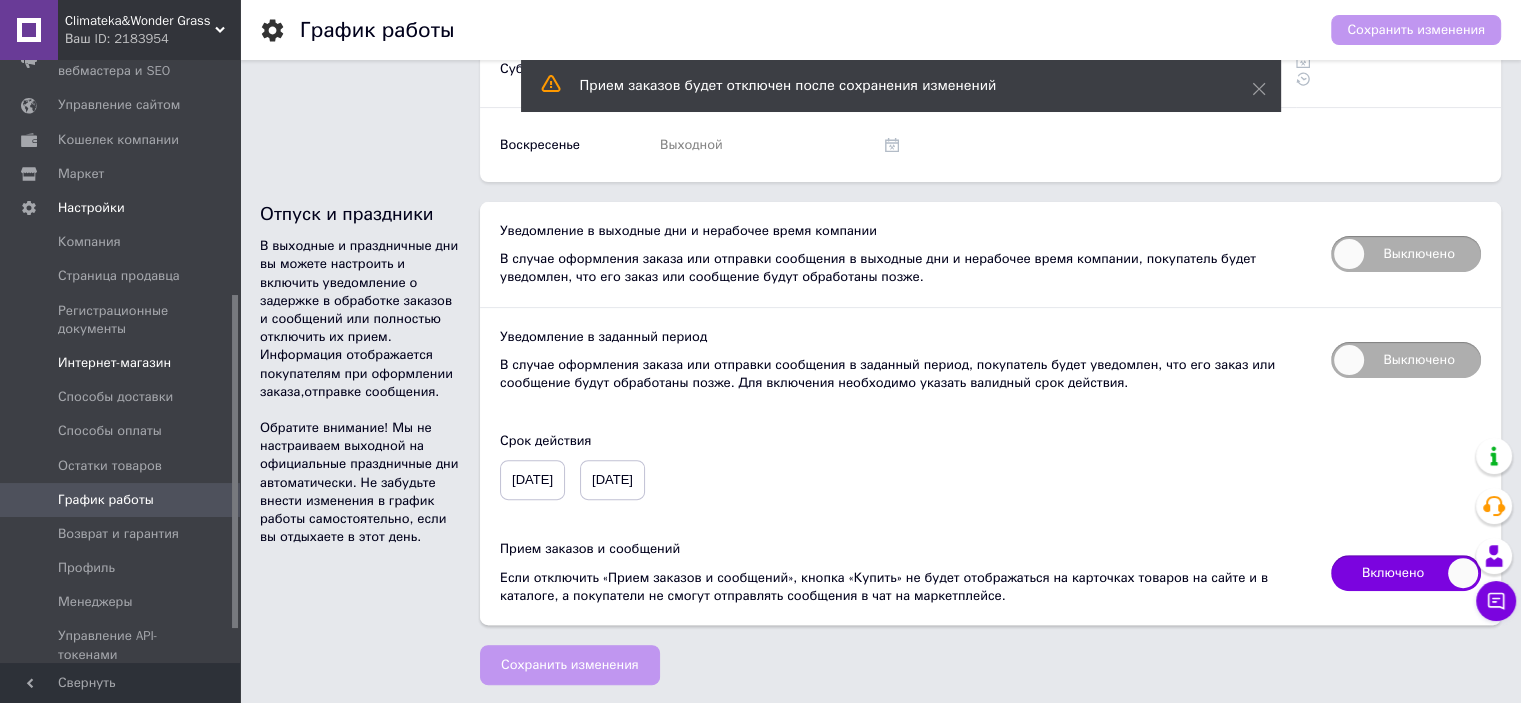 click on "Интернет-магазин" at bounding box center (114, 363) 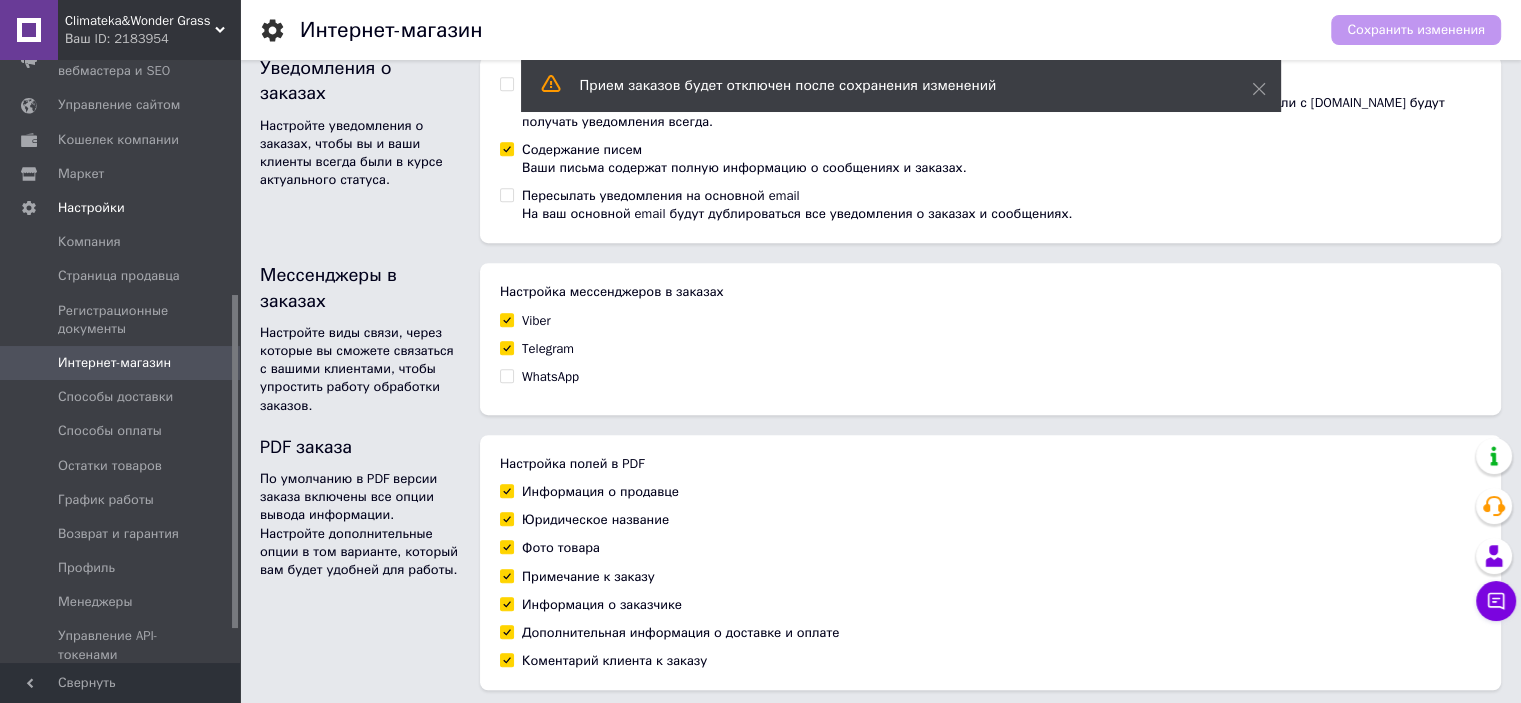 scroll, scrollTop: 1217, scrollLeft: 0, axis: vertical 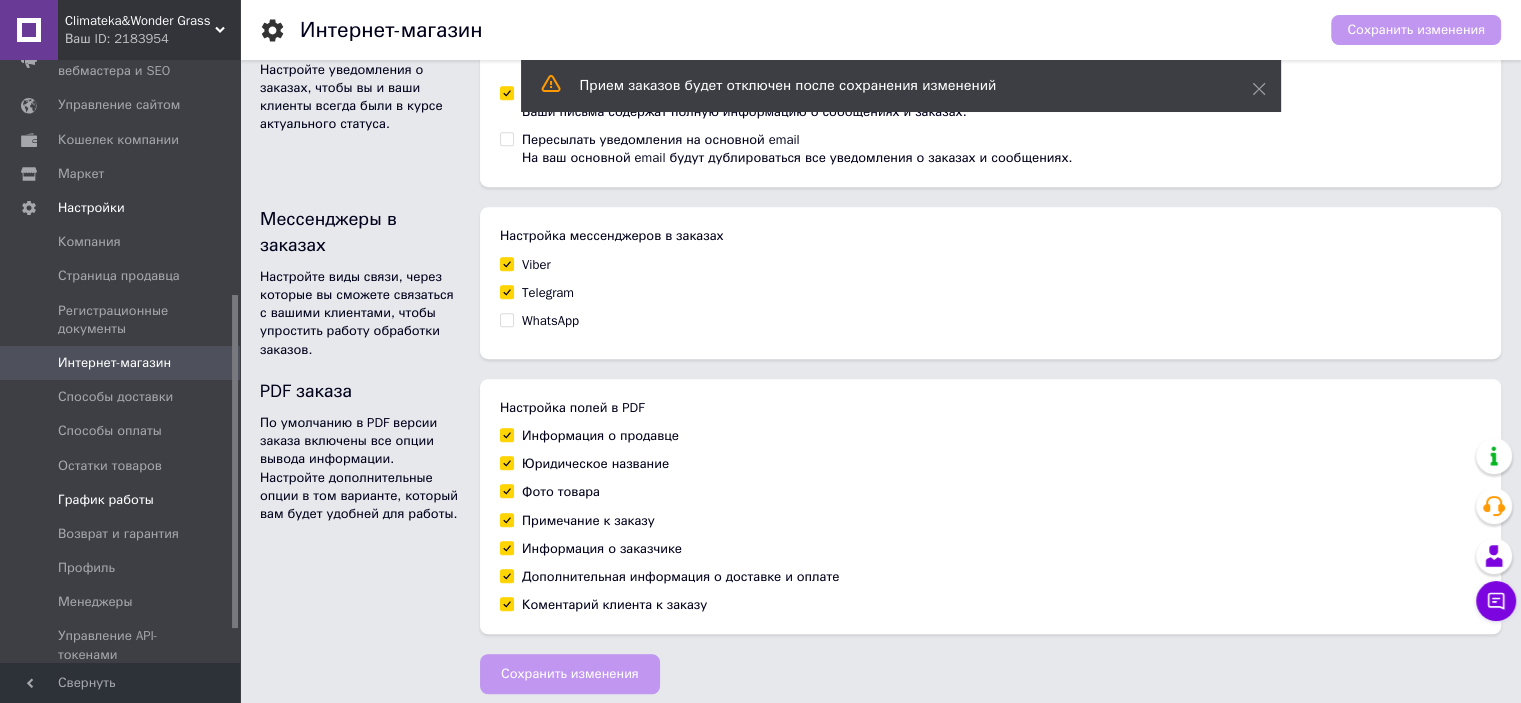 click on "График работы" at bounding box center [106, 500] 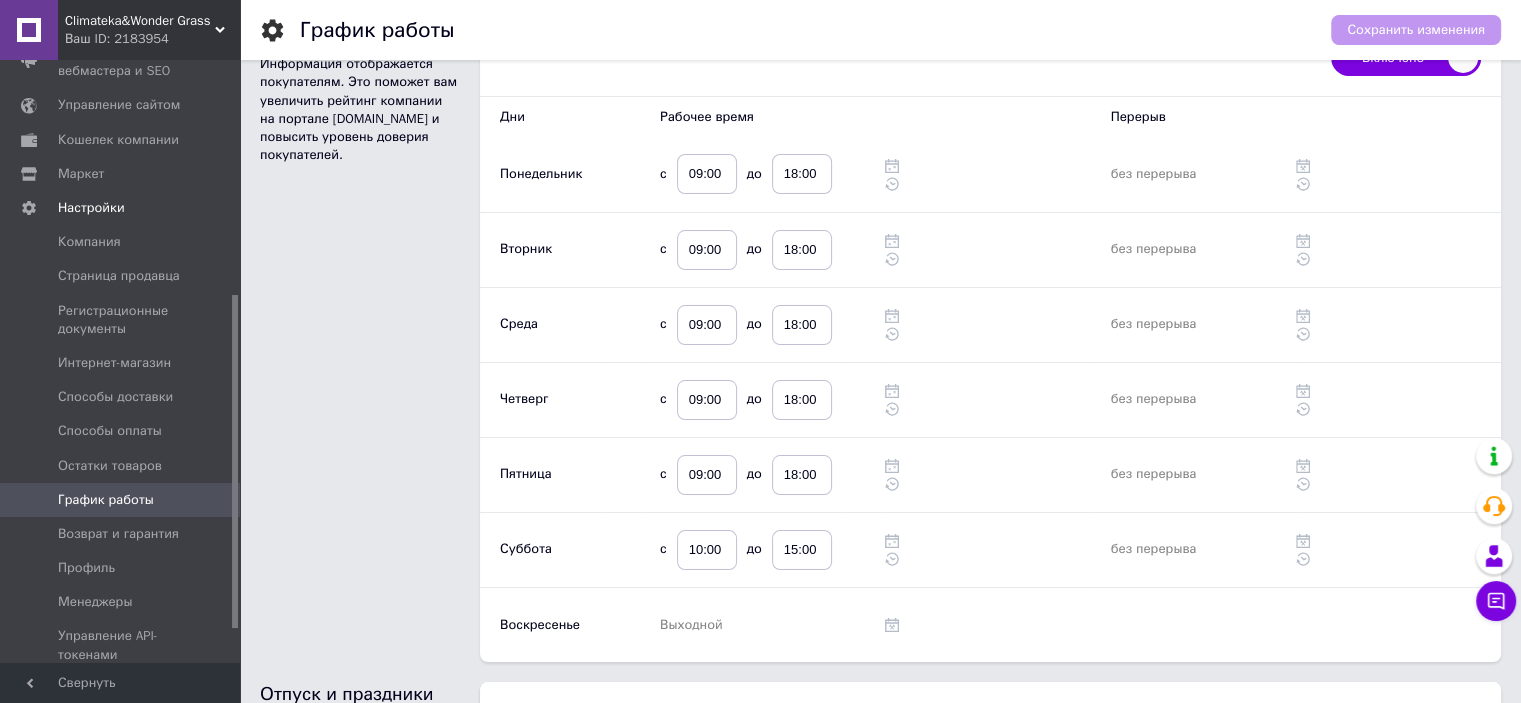 scroll, scrollTop: 0, scrollLeft: 0, axis: both 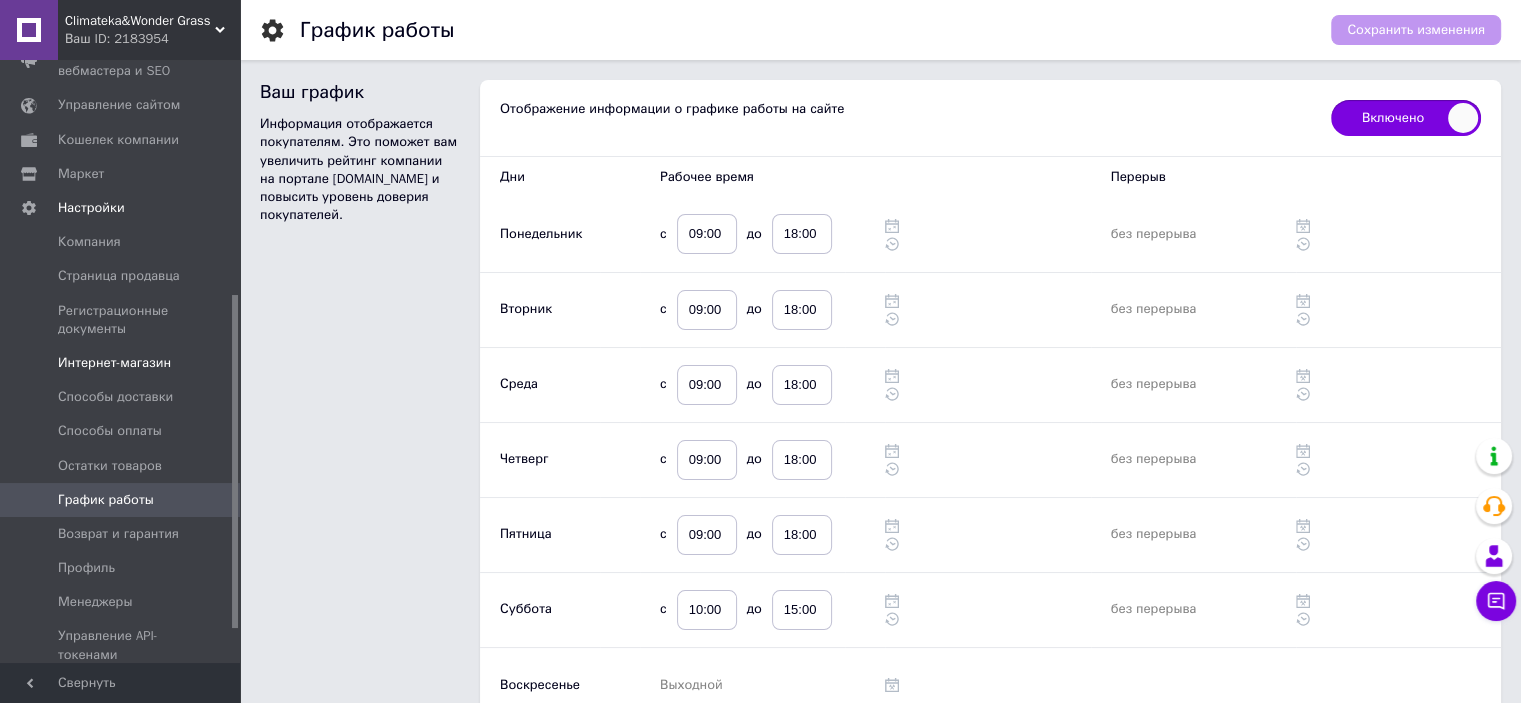 click on "Интернет-магазин" at bounding box center [114, 363] 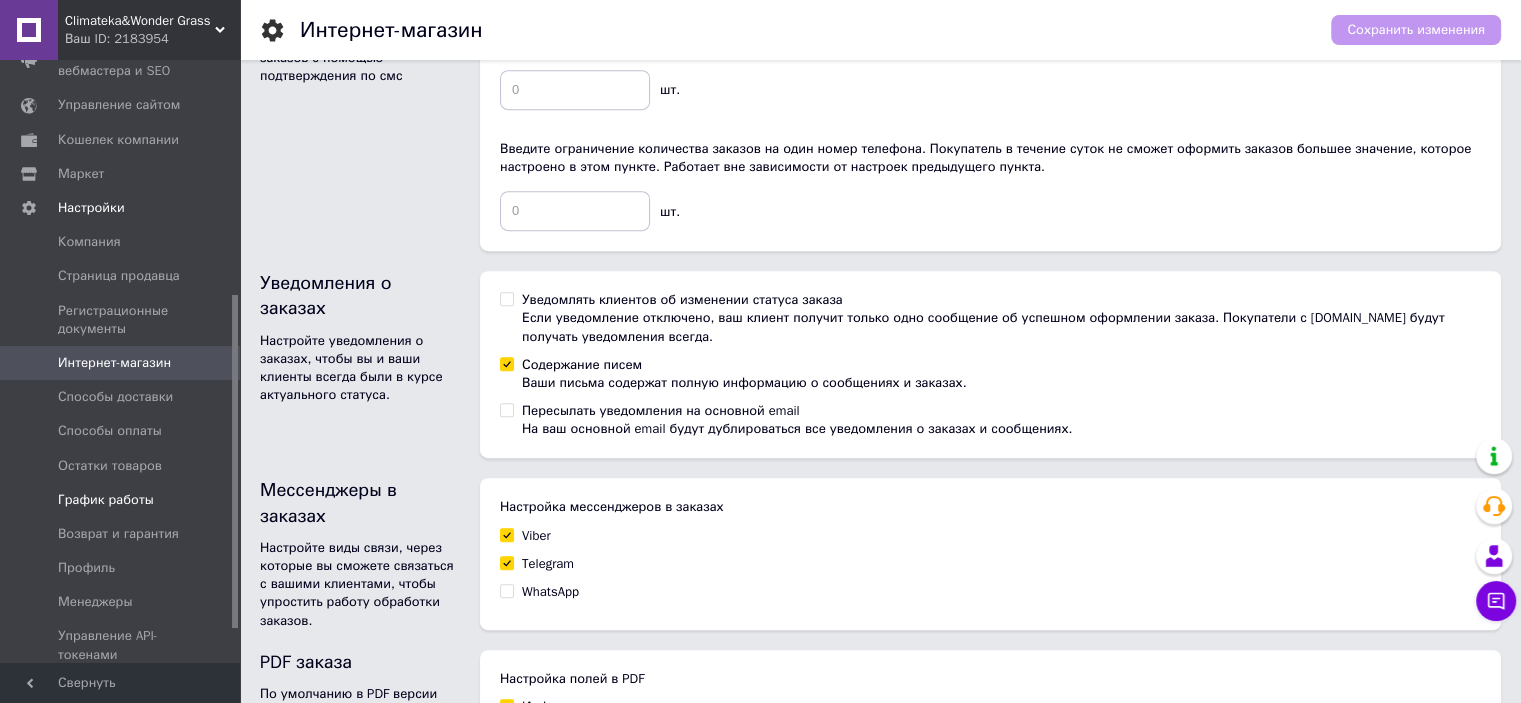 scroll, scrollTop: 1000, scrollLeft: 0, axis: vertical 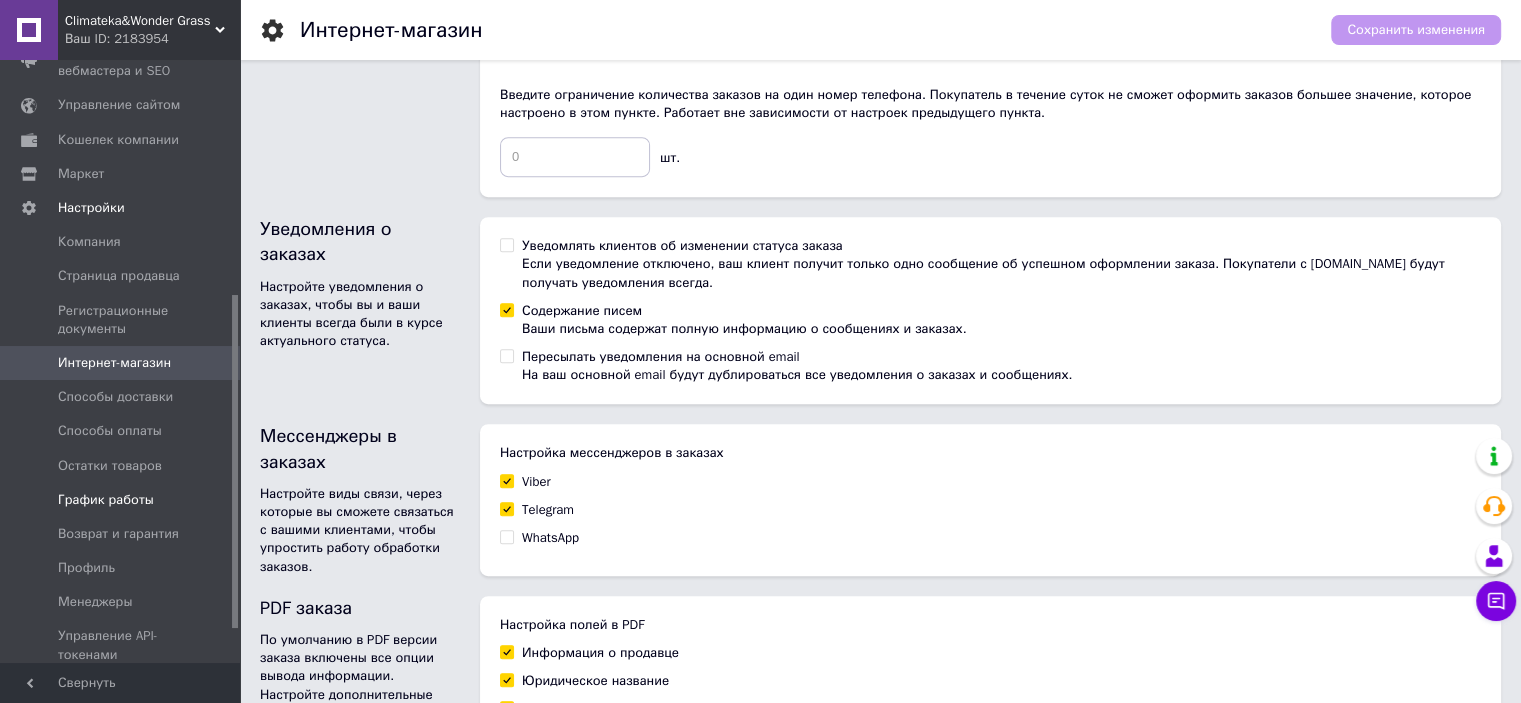 click on "График работы" at bounding box center (106, 500) 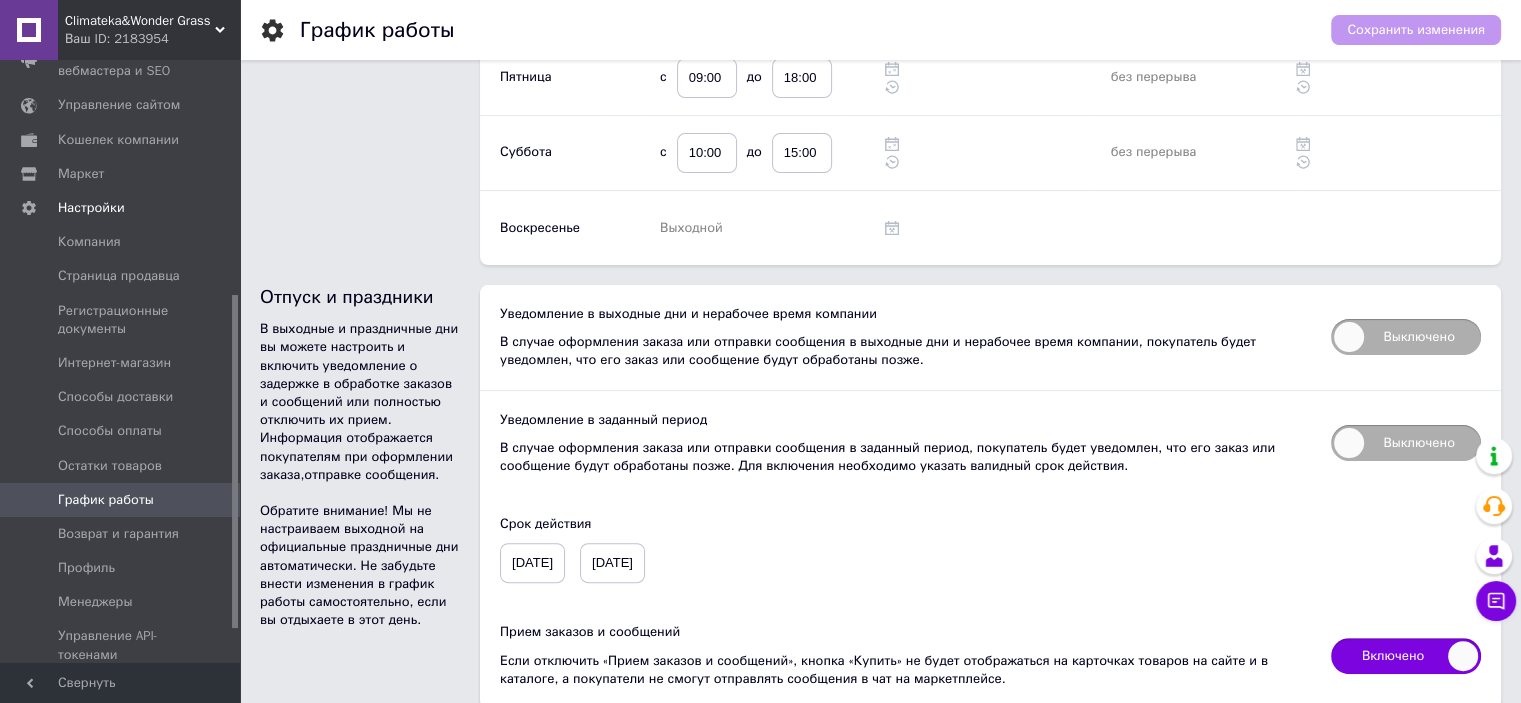 scroll, scrollTop: 540, scrollLeft: 0, axis: vertical 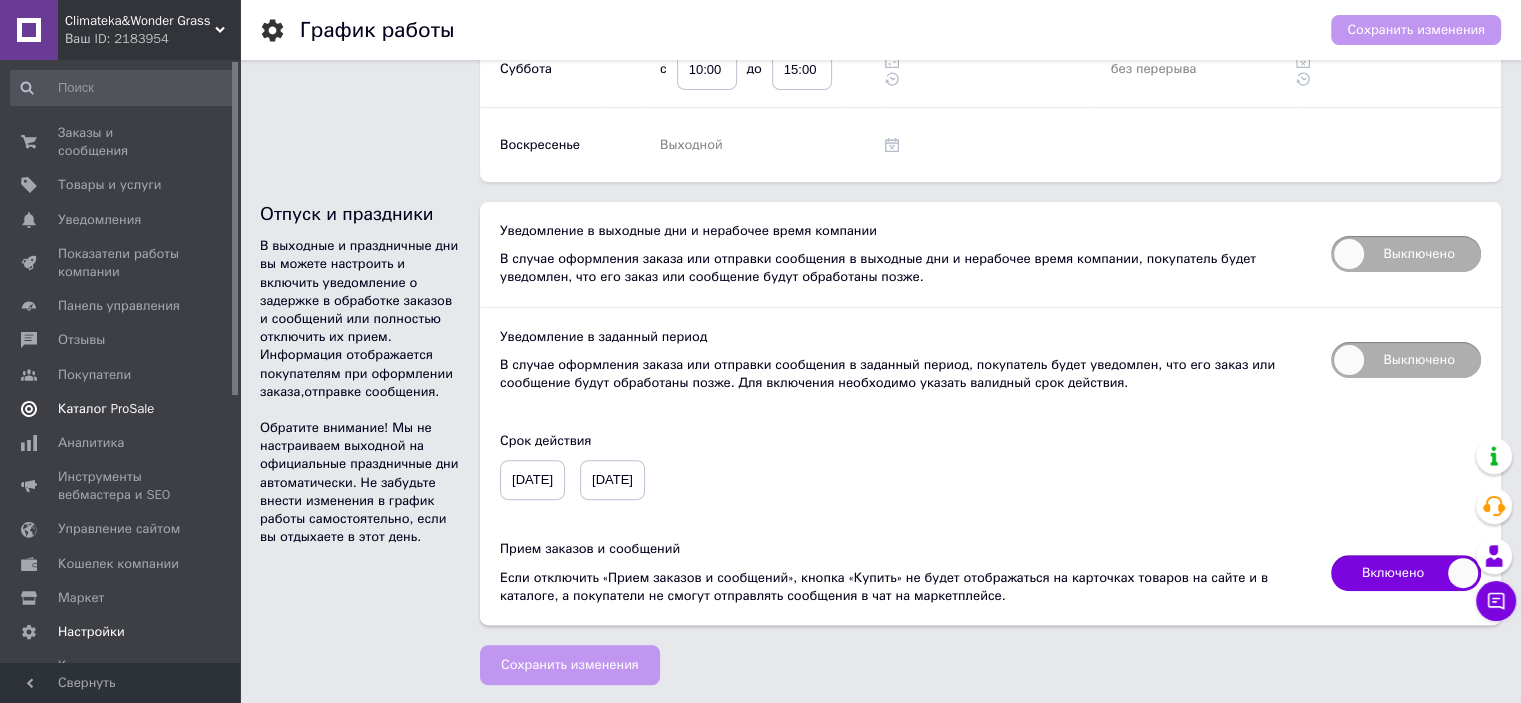 click on "Каталог ProSale" at bounding box center (106, 409) 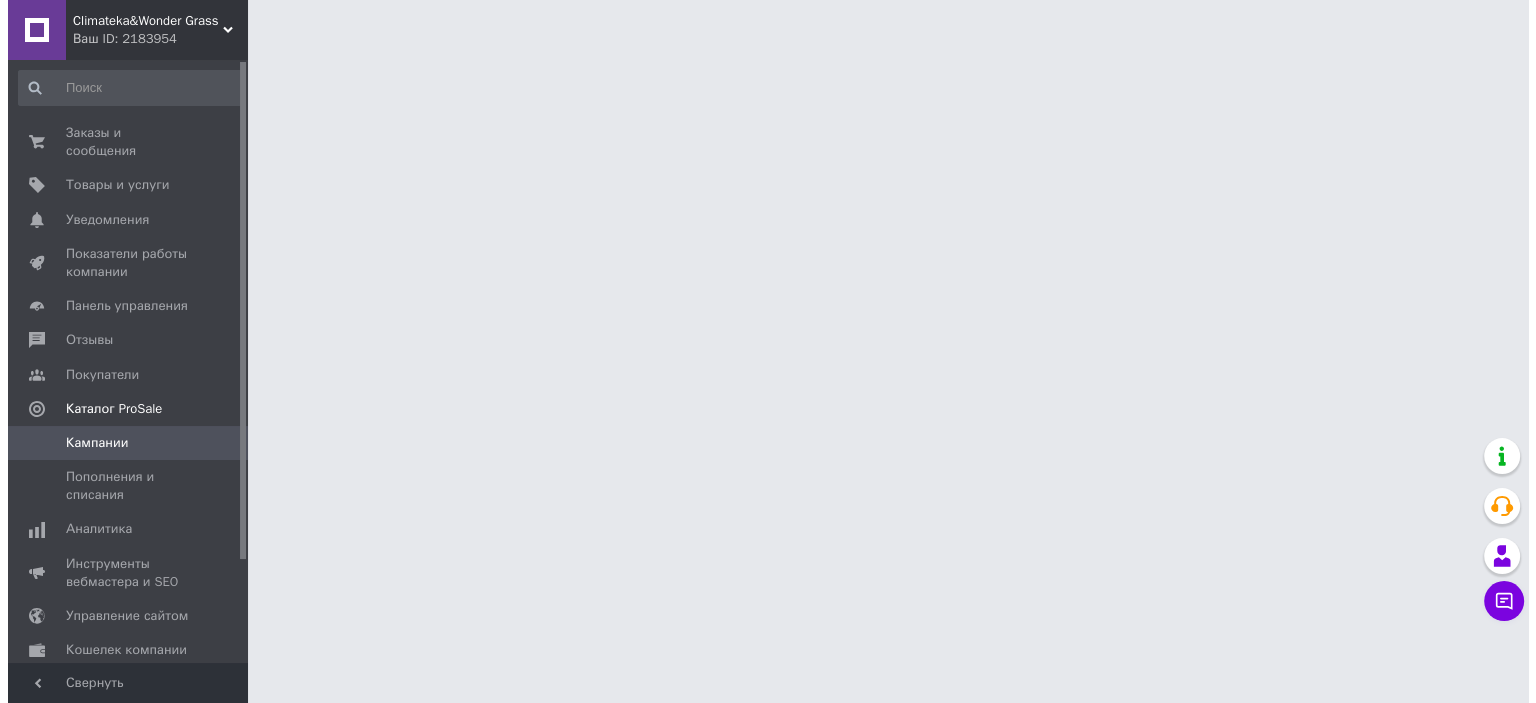 scroll, scrollTop: 0, scrollLeft: 0, axis: both 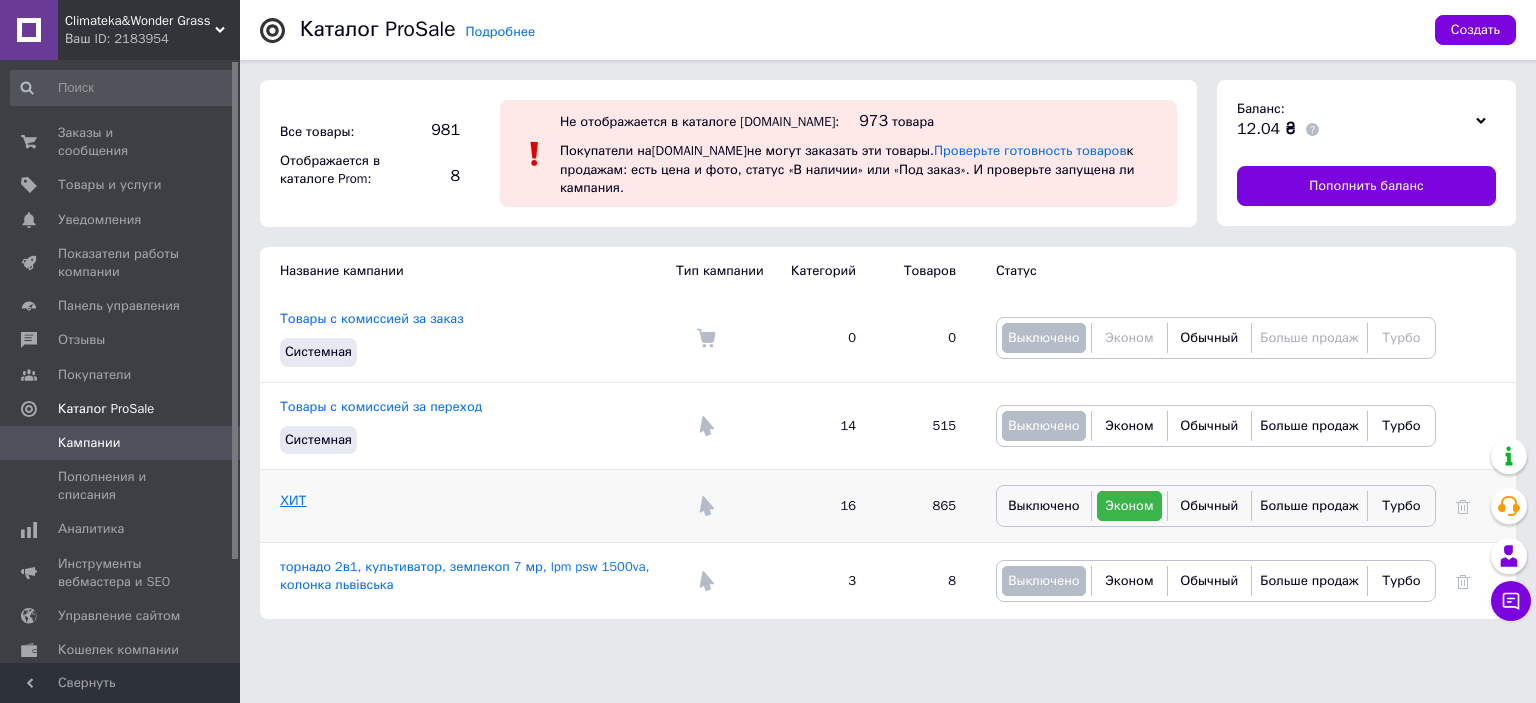 click on "ХИТ" at bounding box center (293, 500) 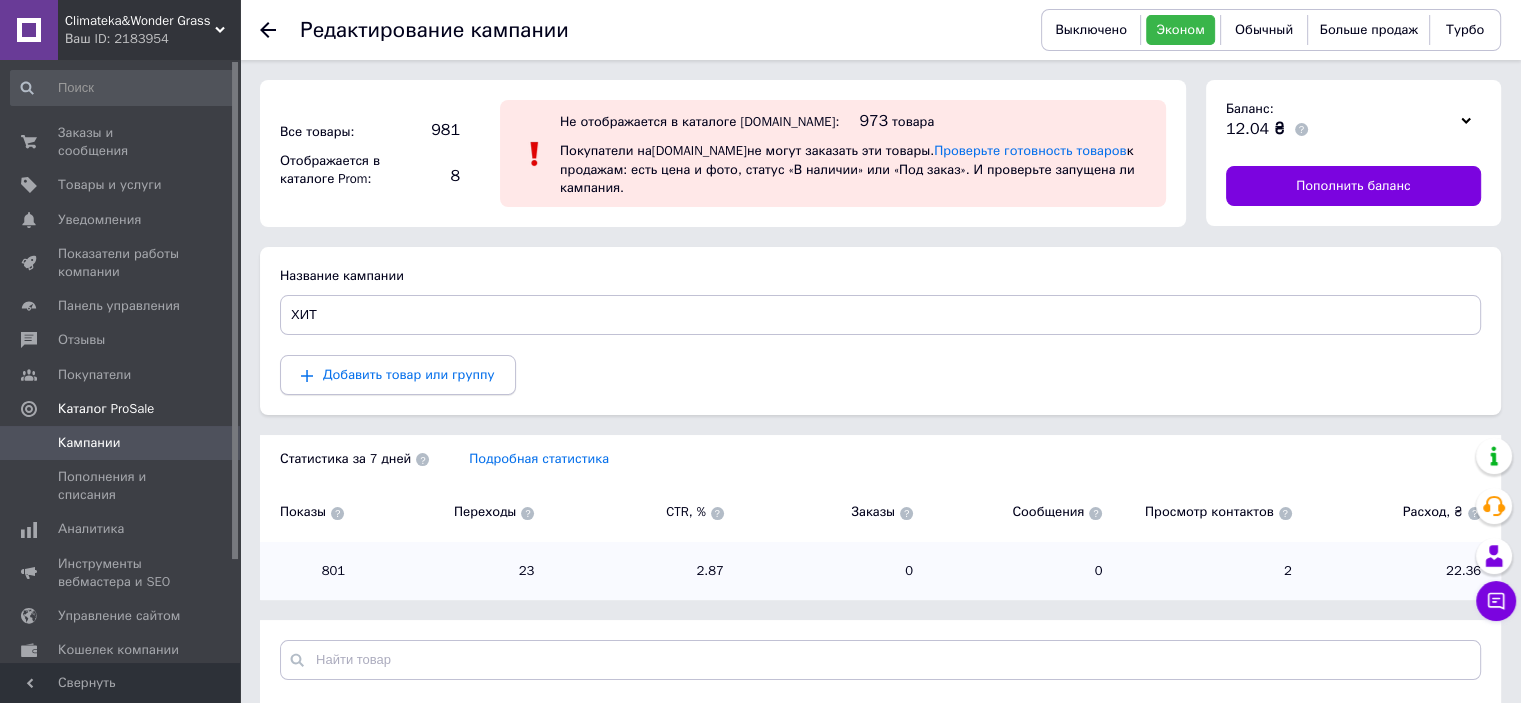 click on "Добавить товар или группу" at bounding box center (398, 375) 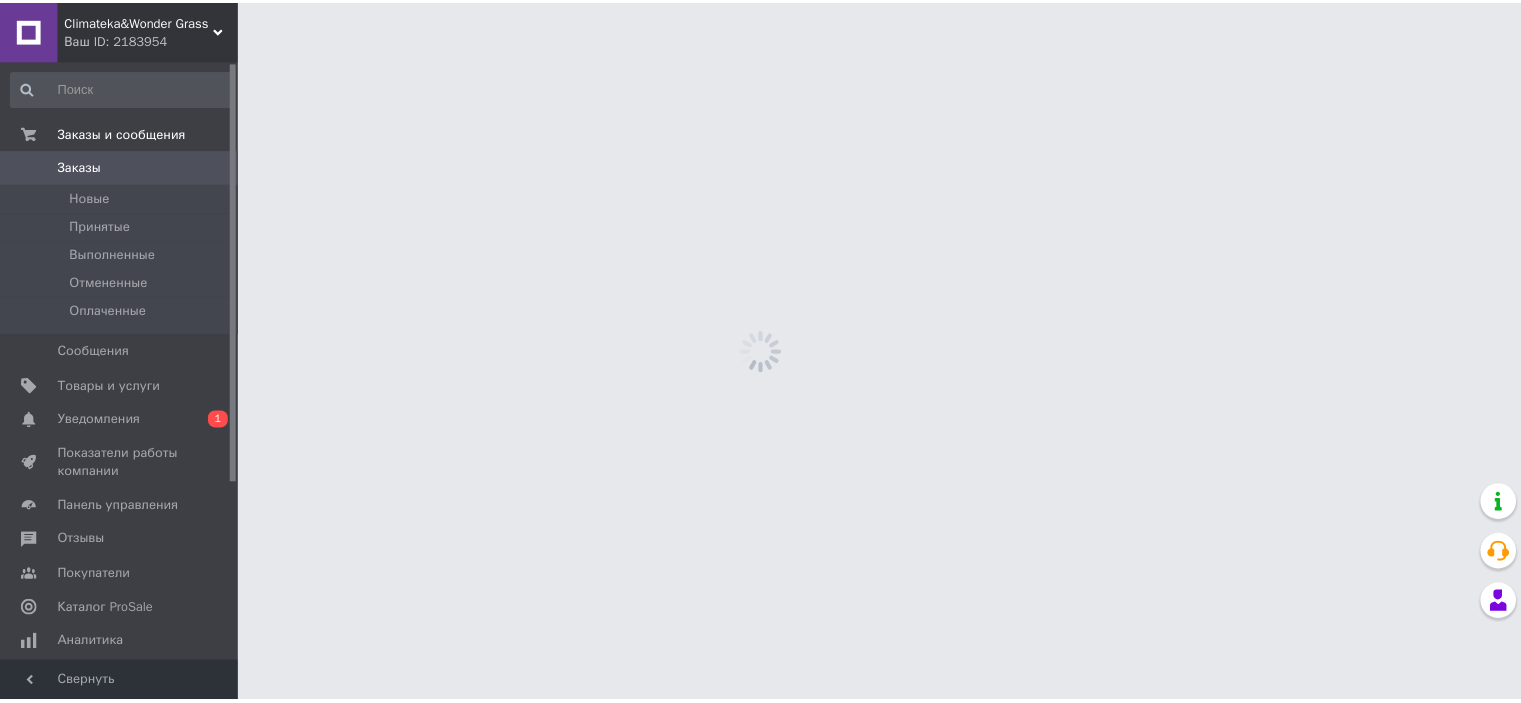 scroll, scrollTop: 0, scrollLeft: 0, axis: both 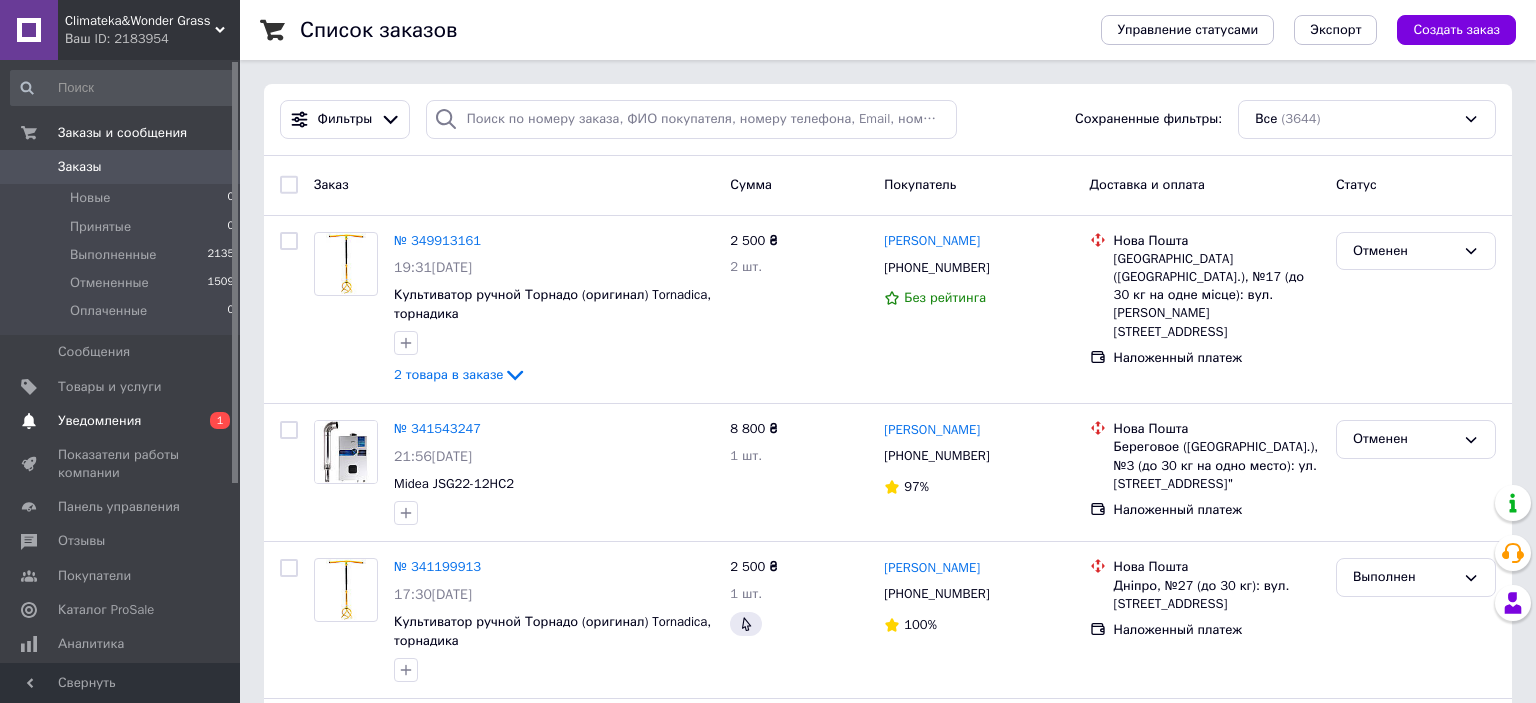 click on "Уведомления 0 1" at bounding box center [123, 421] 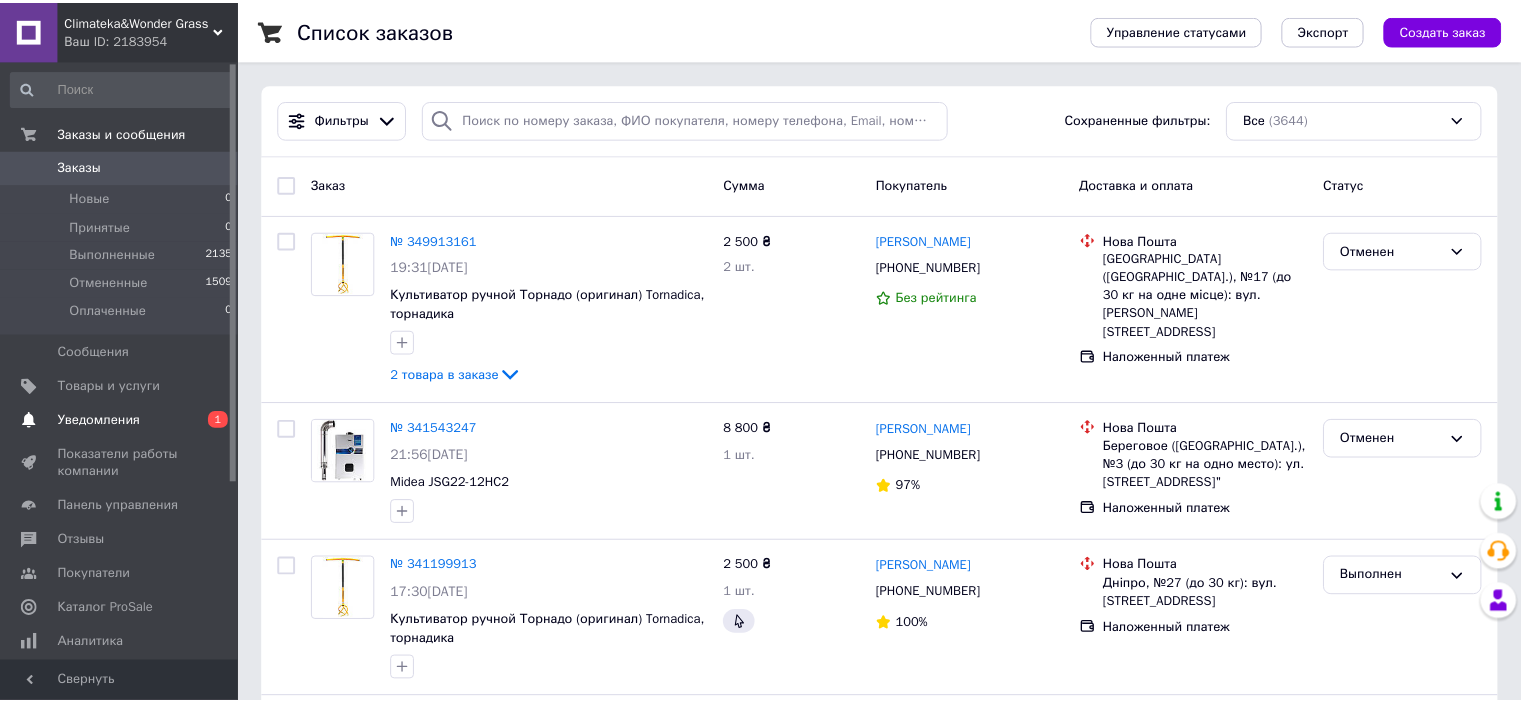 scroll, scrollTop: 0, scrollLeft: 0, axis: both 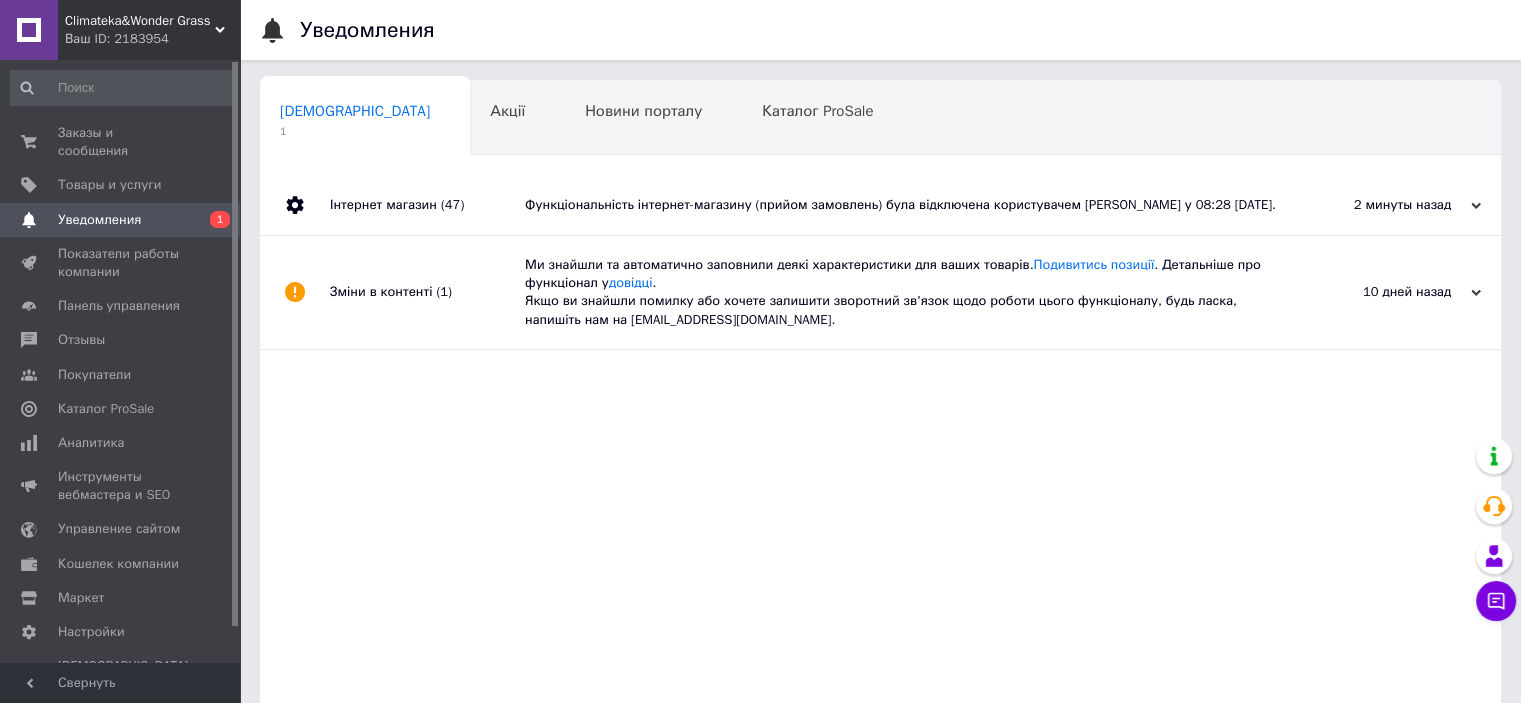 click on "Функціональність інтернет-магазину (прийом замовлень) була відключена користувачем [PERSON_NAME] у 08:28 [DATE]." at bounding box center [903, 205] 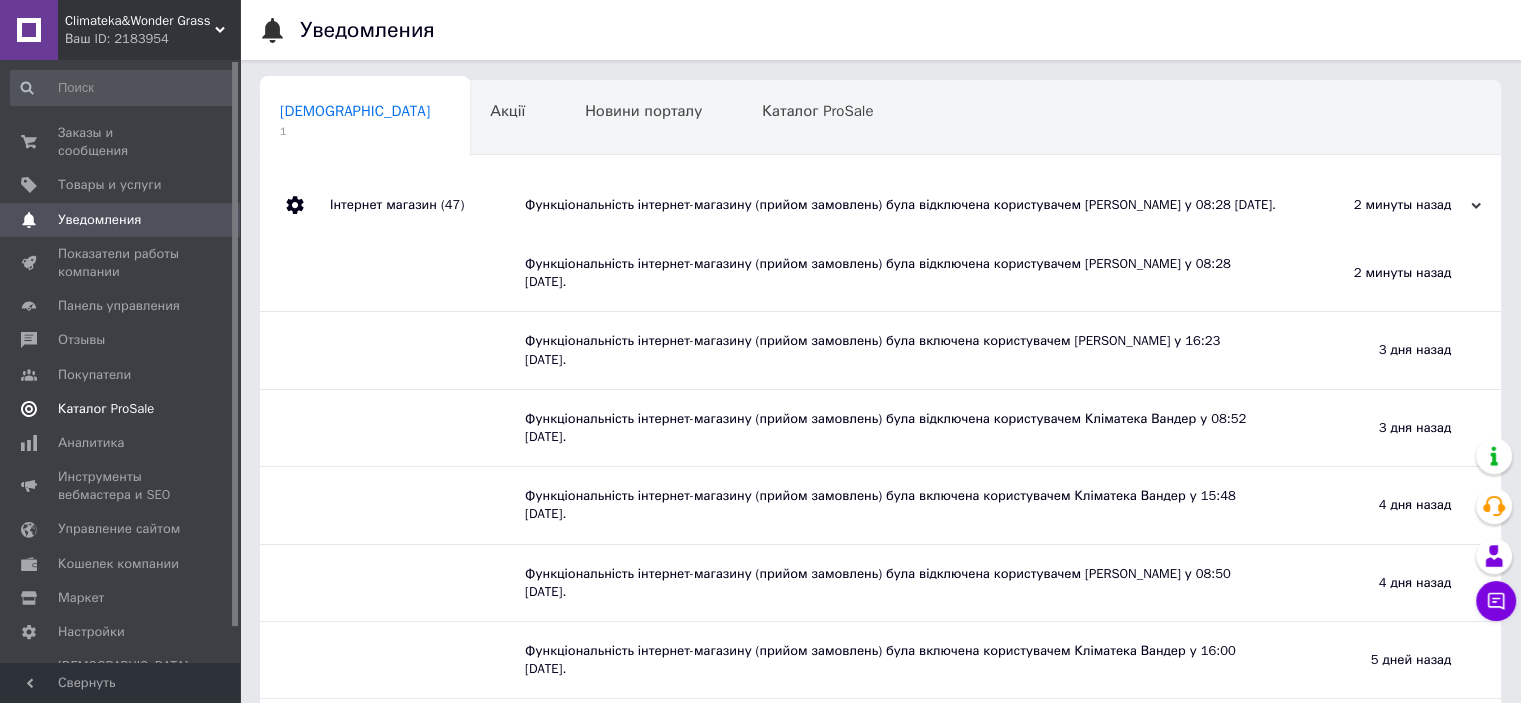 click on "Каталог ProSale" at bounding box center (106, 409) 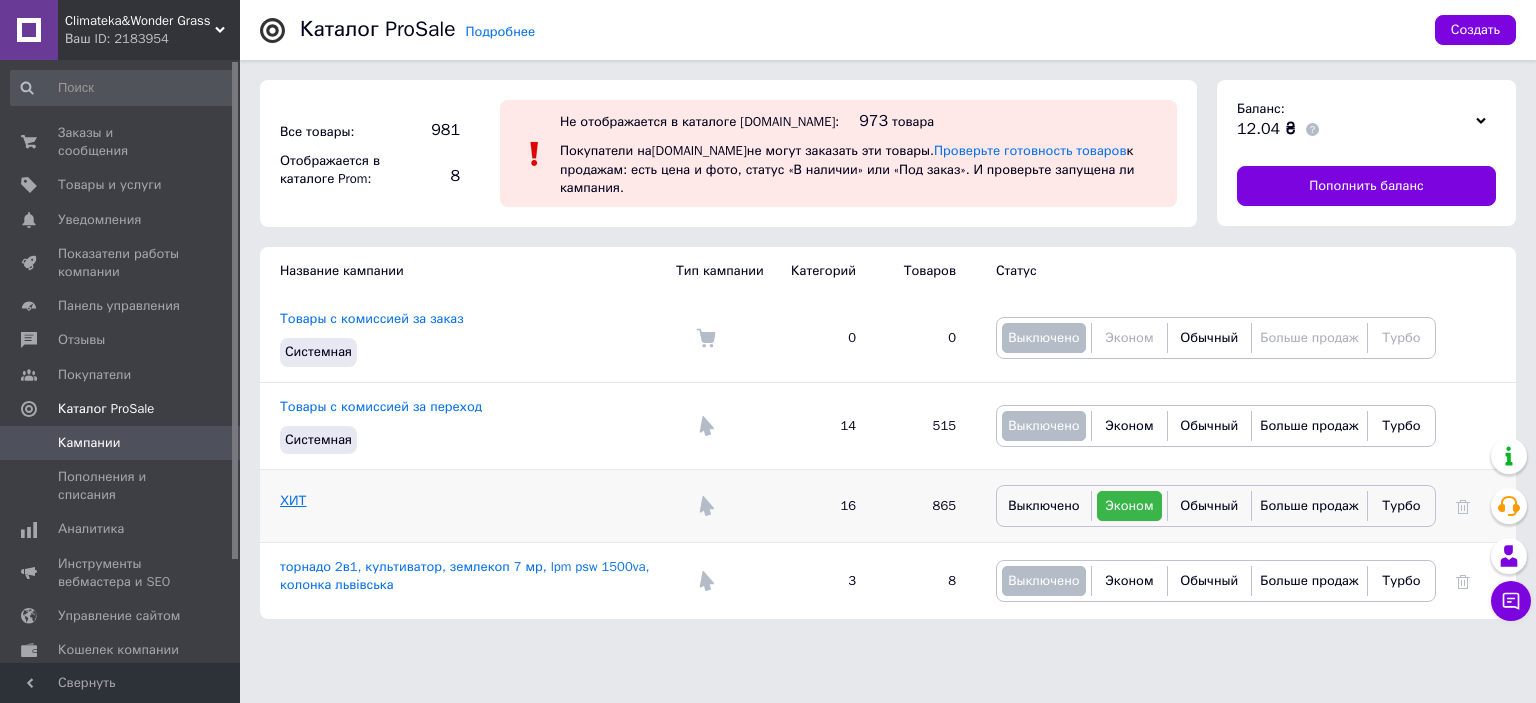 click on "ХИТ" at bounding box center [293, 500] 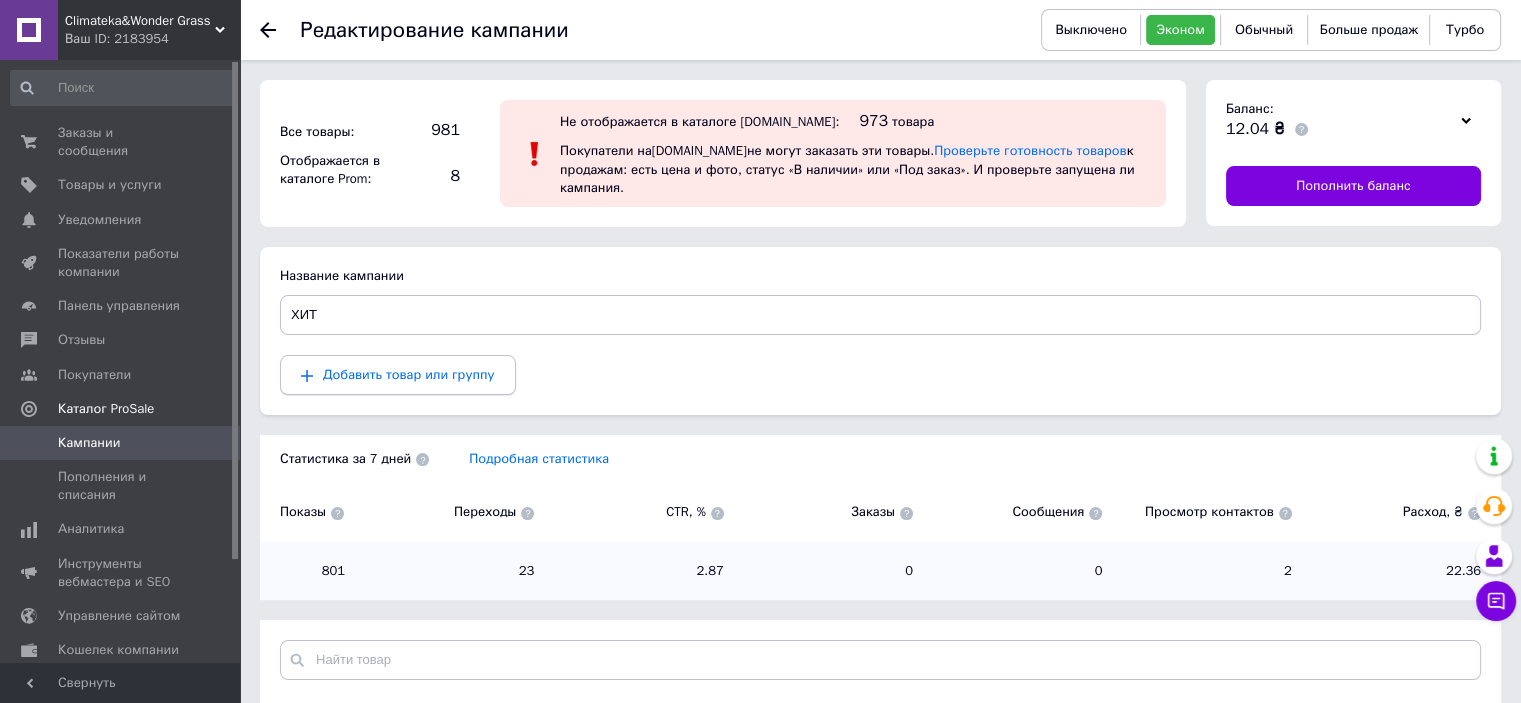 click on "Добавить товар или группу" at bounding box center [409, 374] 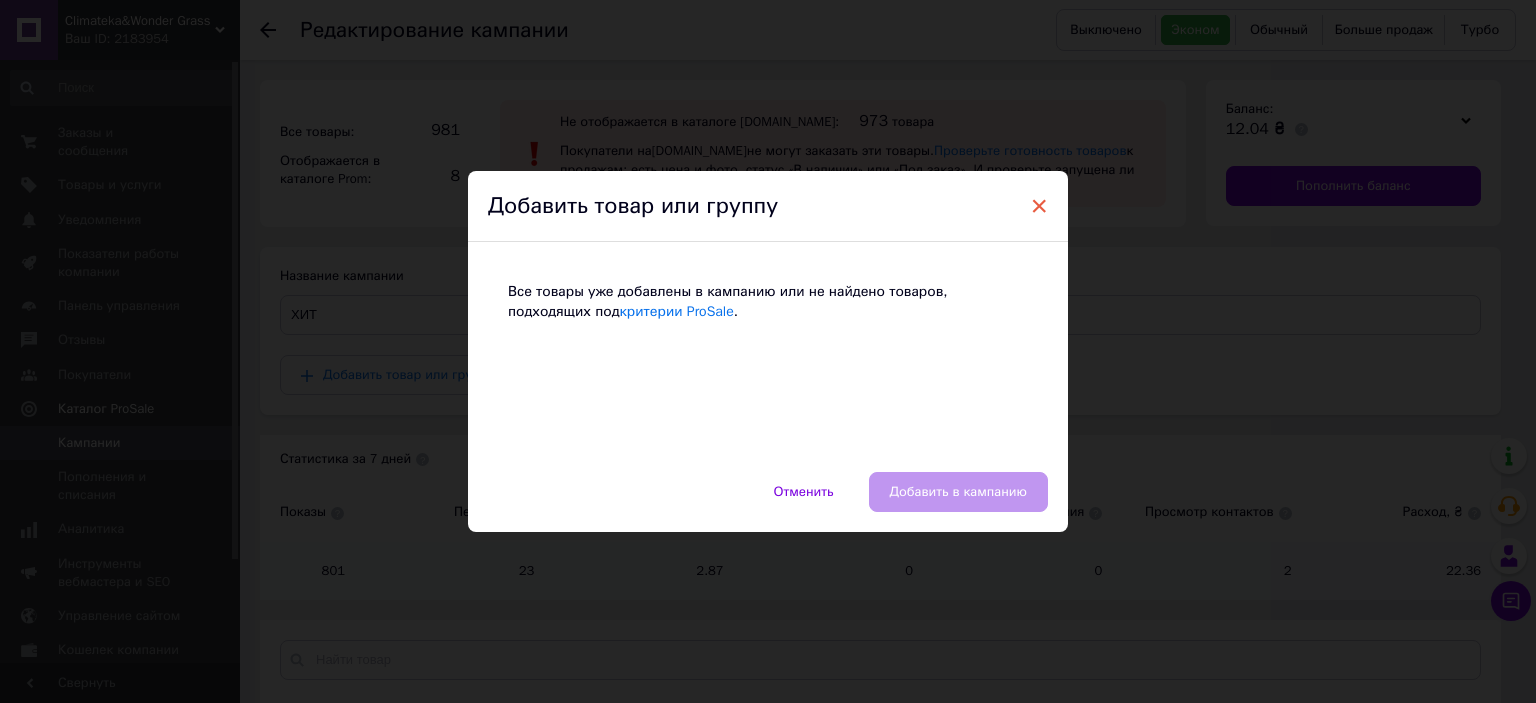 click on "×" at bounding box center (1039, 206) 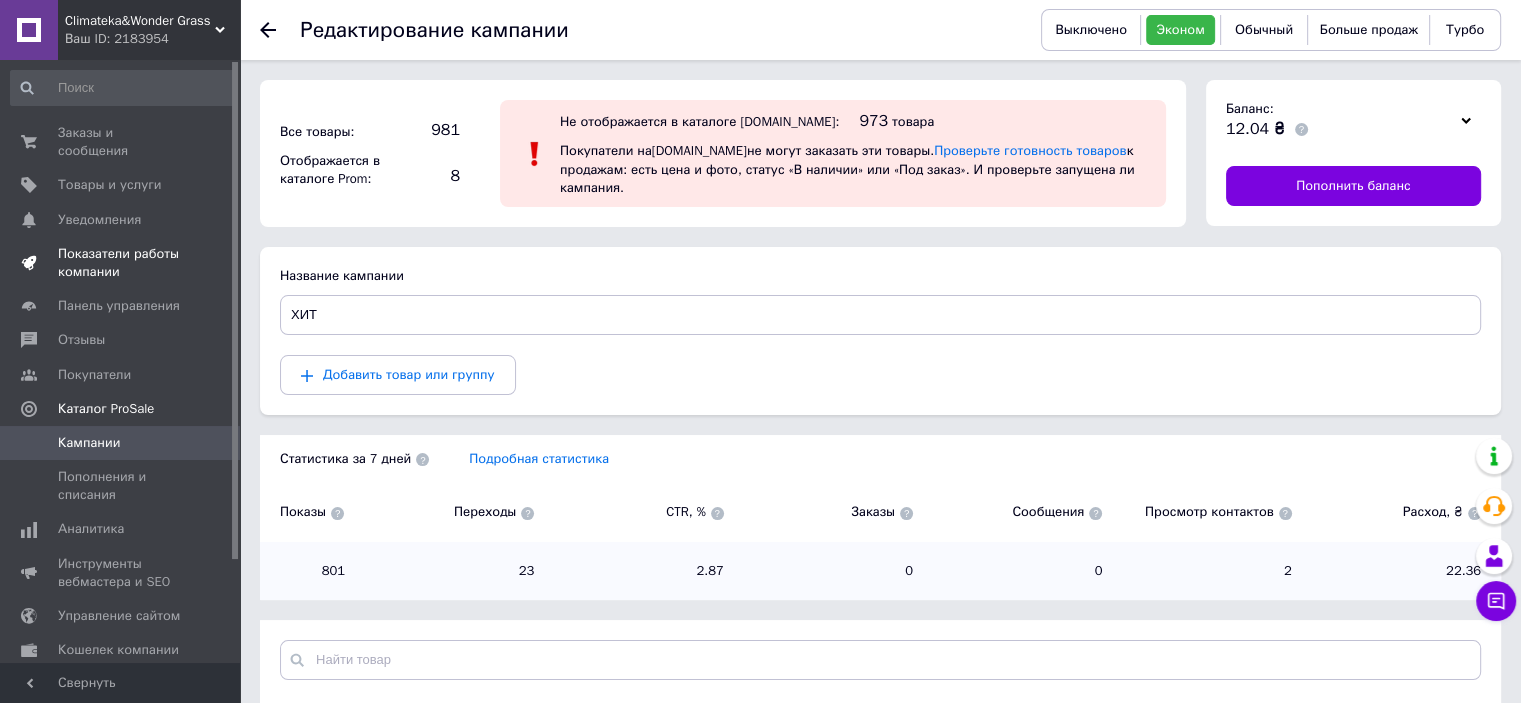 click on "Показатели работы компании" at bounding box center (121, 263) 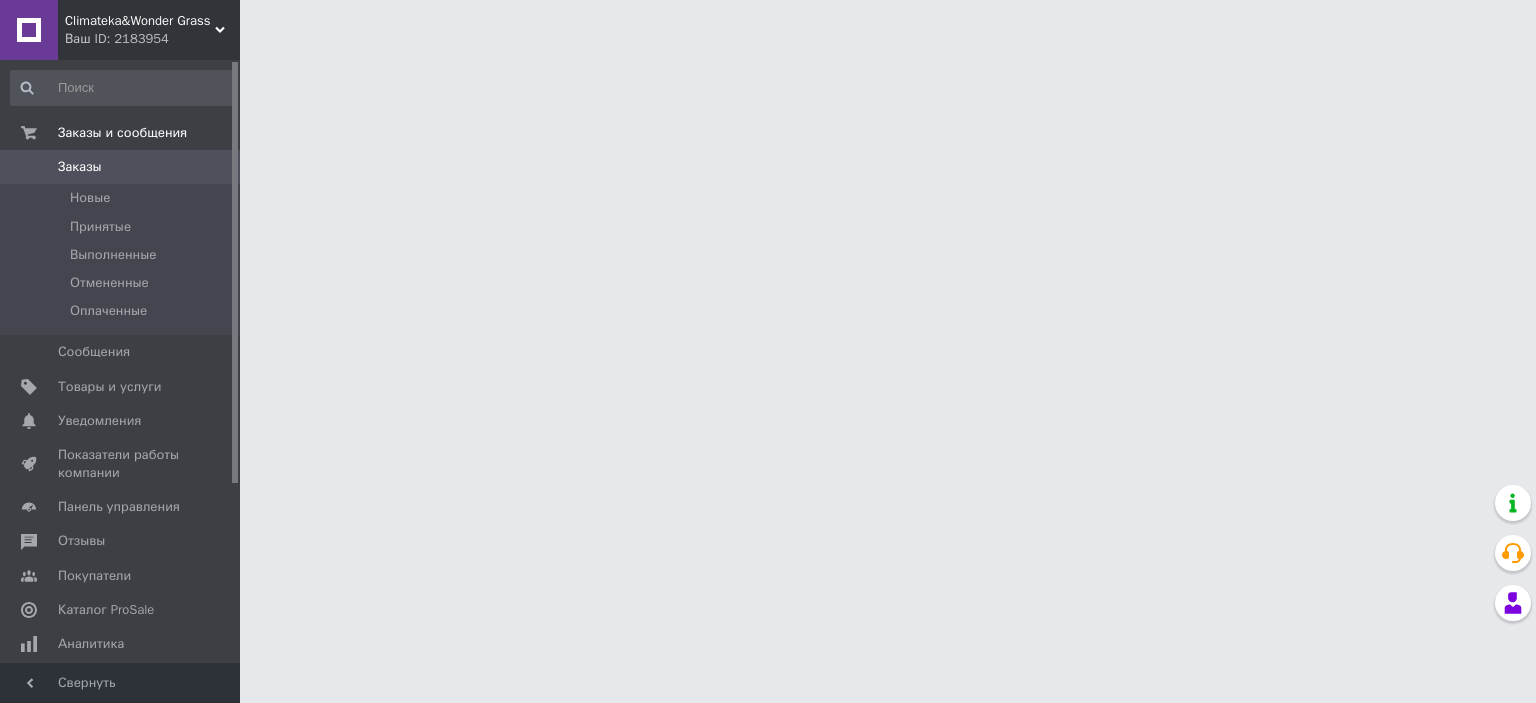 scroll, scrollTop: 0, scrollLeft: 0, axis: both 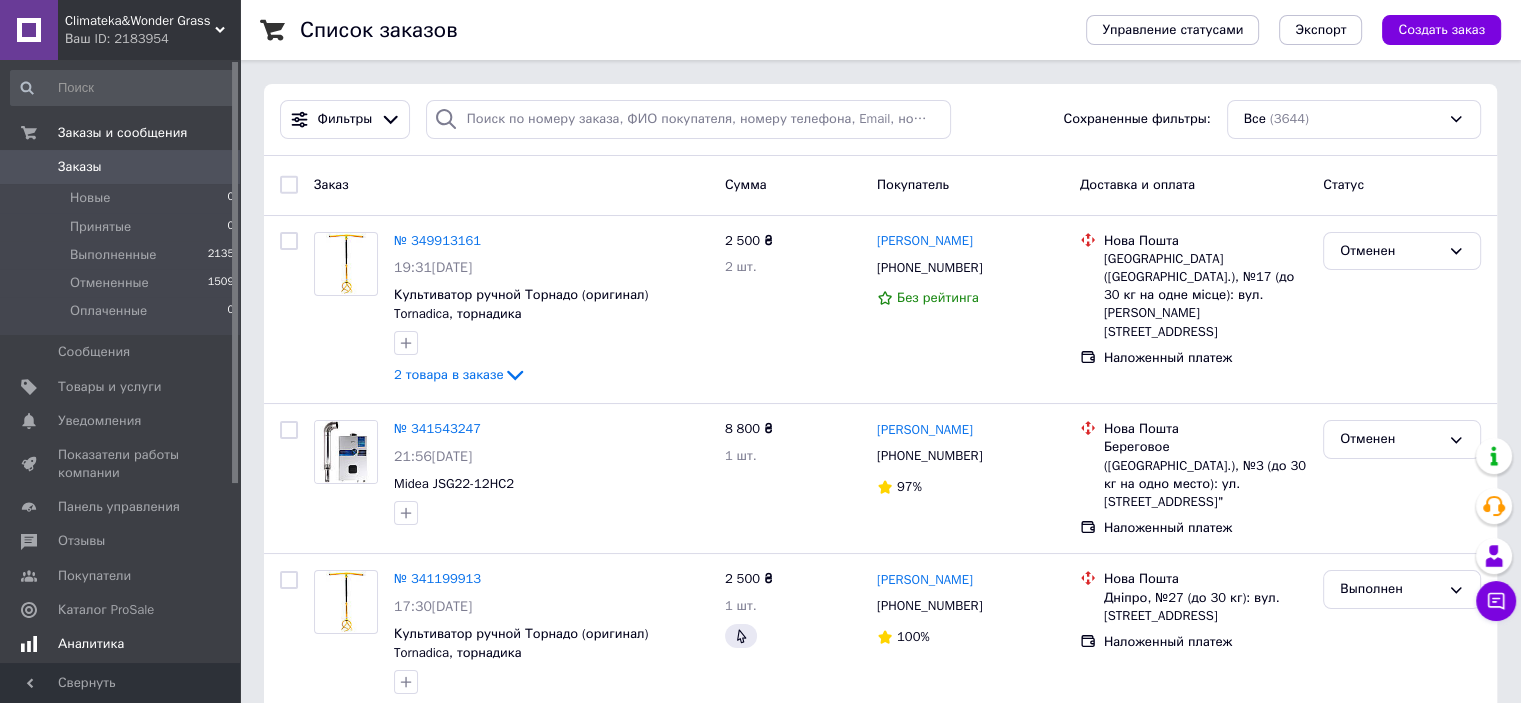 click on "Аналитика" at bounding box center [121, 644] 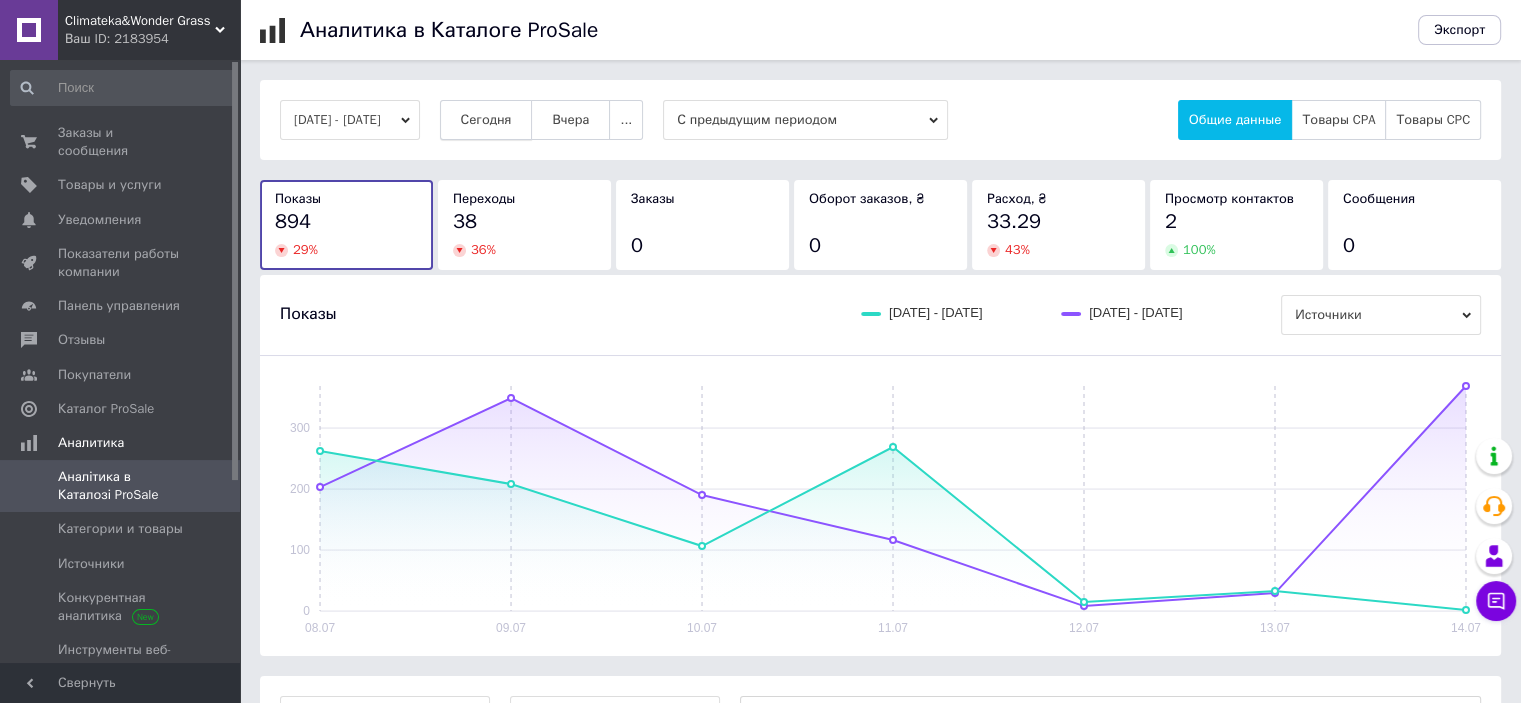 click on "Сегодня" at bounding box center [486, 120] 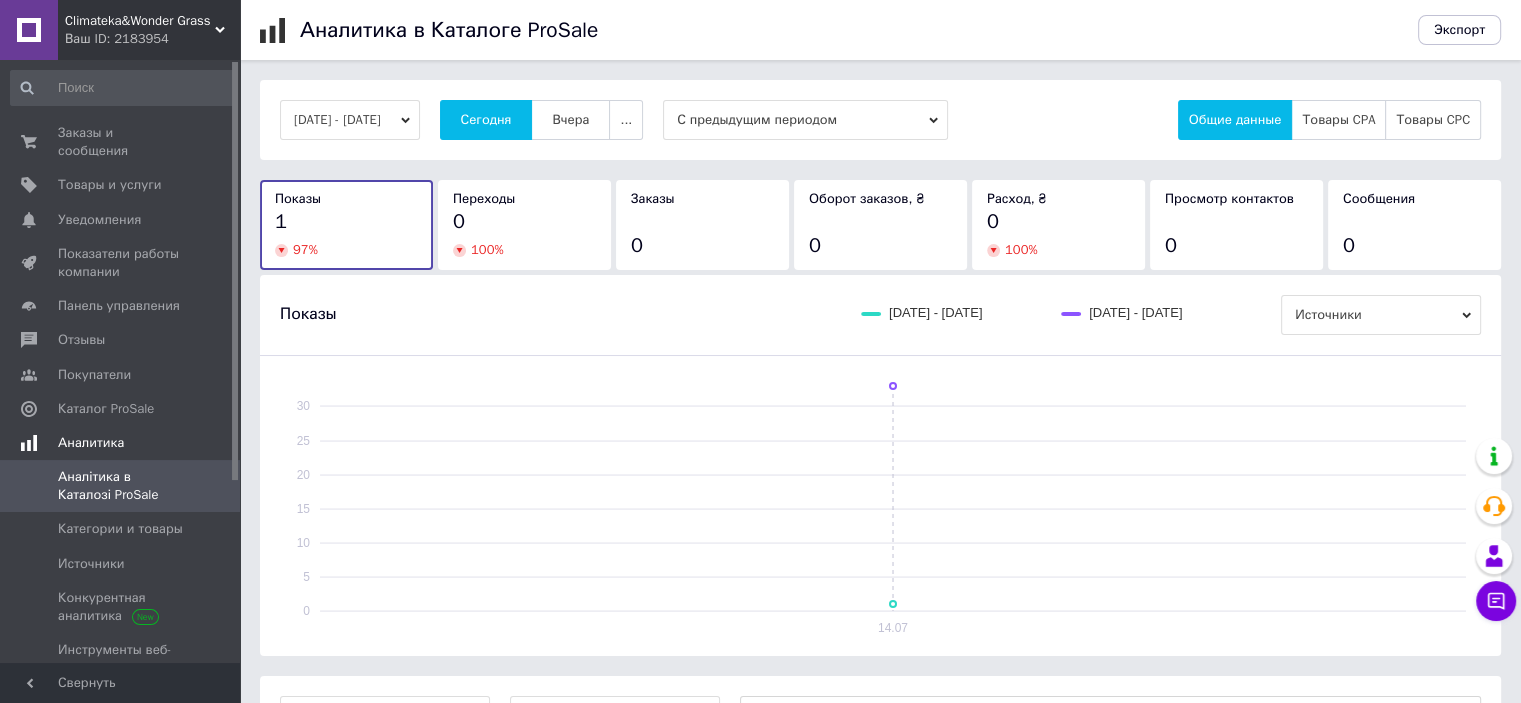 click on "Аналитика" at bounding box center (123, 443) 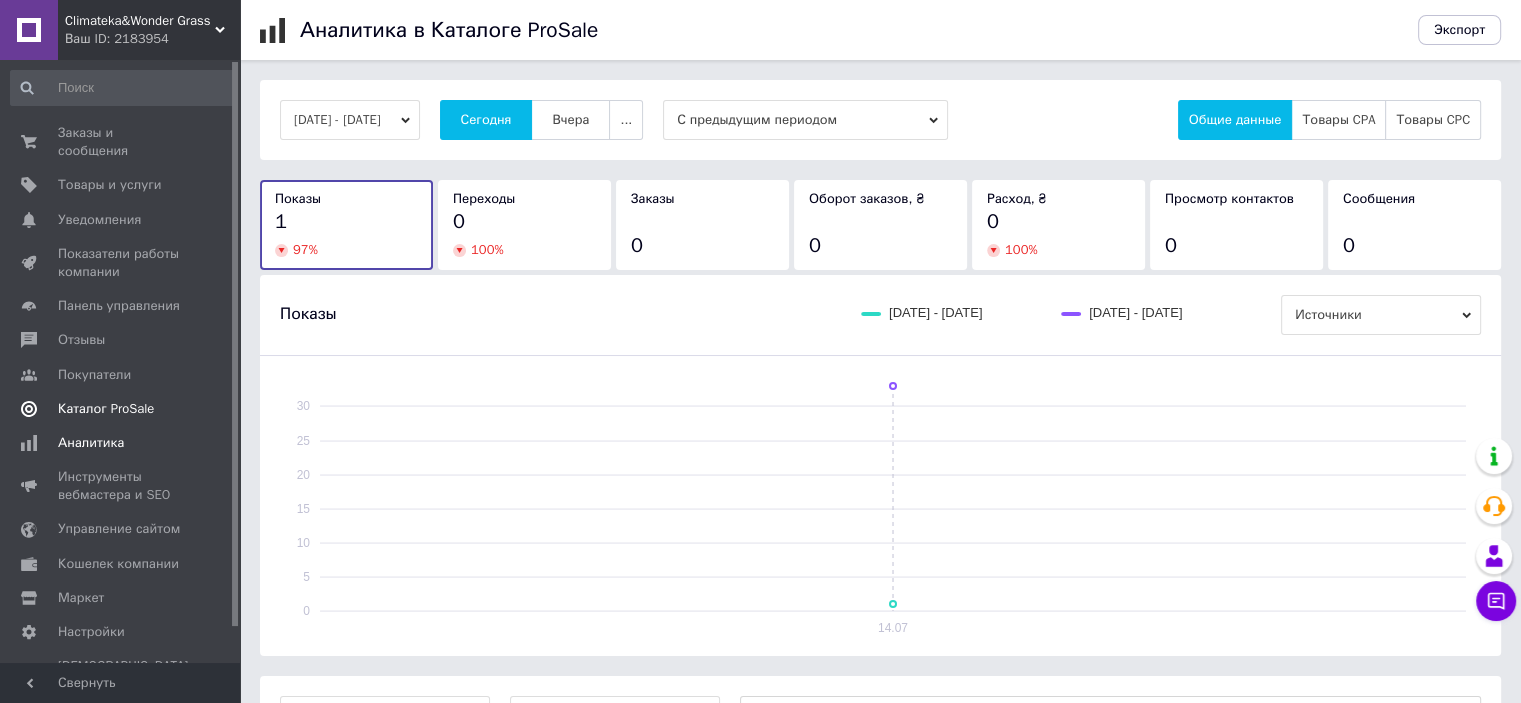 click on "Каталог ProSale" at bounding box center [106, 409] 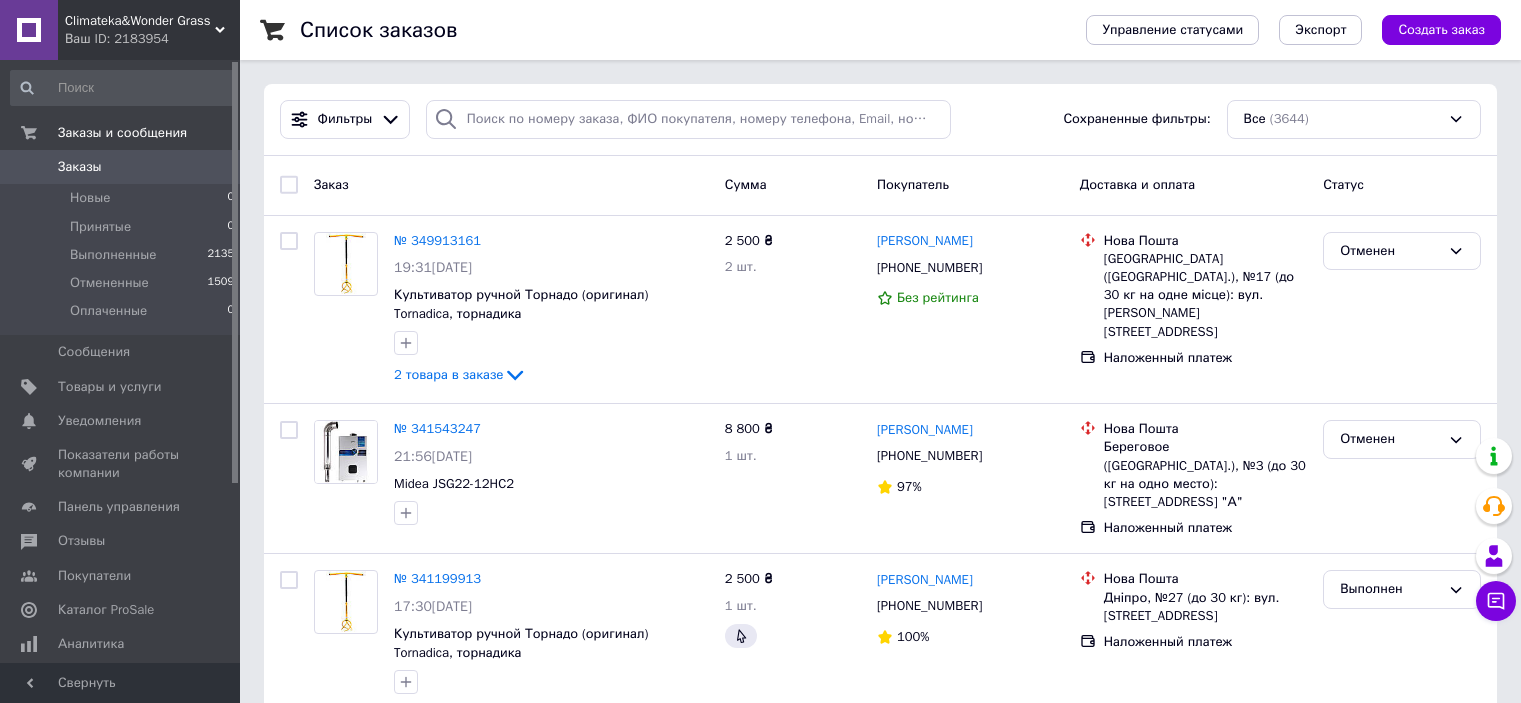 scroll, scrollTop: 0, scrollLeft: 0, axis: both 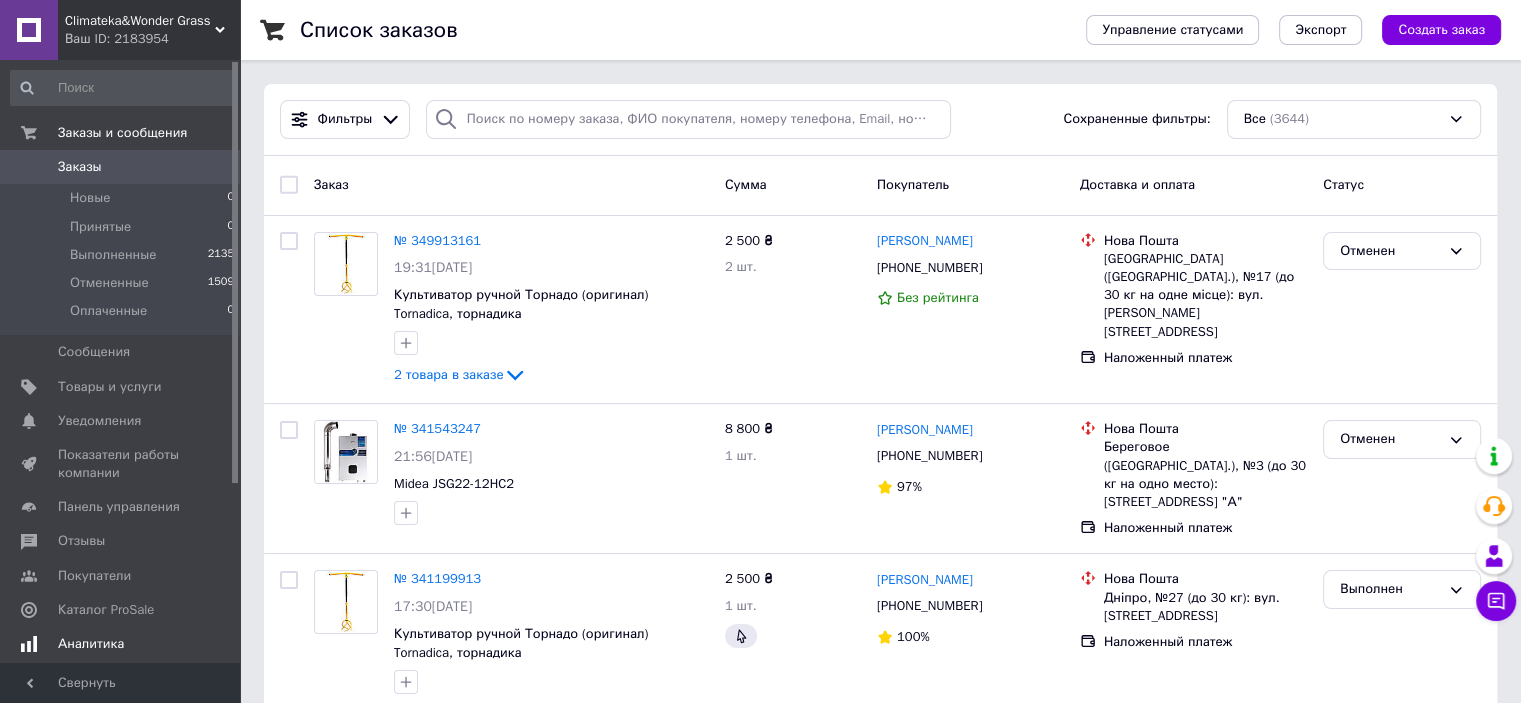 click on "Аналитика" at bounding box center [121, 644] 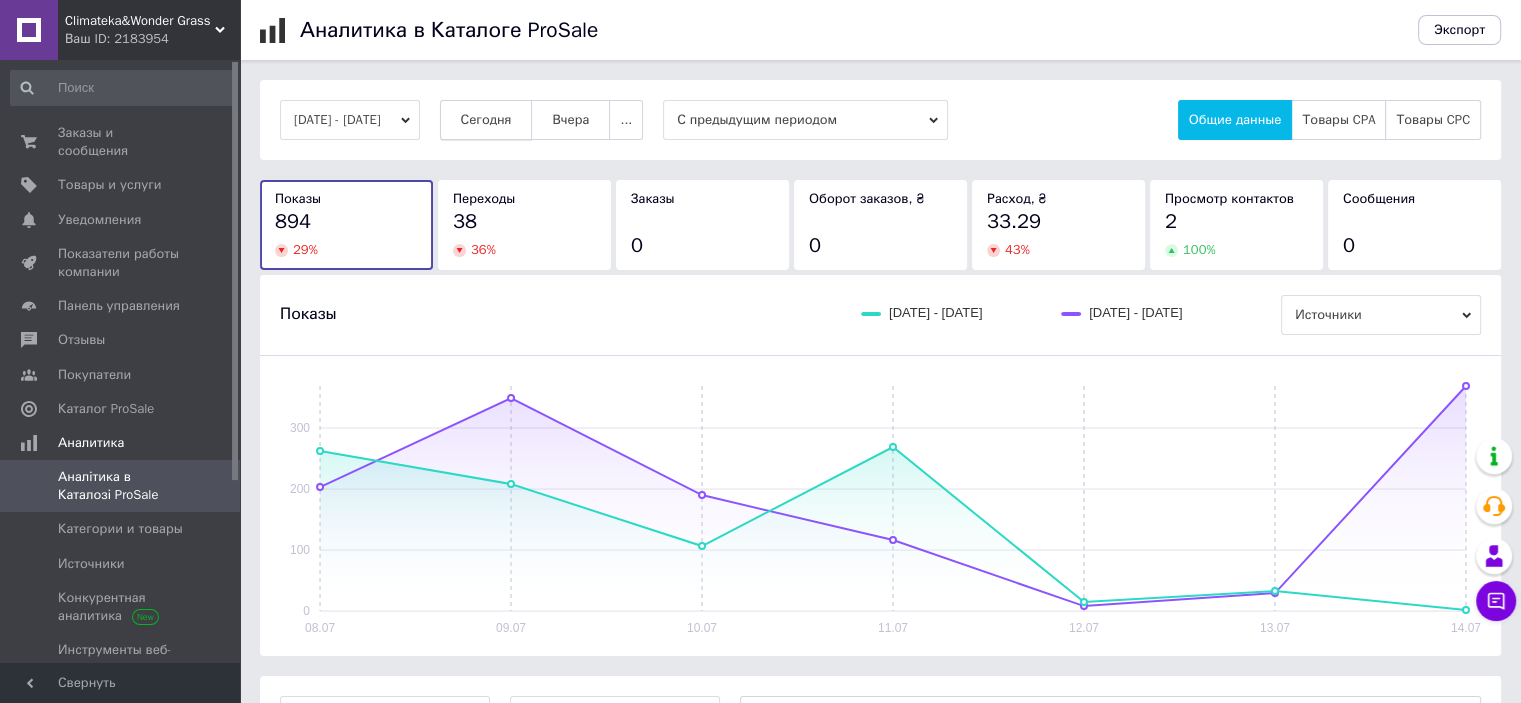 click on "Сегодня" at bounding box center [486, 120] 